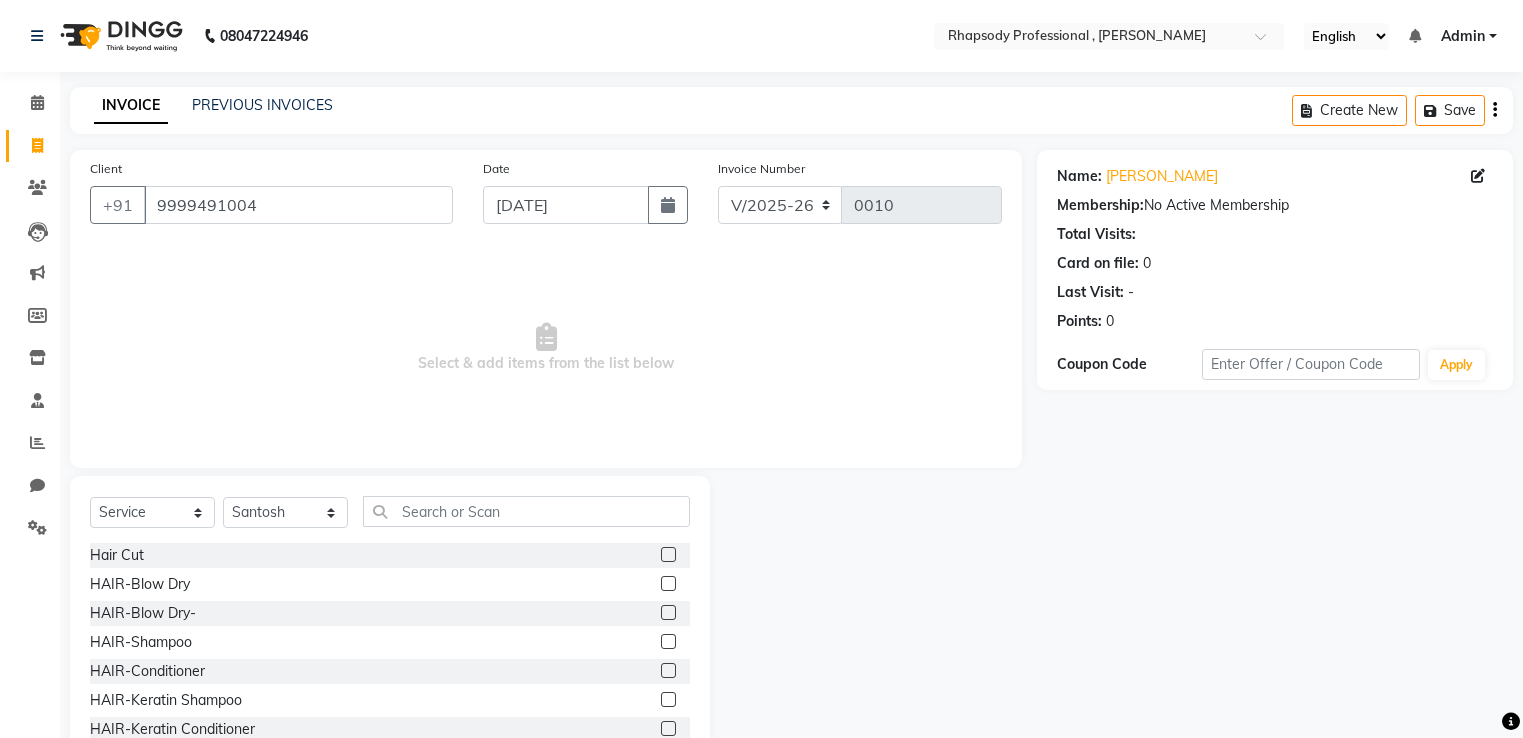 select on "8581" 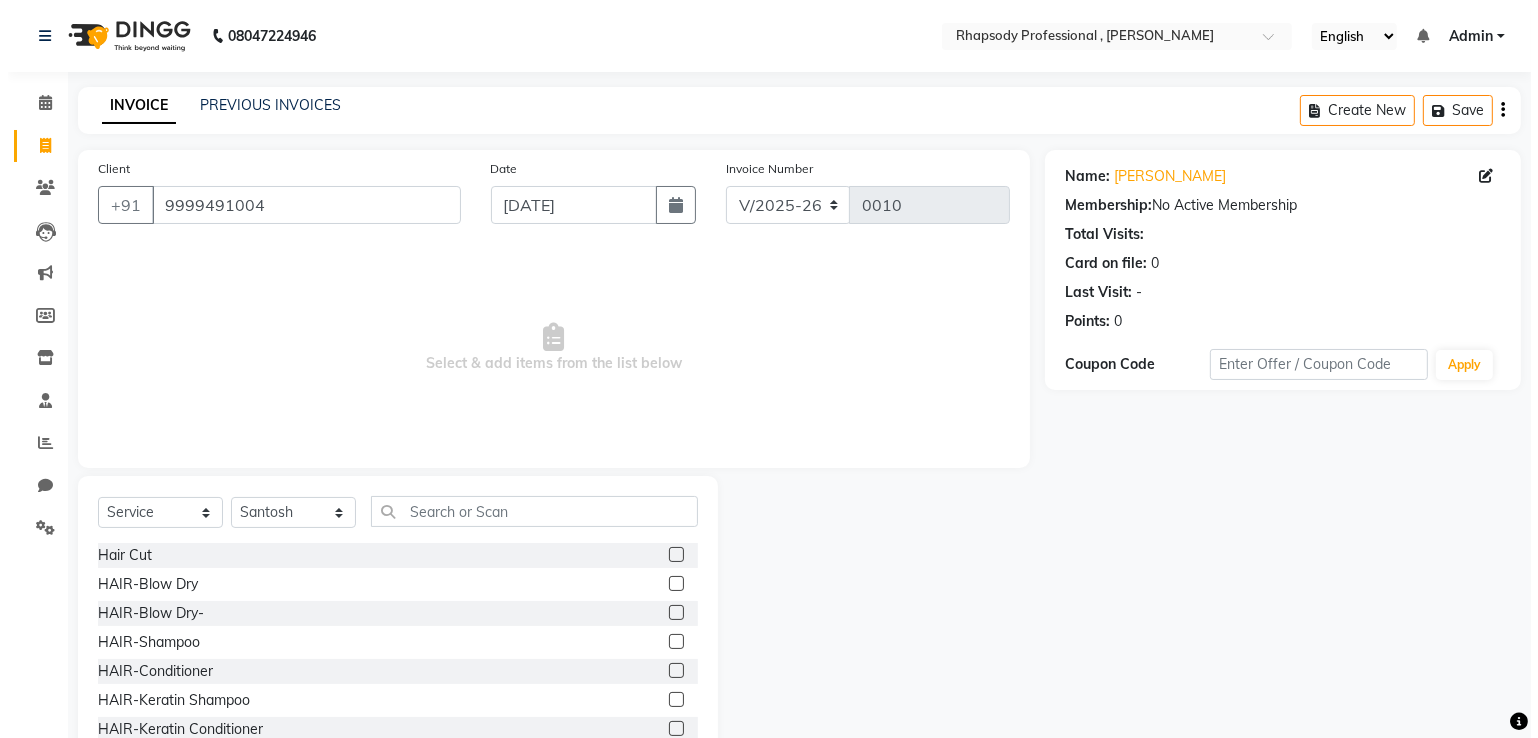scroll, scrollTop: 0, scrollLeft: 0, axis: both 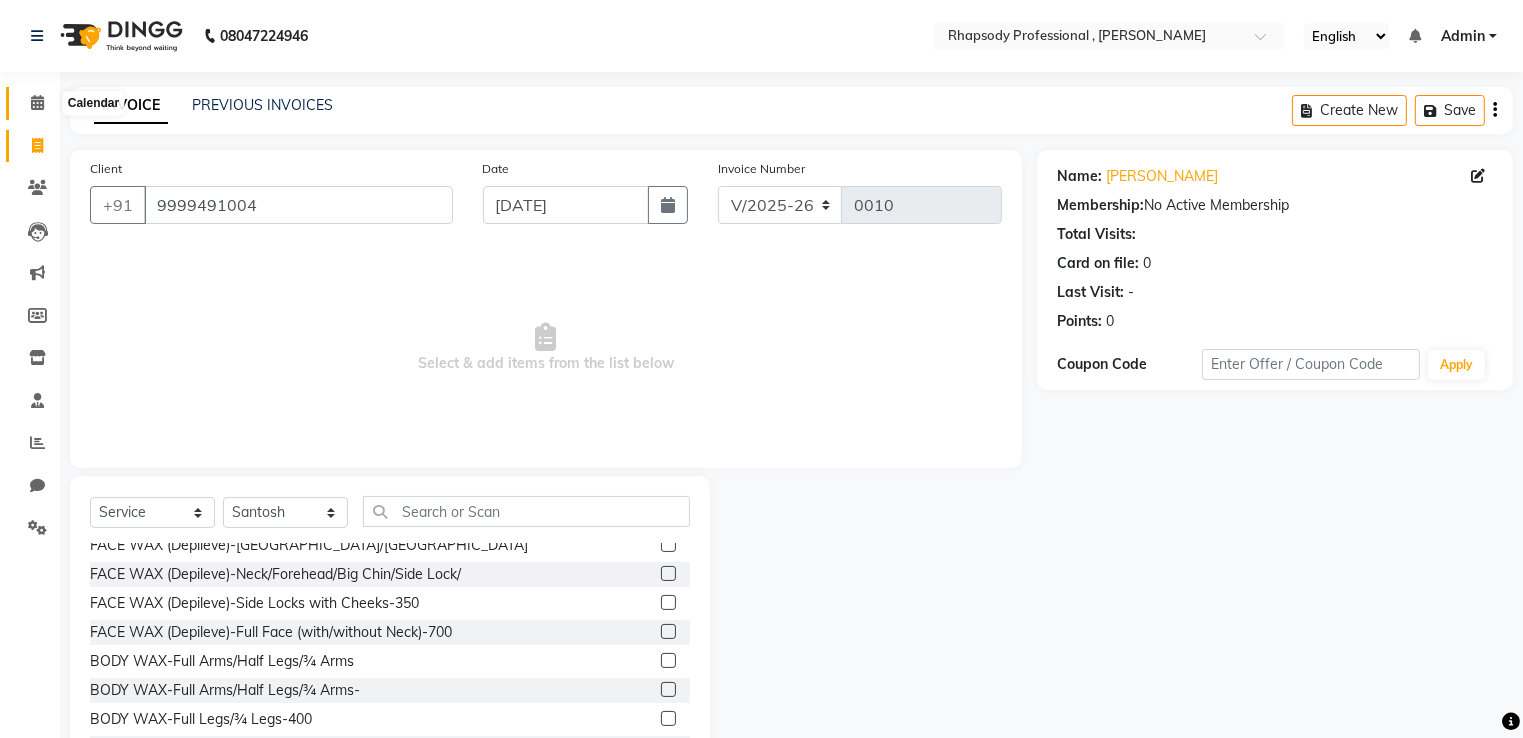 click 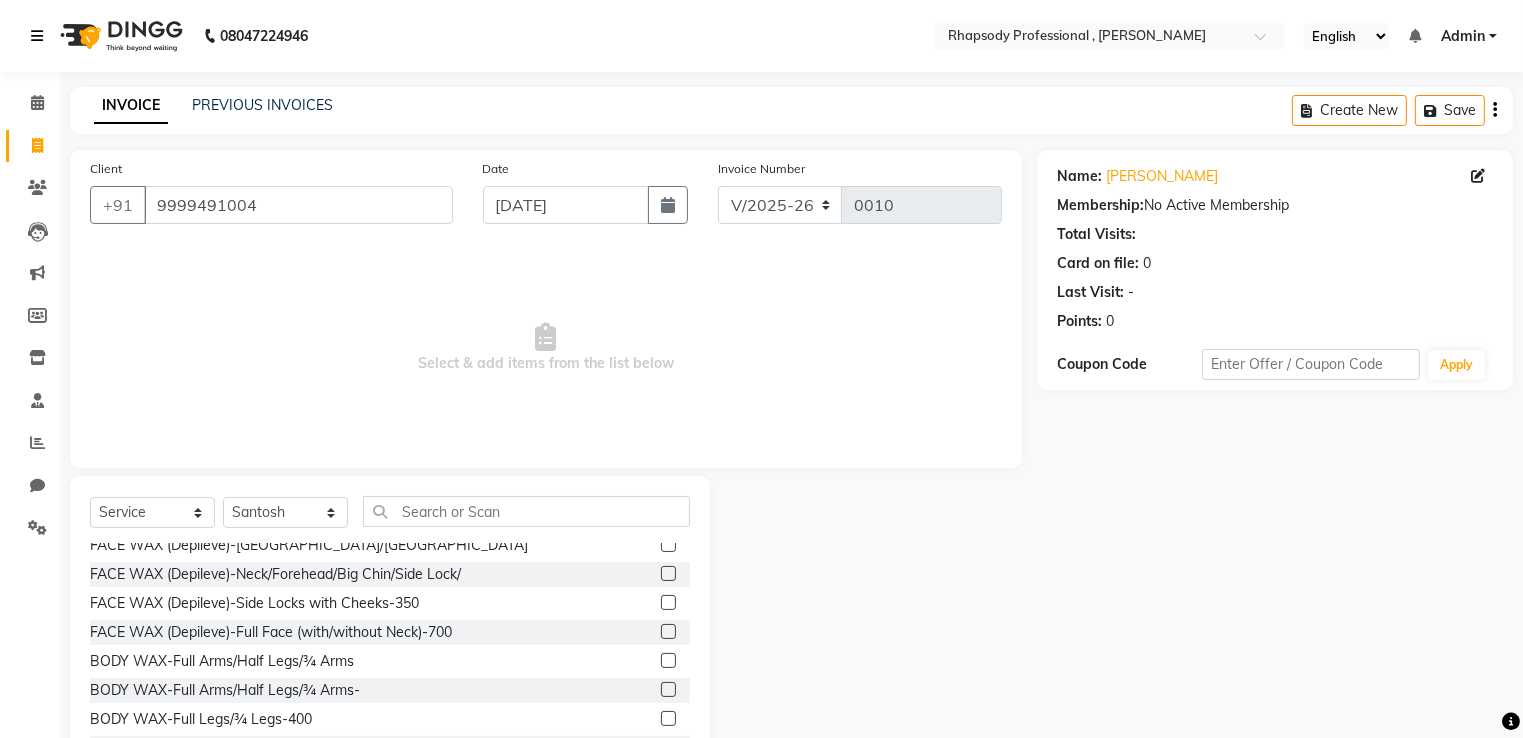 click at bounding box center (37, 36) 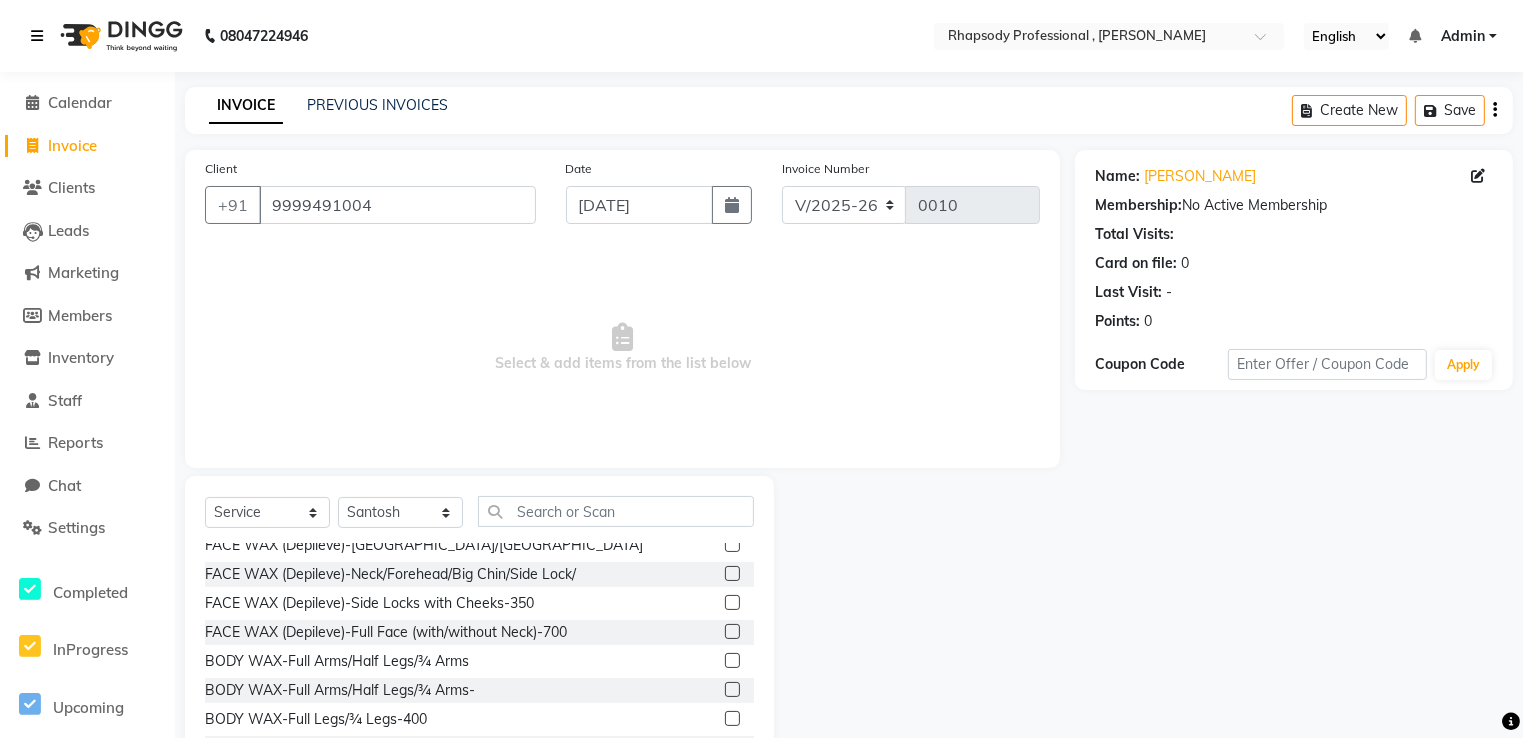 click at bounding box center (37, 36) 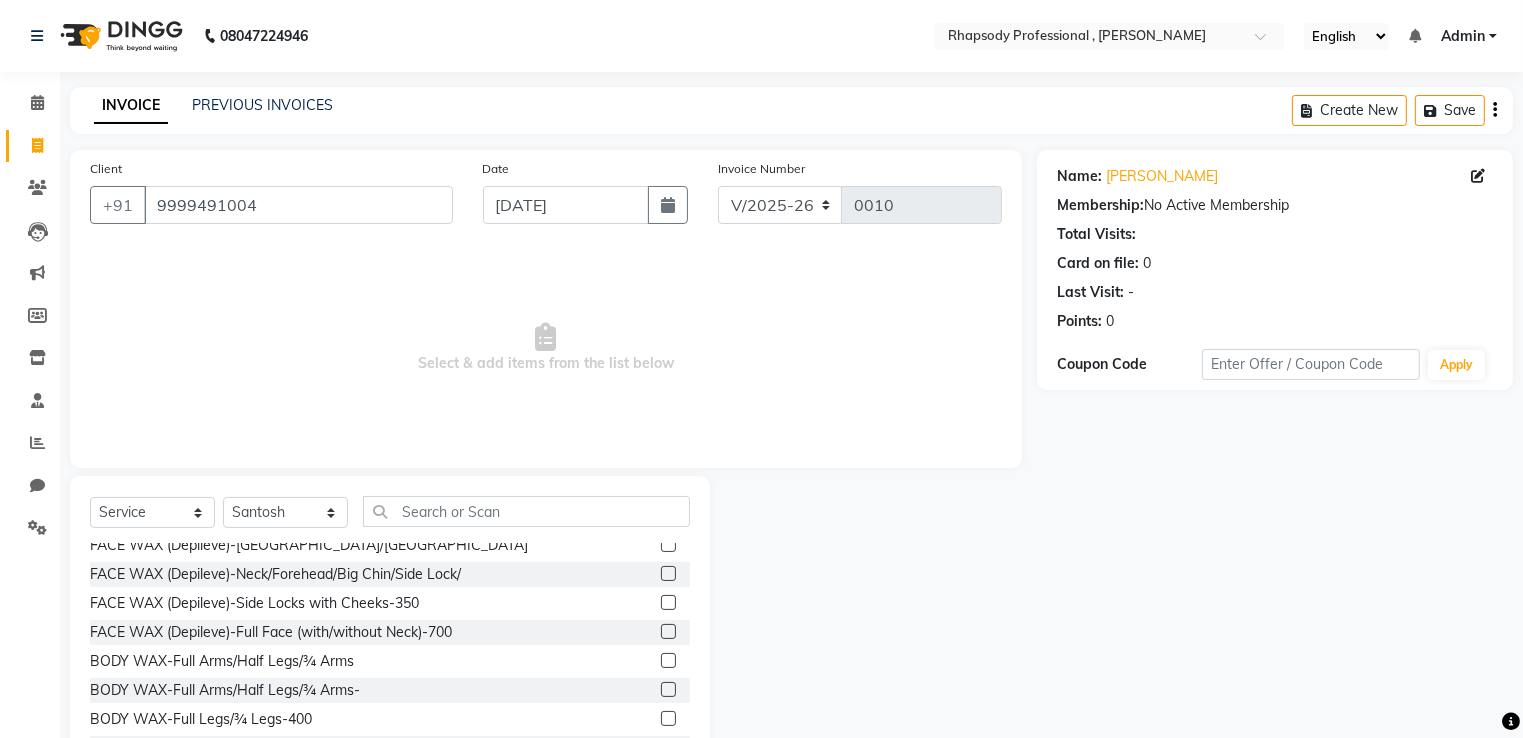 click on "Invoice" 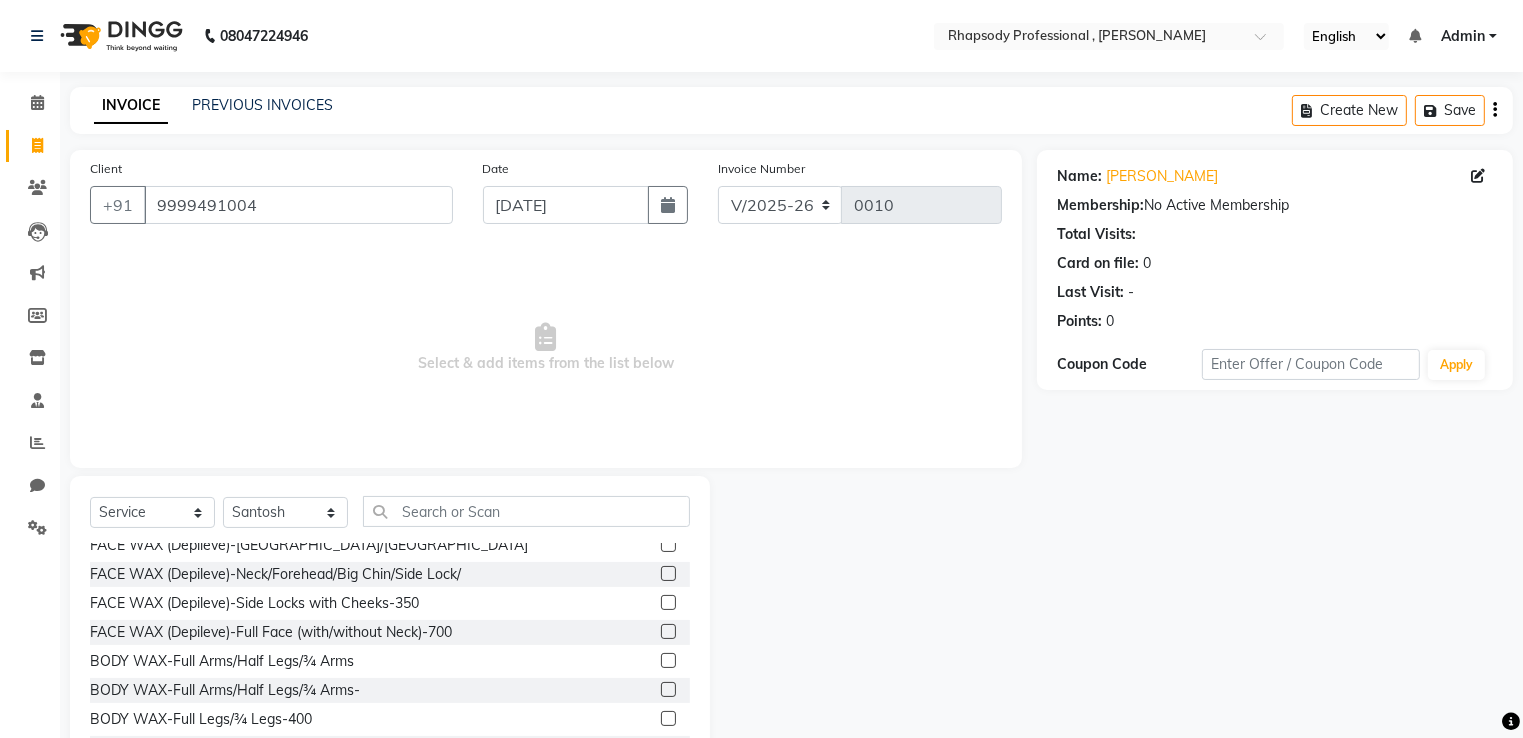 select on "service" 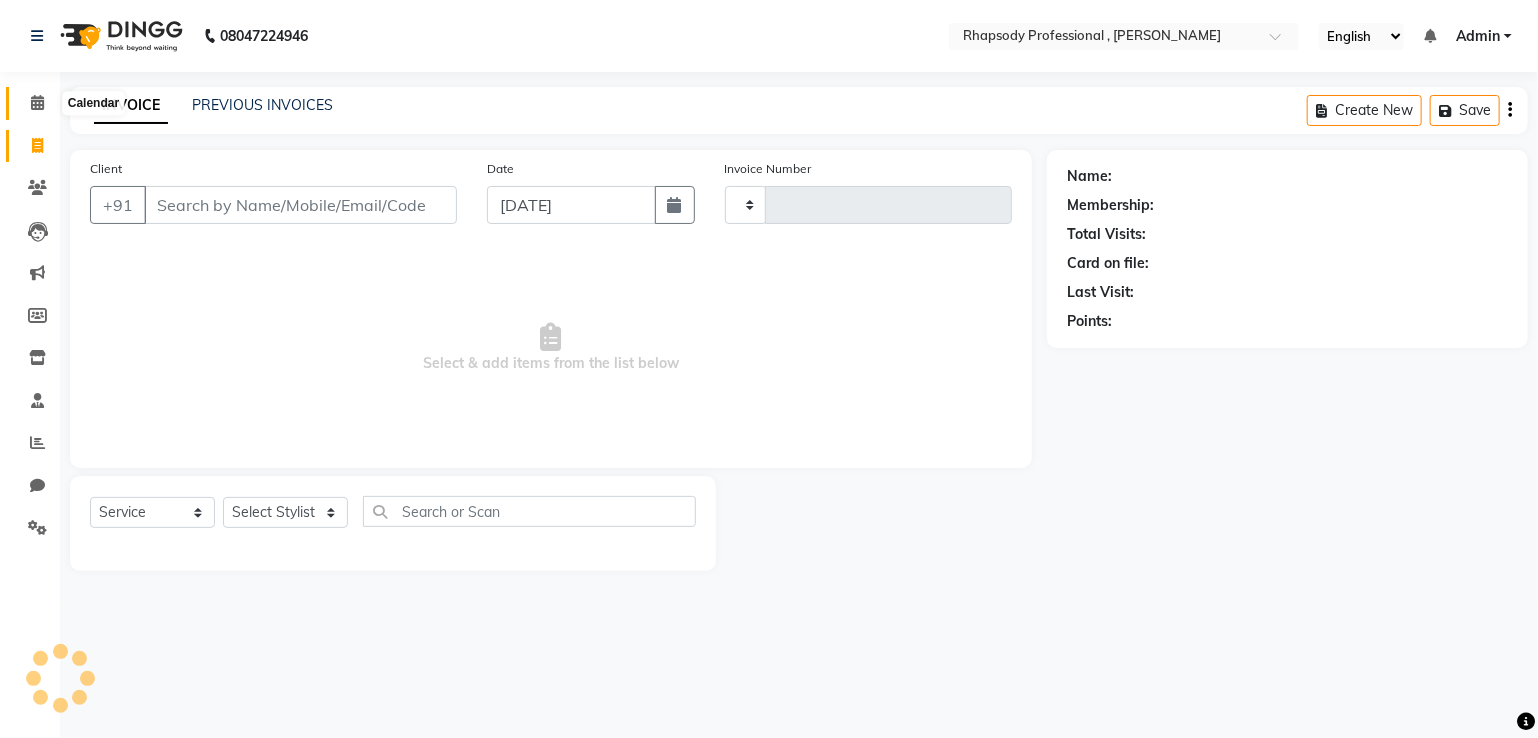 click 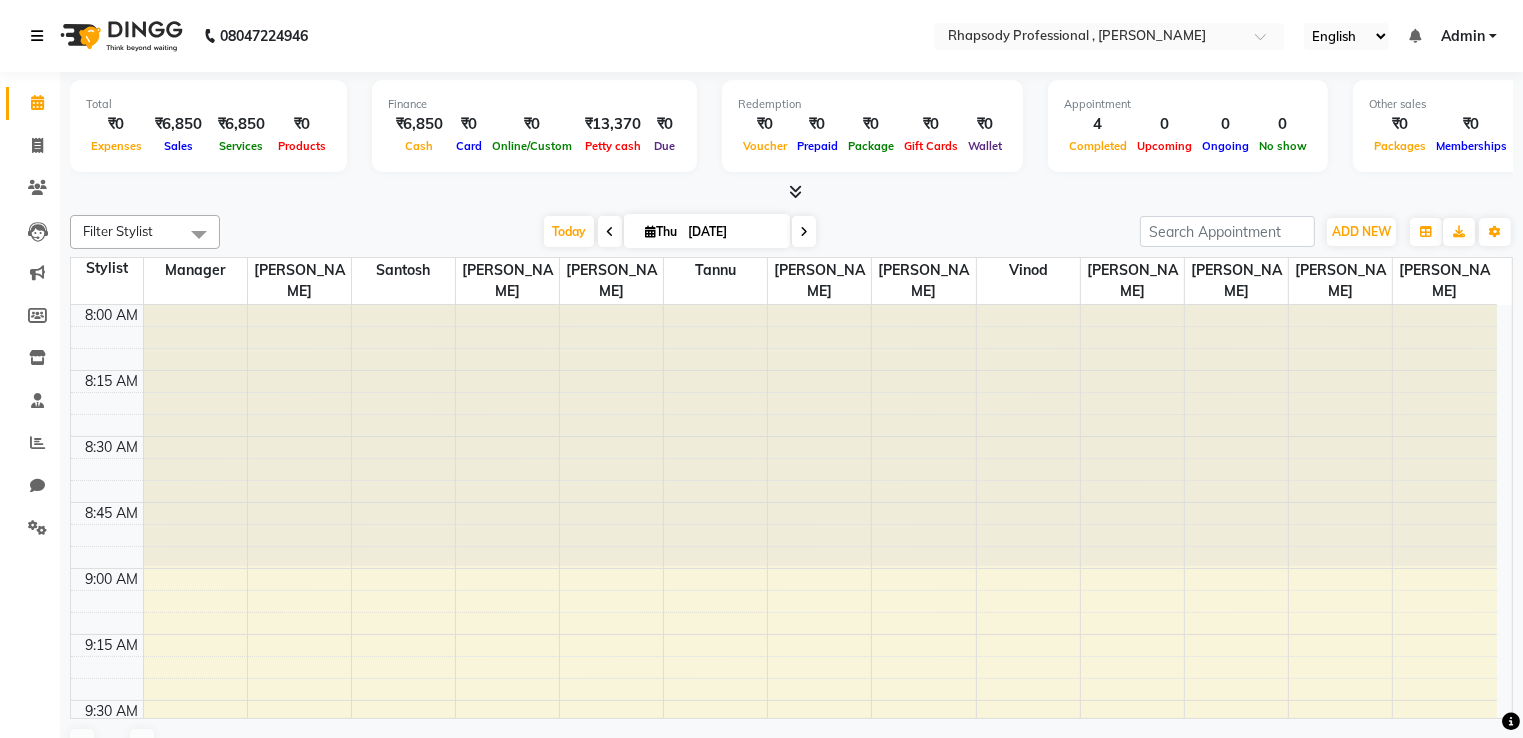 click at bounding box center (41, 36) 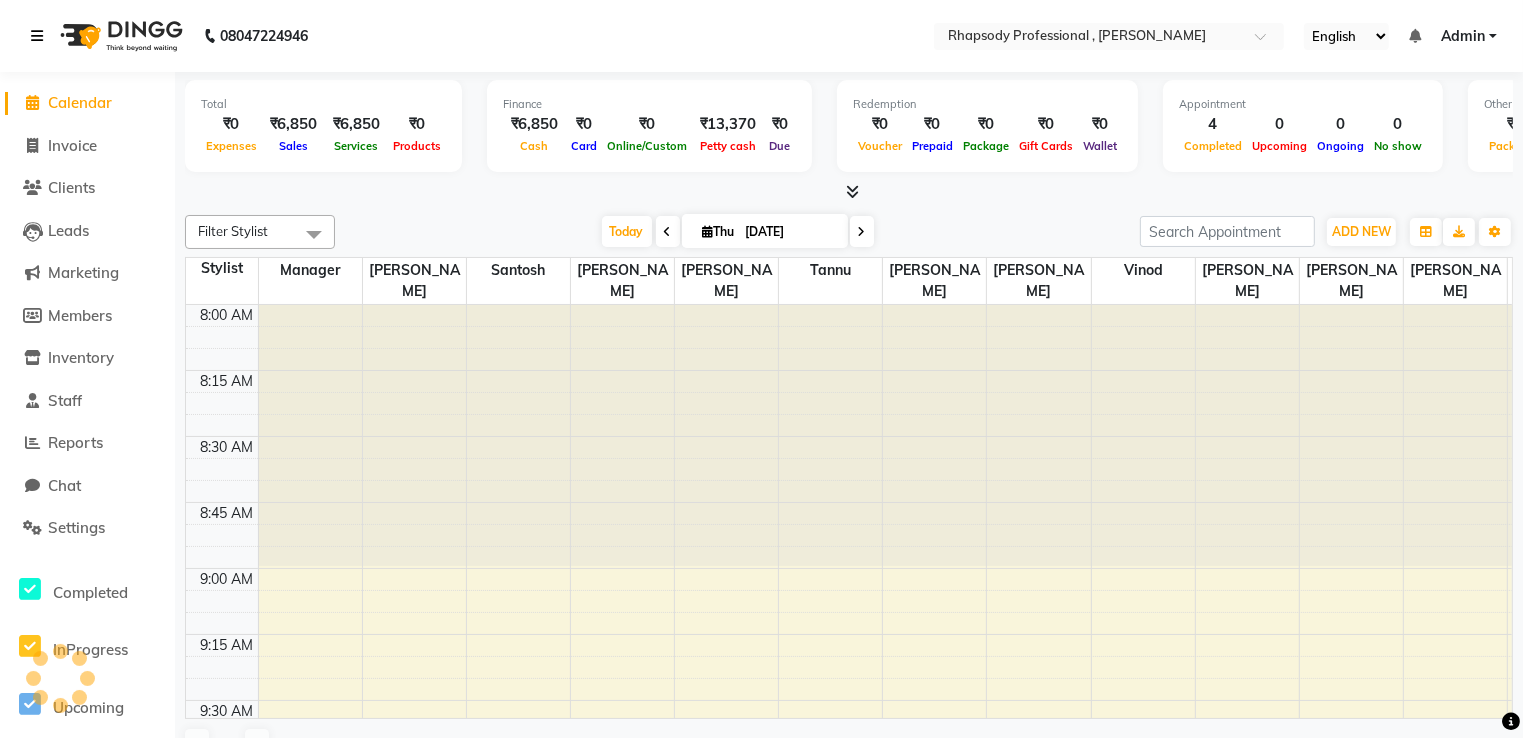 click at bounding box center (41, 36) 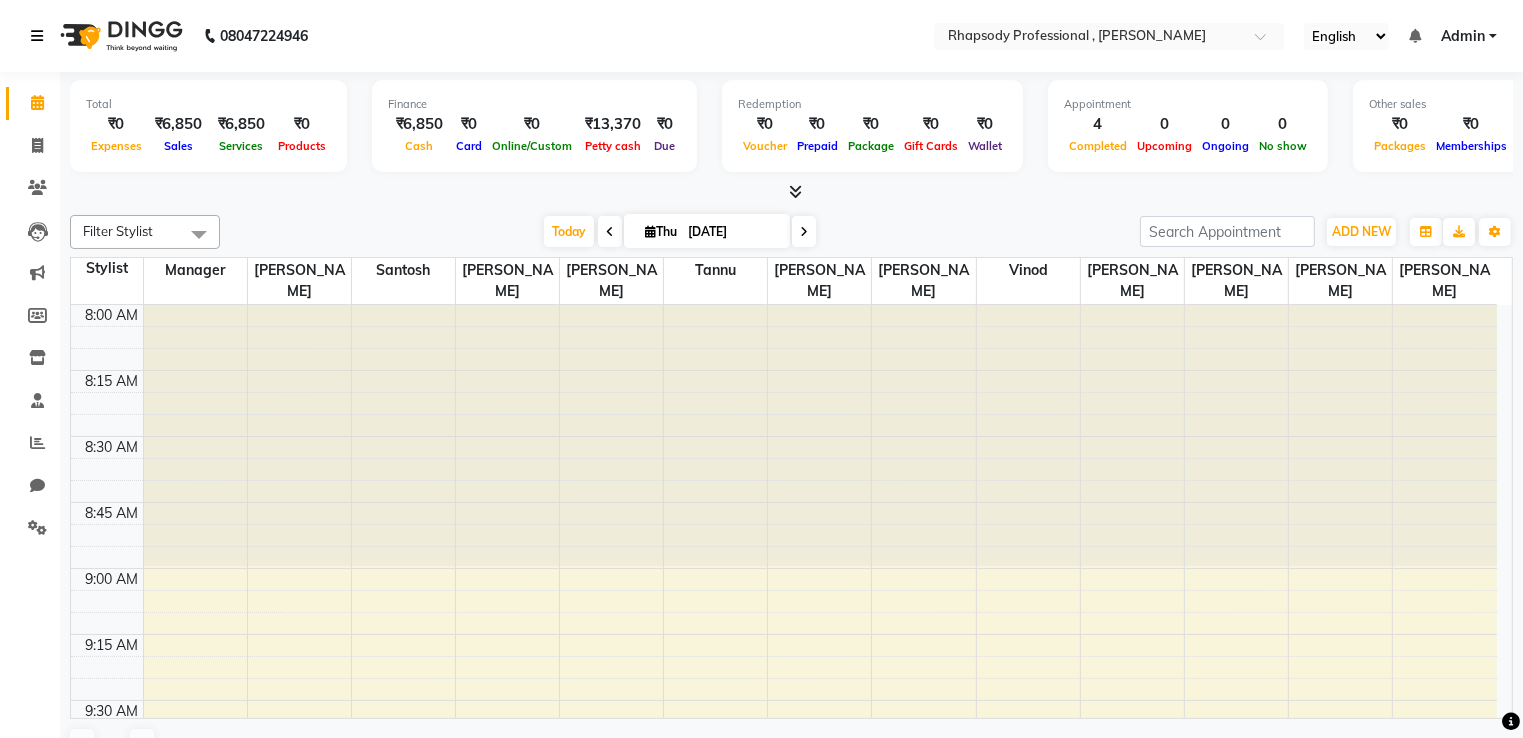 click at bounding box center (41, 36) 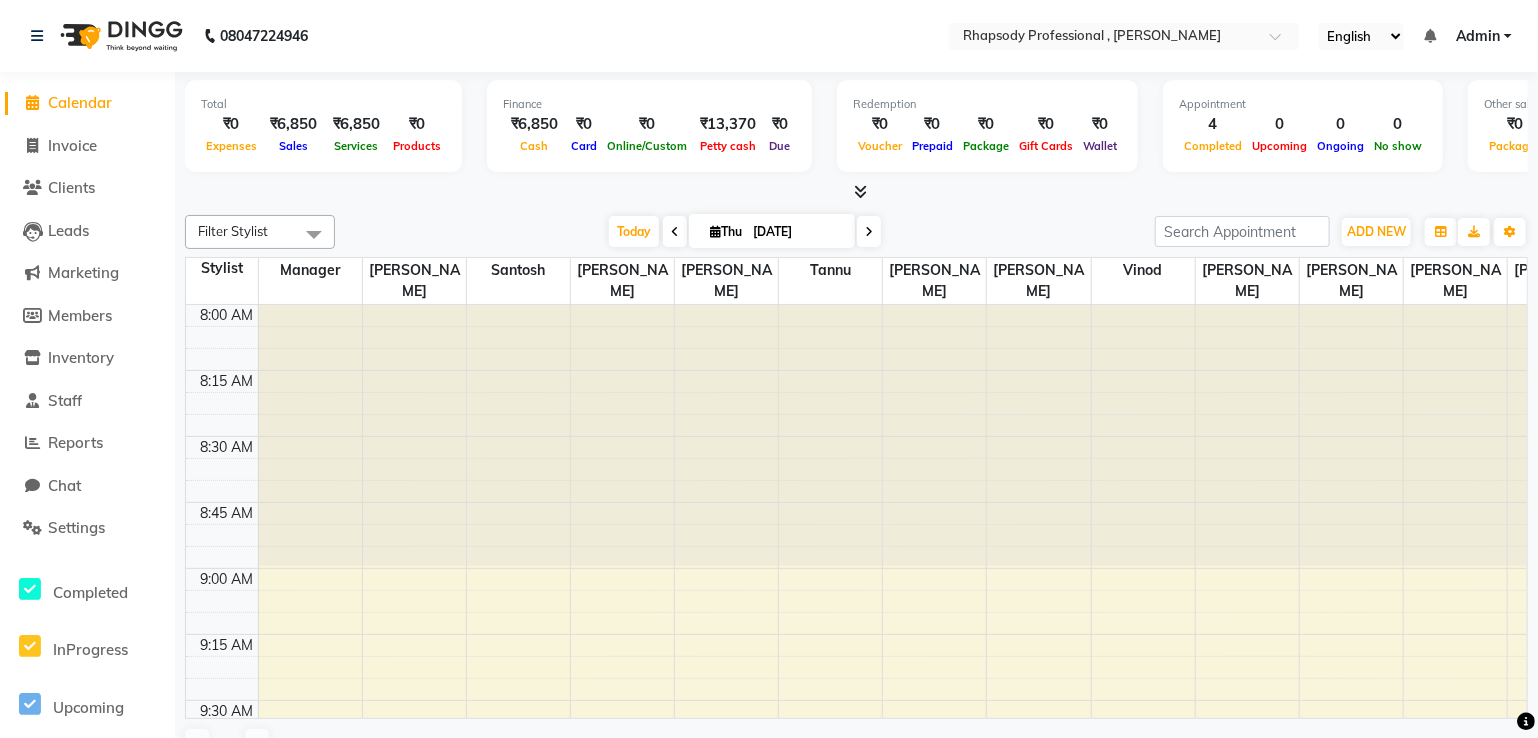 select on "8581" 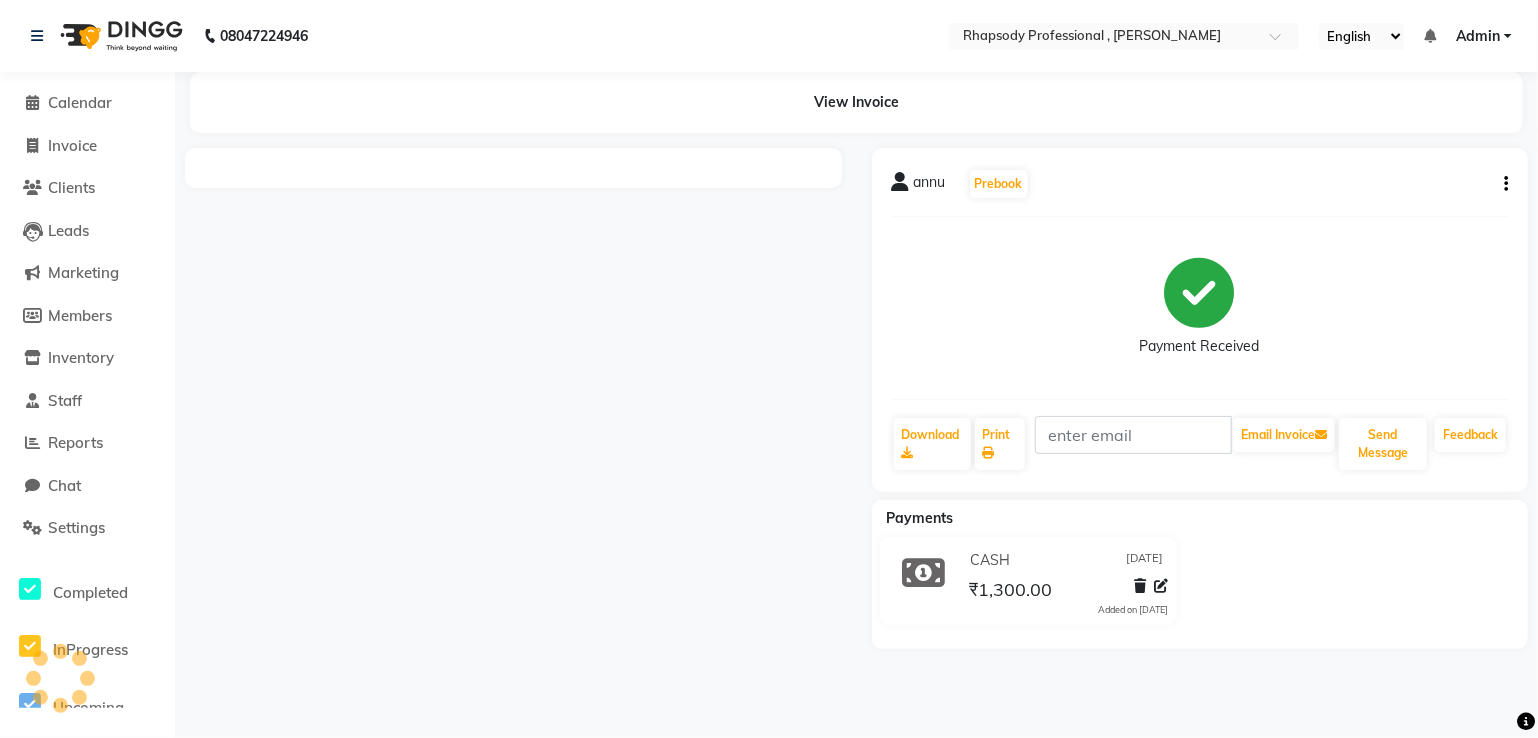 select on "service" 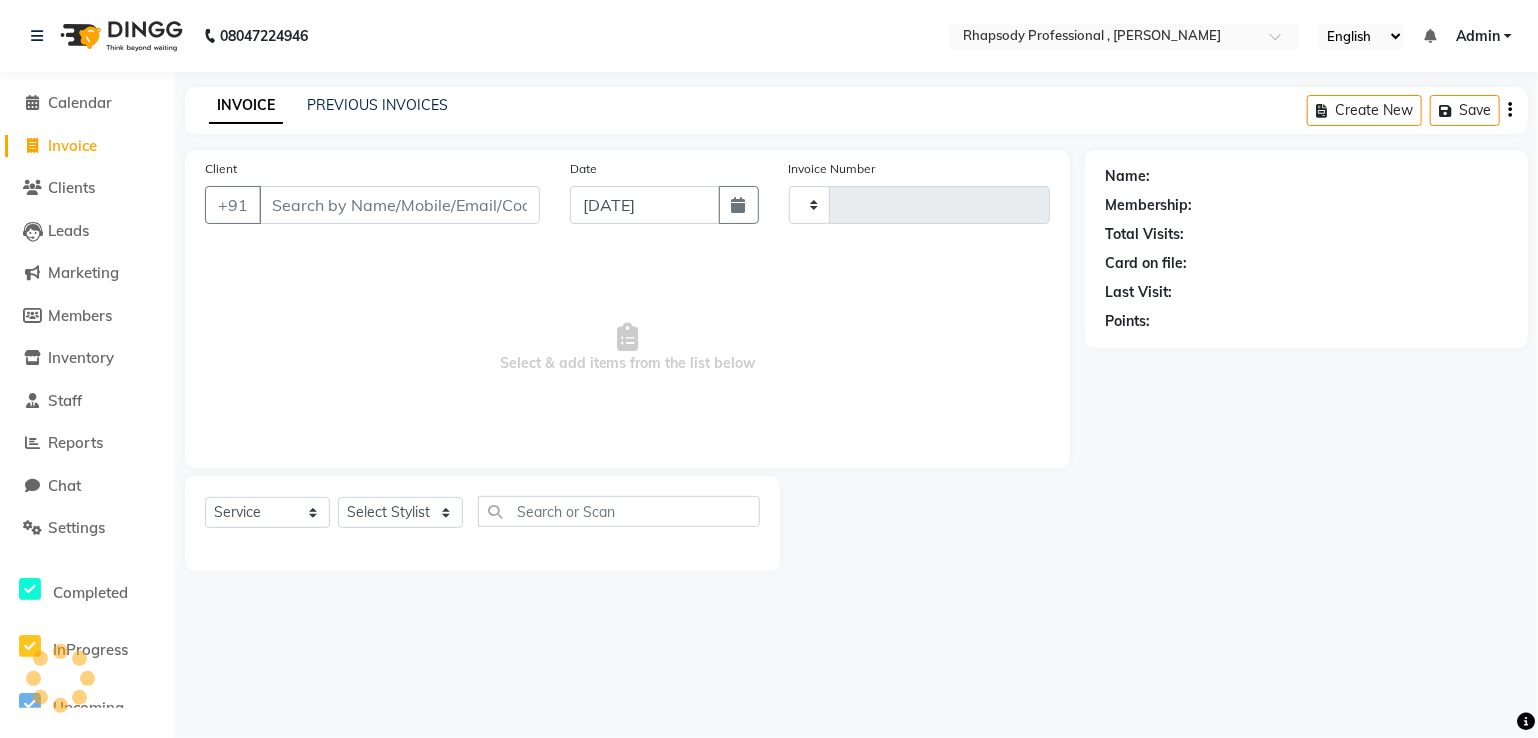 type on "0010" 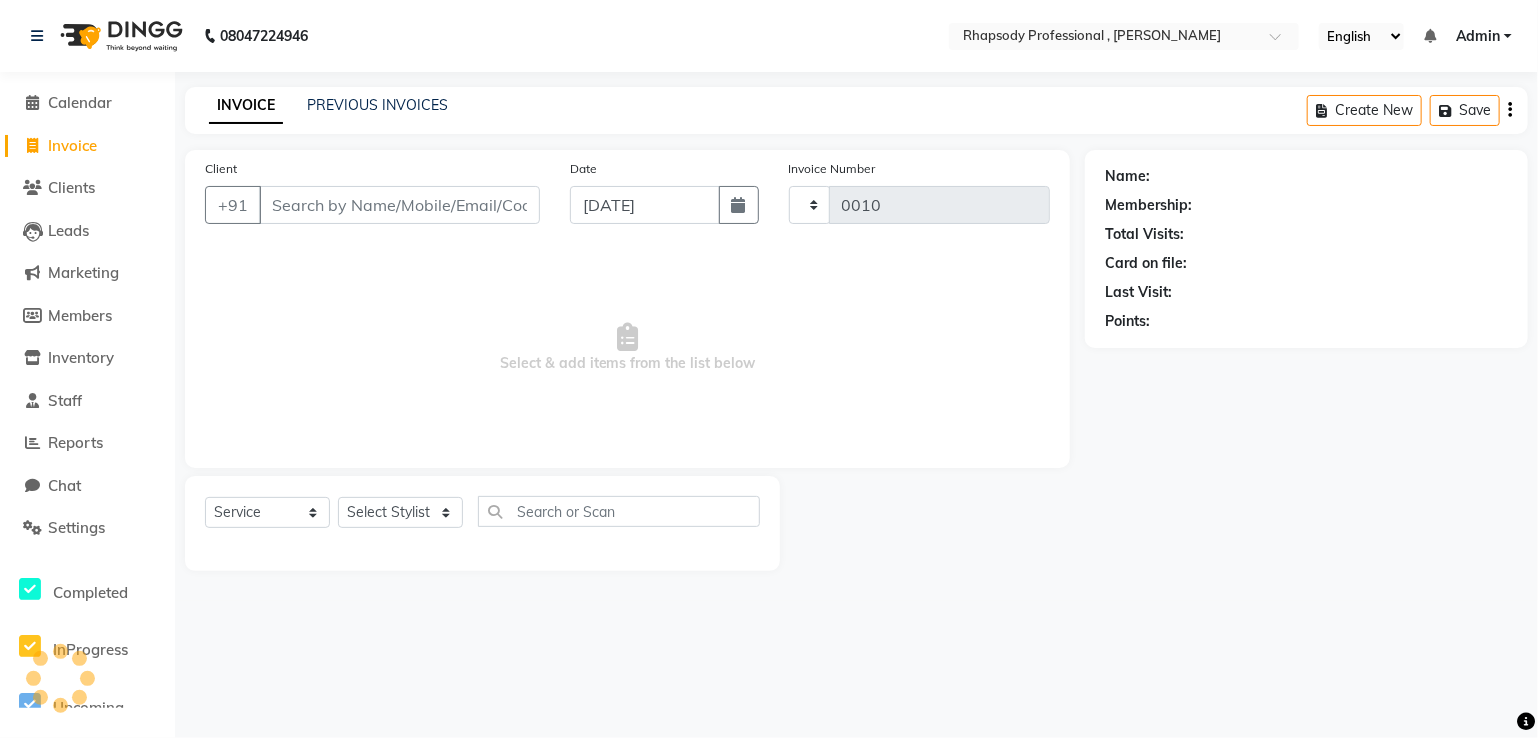 select on "8581" 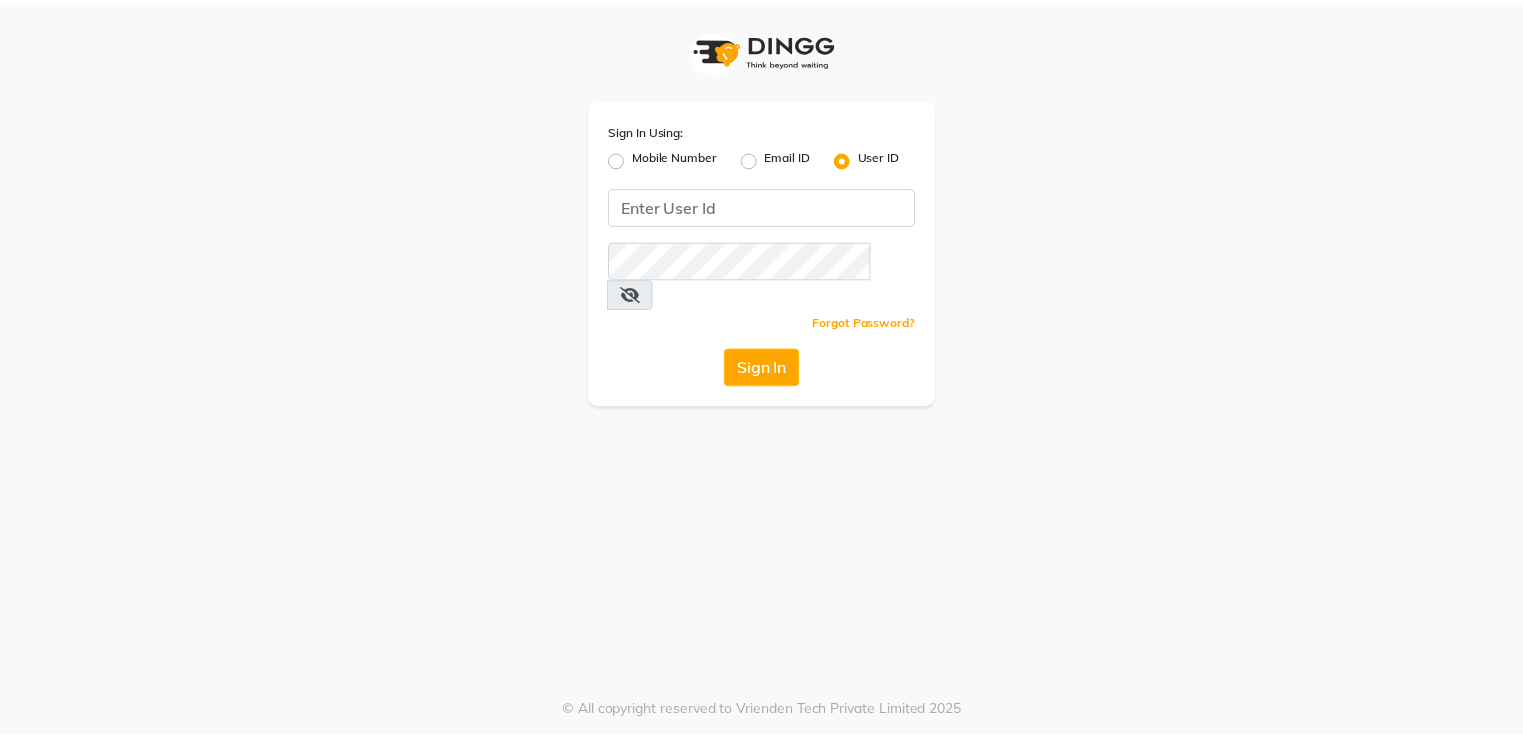 scroll, scrollTop: 0, scrollLeft: 0, axis: both 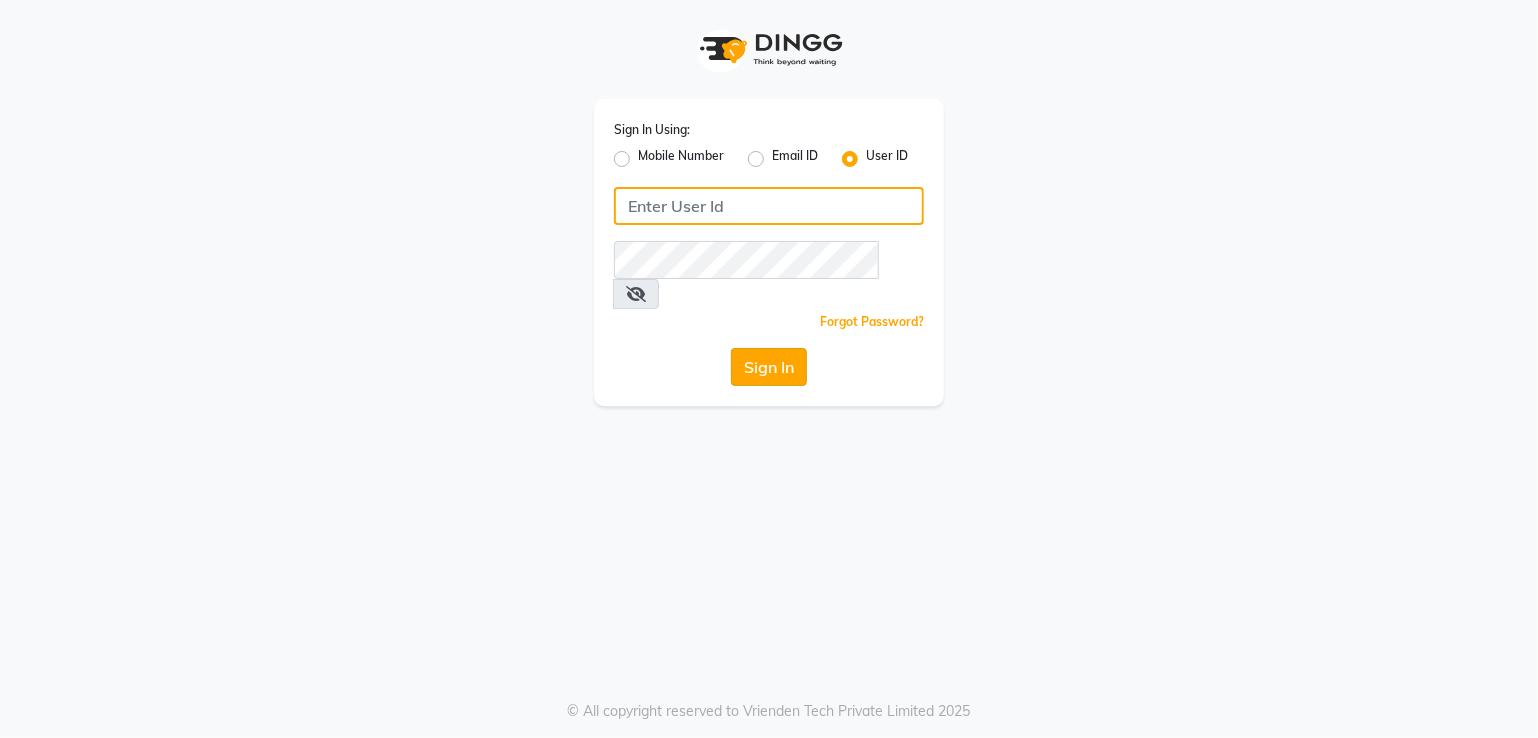 type on "rhapsody" 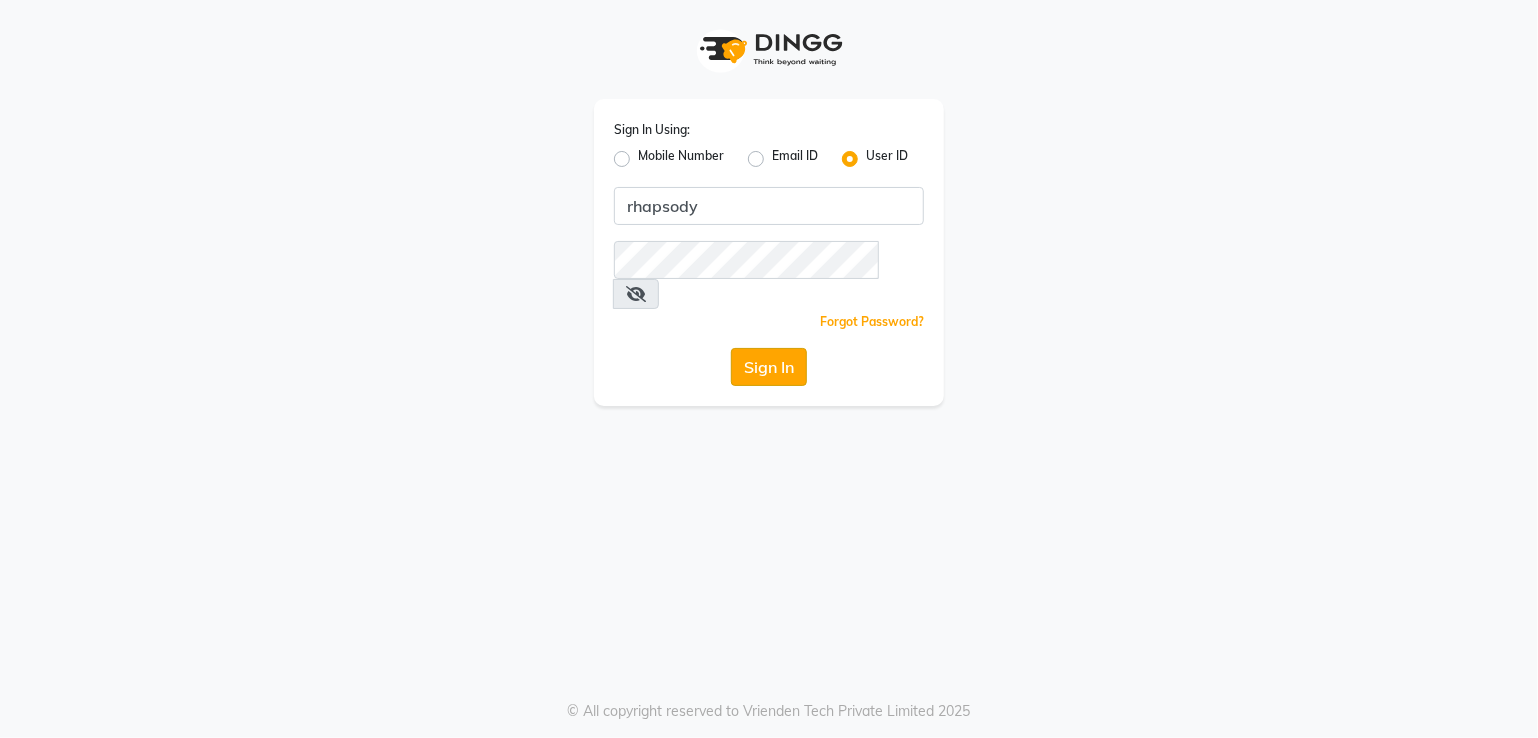 click on "Sign In" 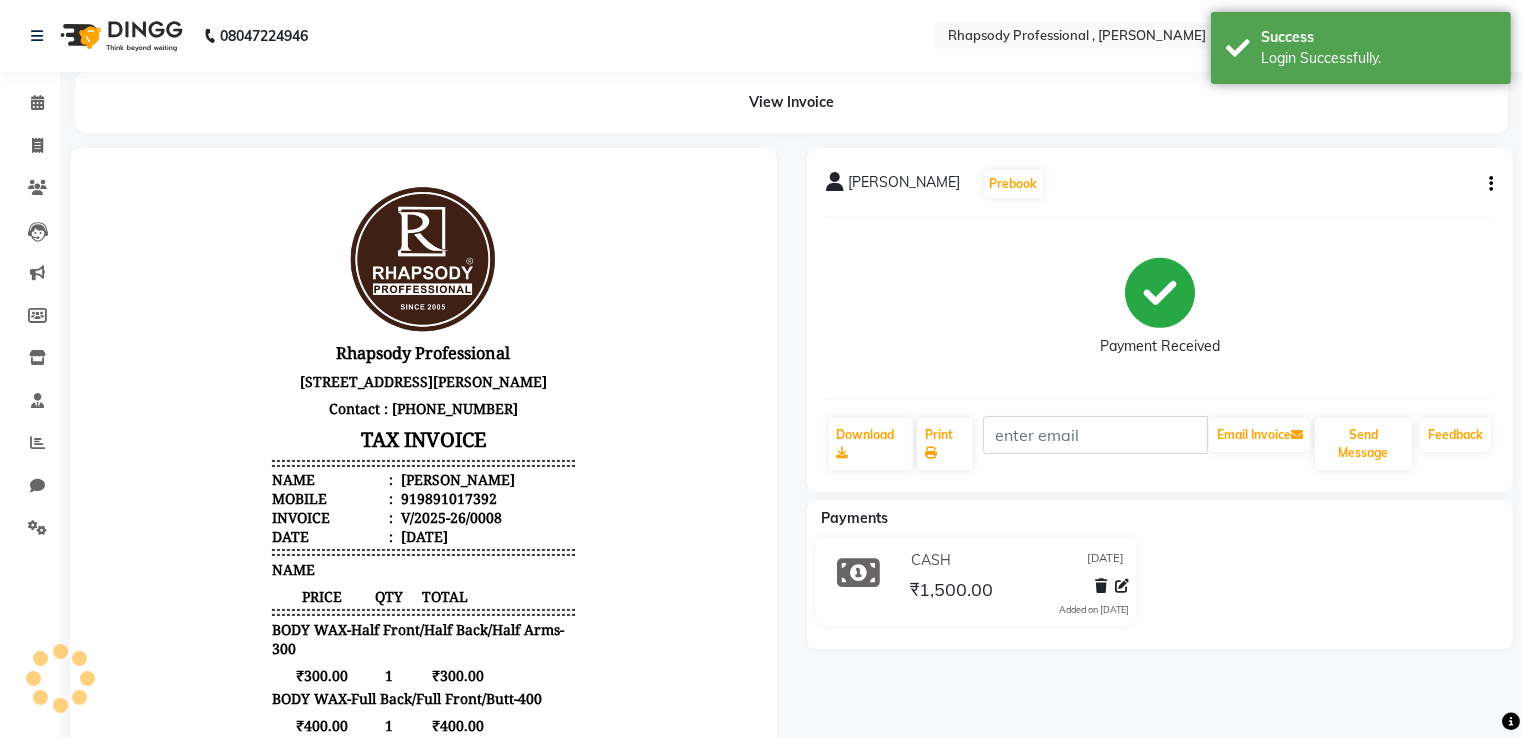 scroll, scrollTop: 0, scrollLeft: 0, axis: both 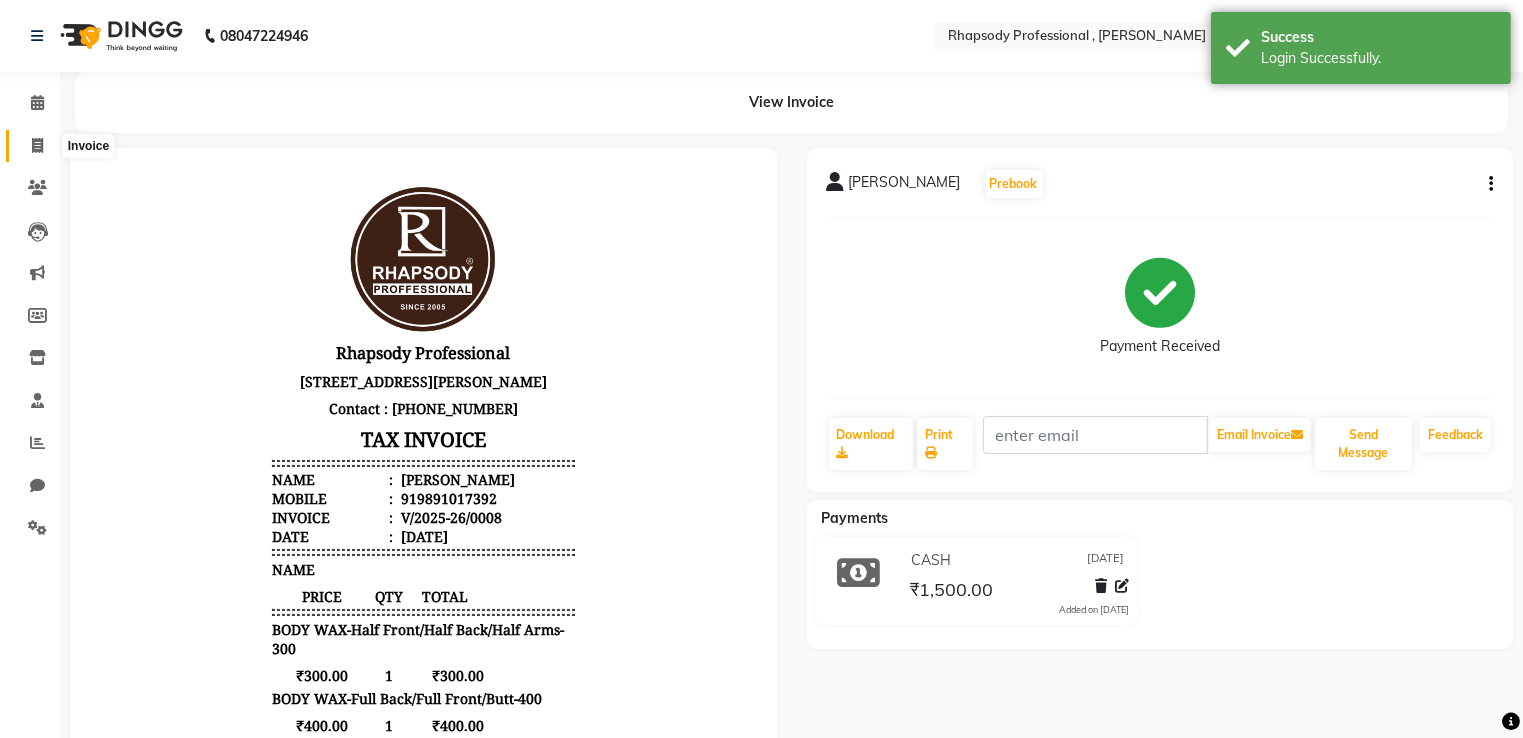 click 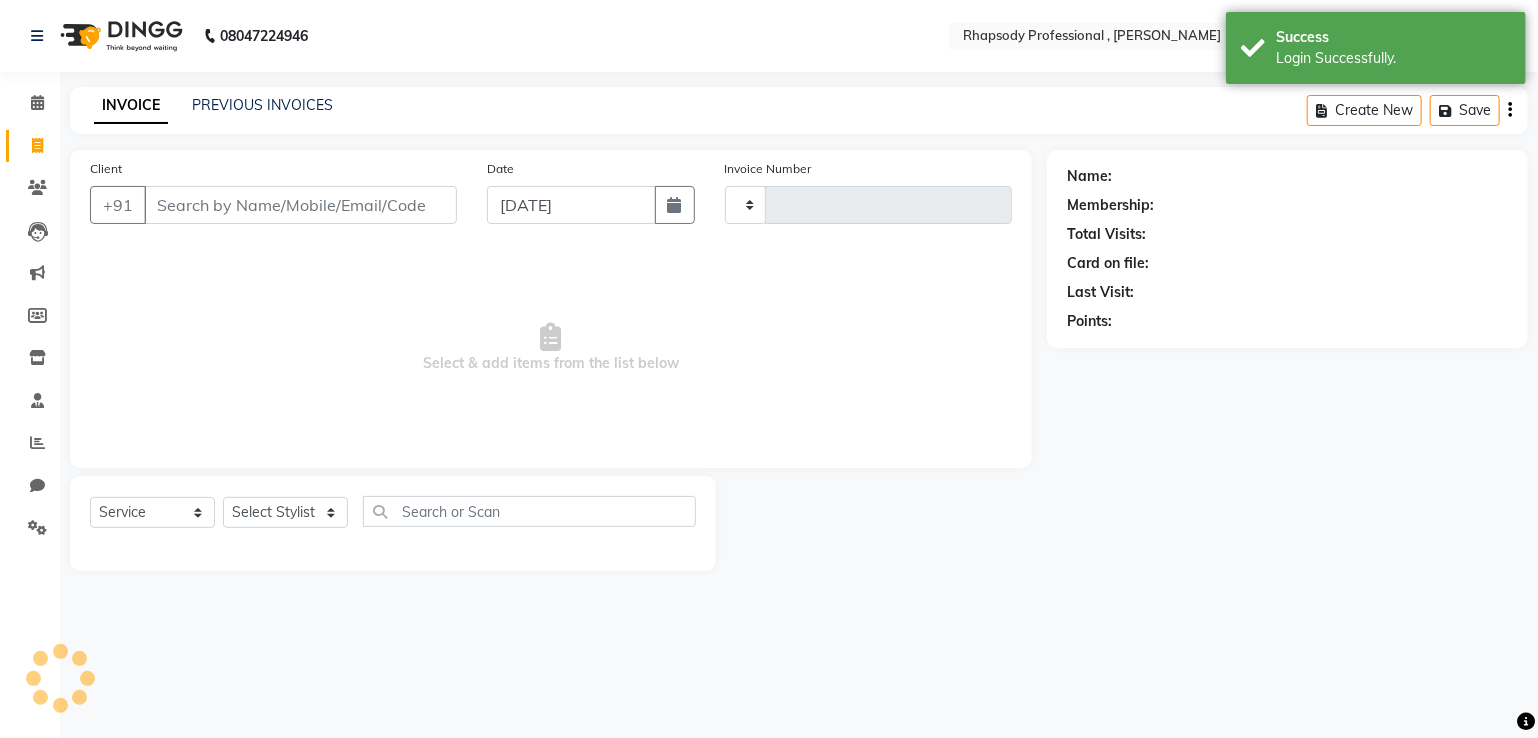 type on "0010" 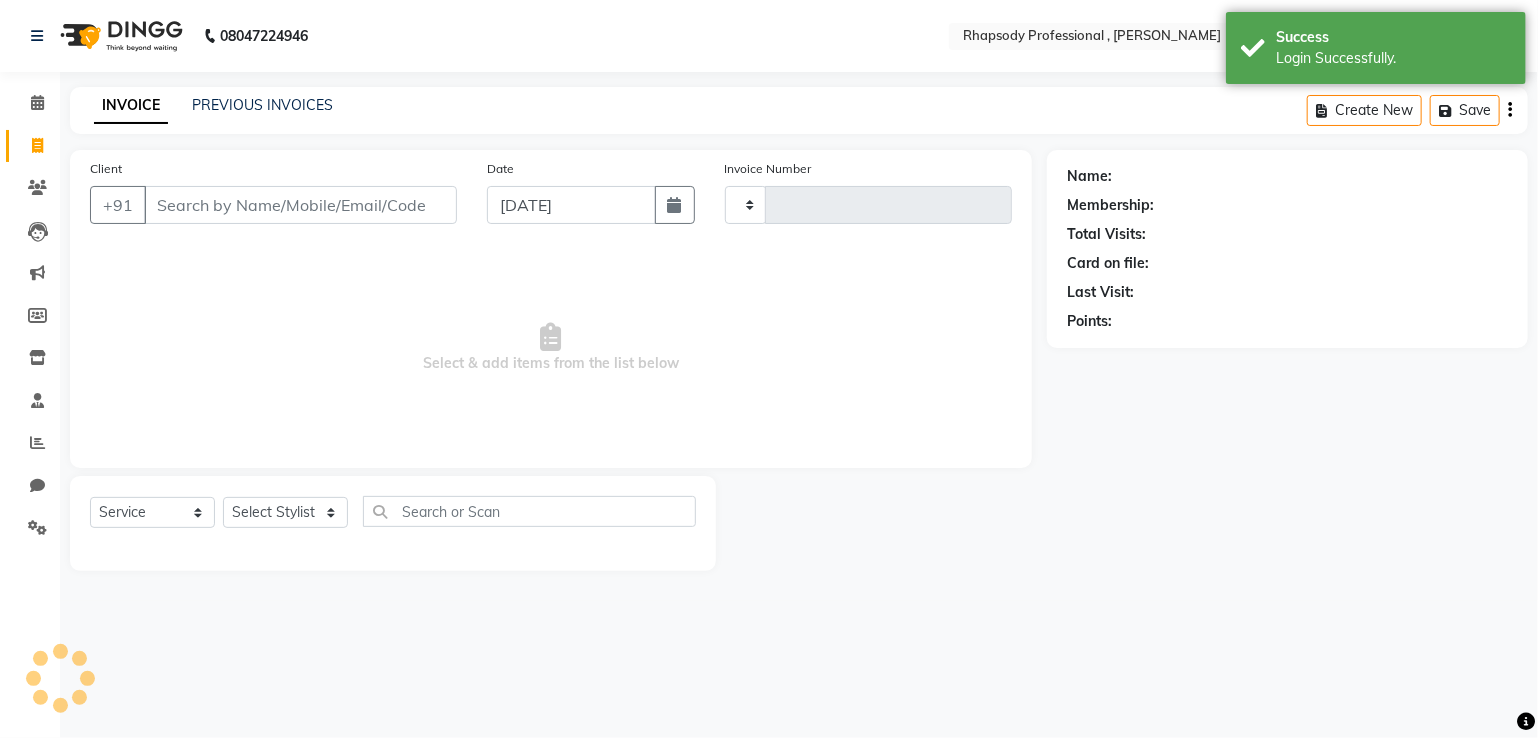select on "8581" 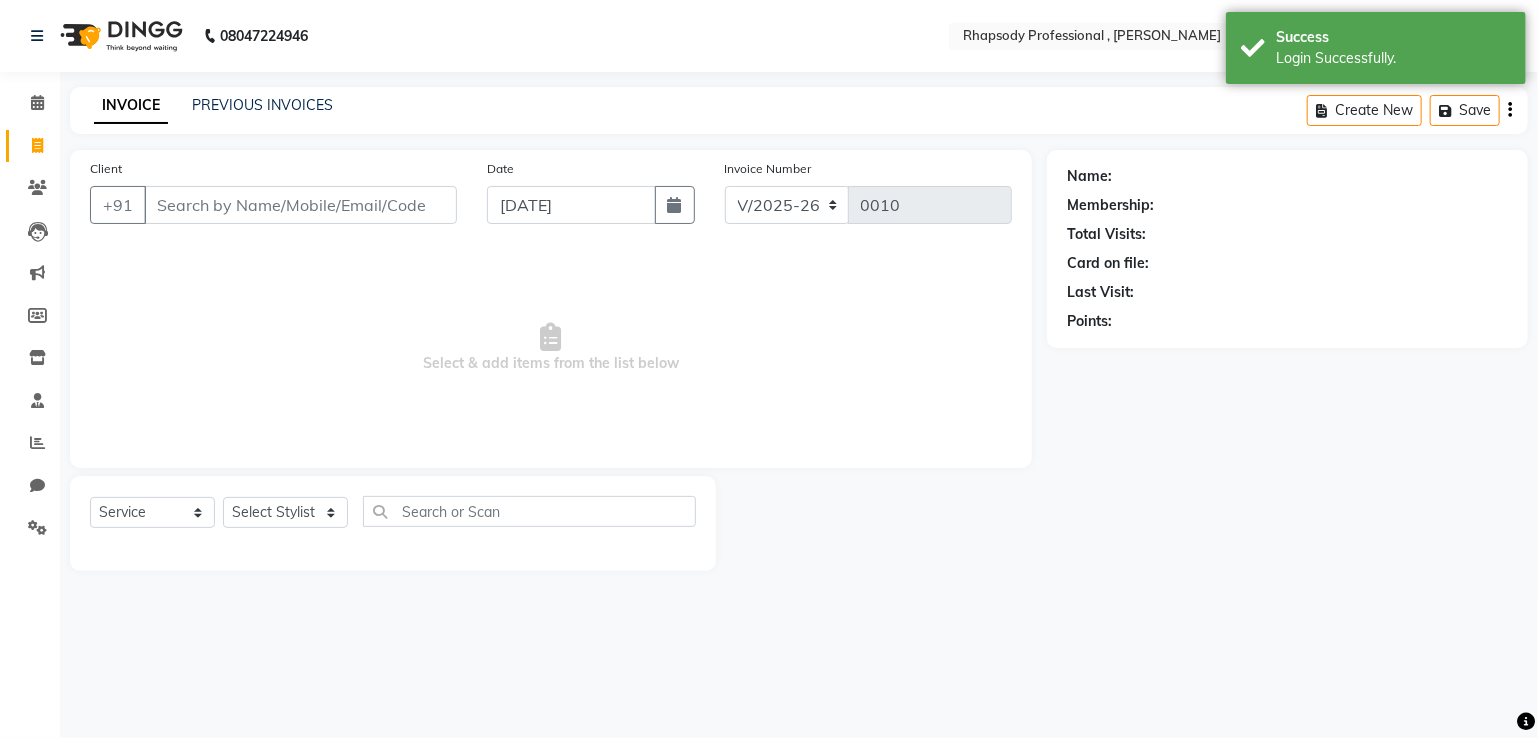 click on "Client" at bounding box center [300, 205] 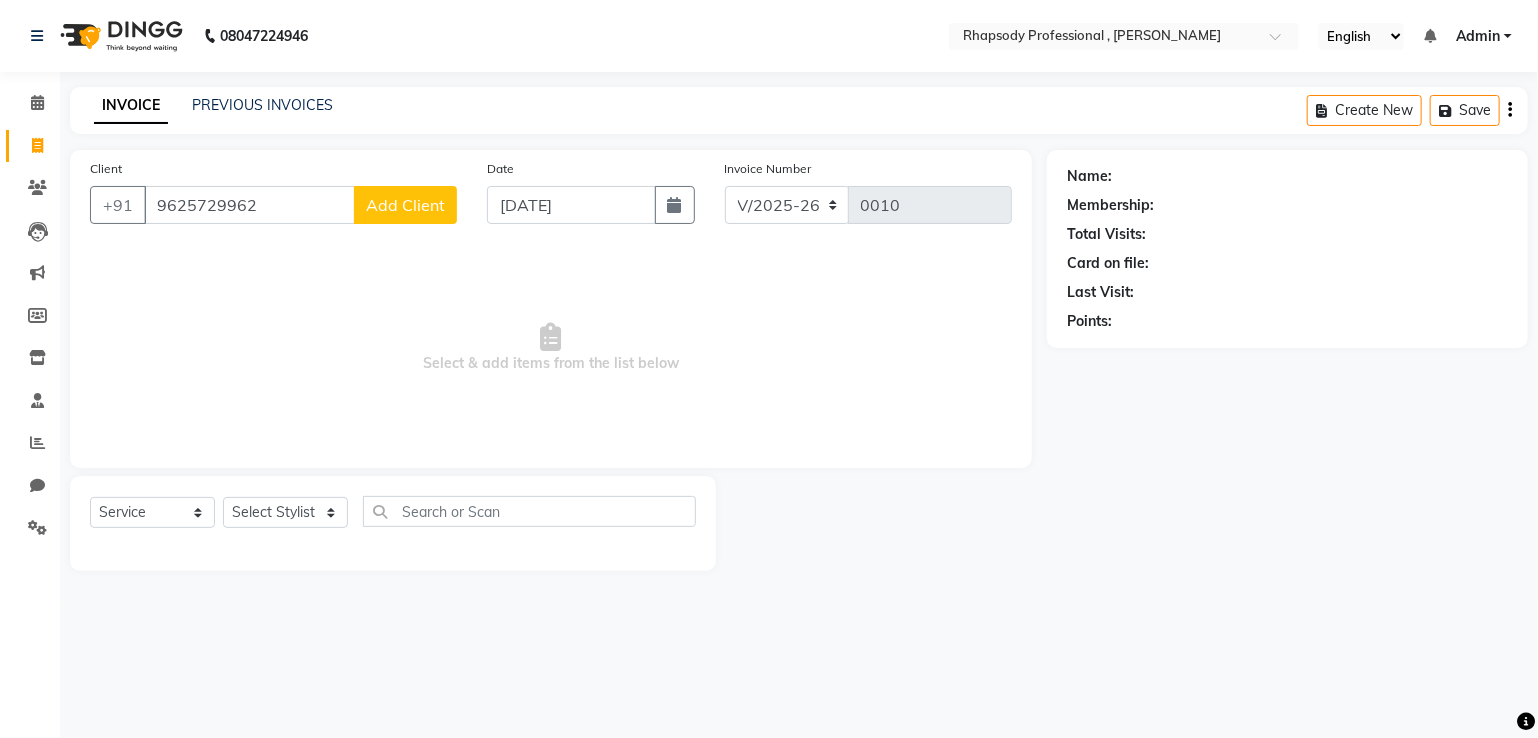 type on "9625729962" 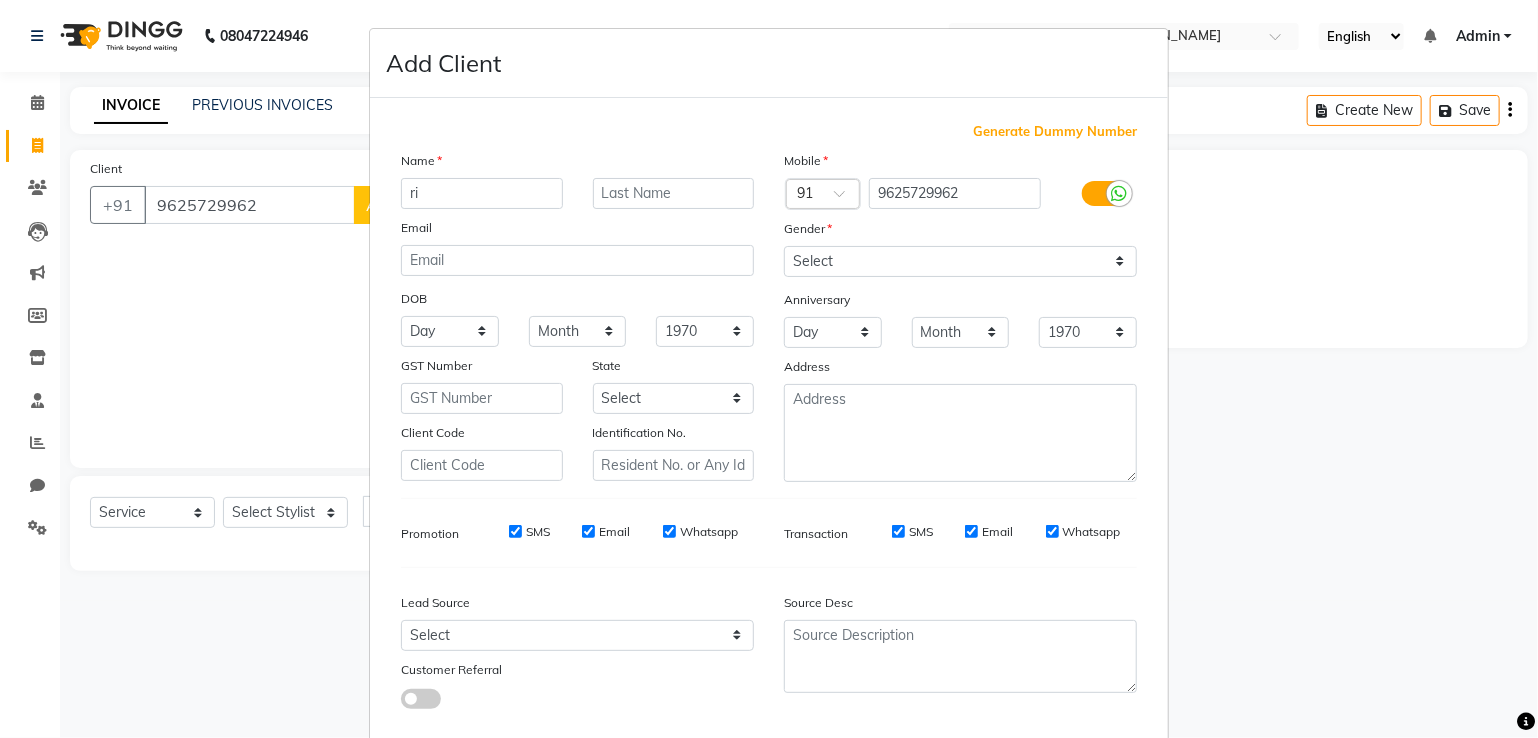 type on "r" 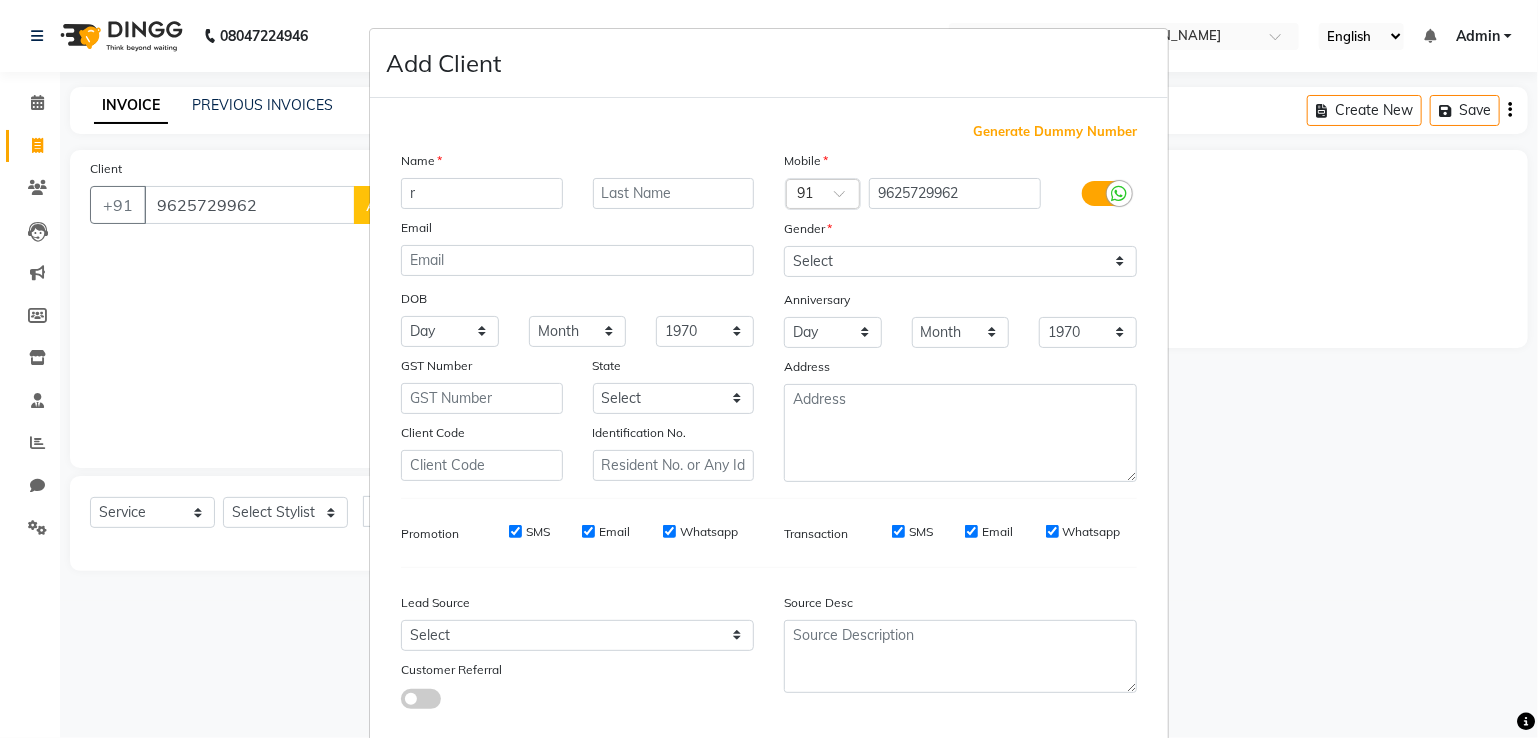 type 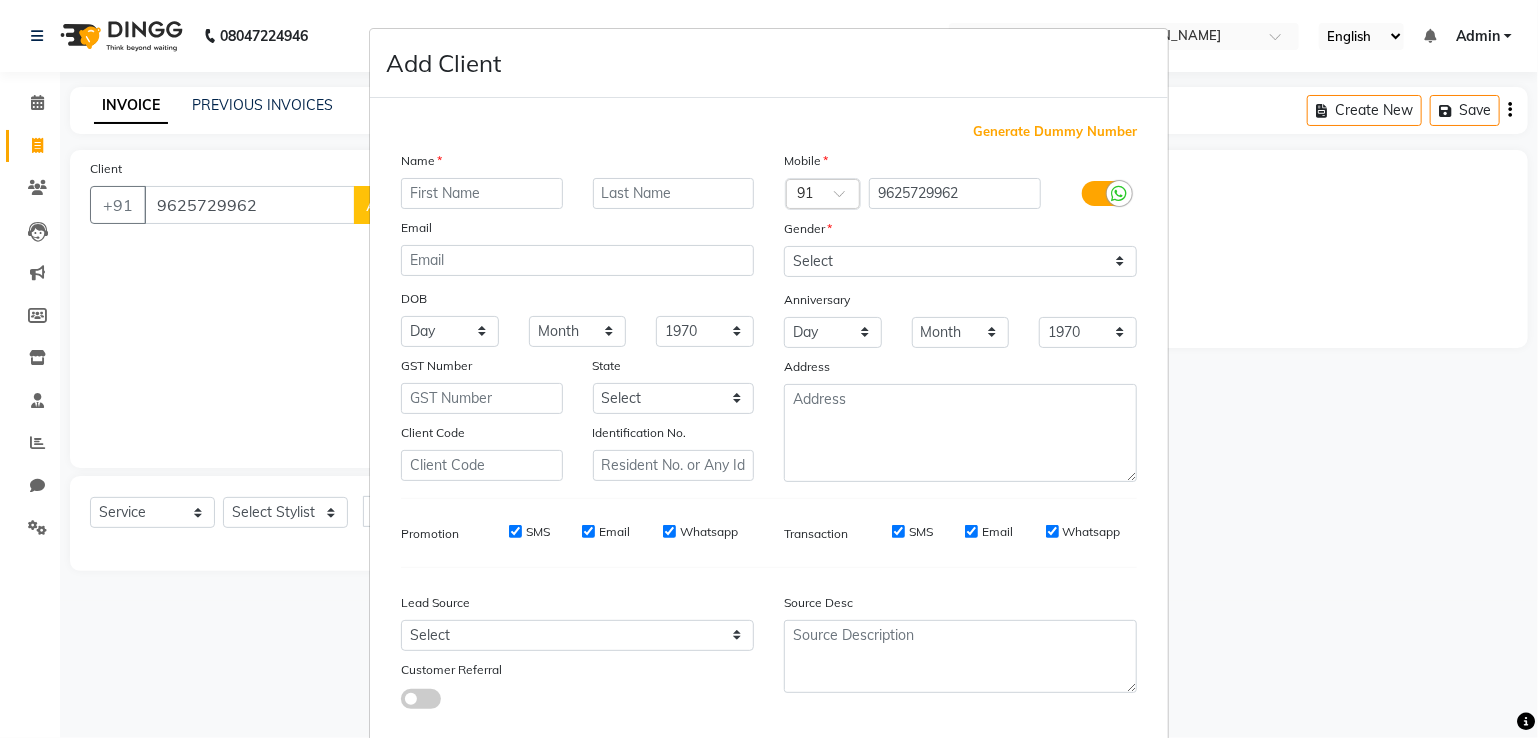 click on "Add Client Generate Dummy Number Name Email DOB Day 01 02 03 04 05 06 07 08 09 10 11 12 13 14 15 16 17 18 19 20 21 22 23 24 25 26 27 28 29 30 31 Month January February March April May June July August September October November [DATE] 1941 1942 1943 1944 1945 1946 1947 1948 1949 1950 1951 1952 1953 1954 1955 1956 1957 1958 1959 1960 1961 1962 1963 1964 1965 1966 1967 1968 1969 1970 1971 1972 1973 1974 1975 1976 1977 1978 1979 1980 1981 1982 1983 1984 1985 1986 1987 1988 1989 1990 1991 1992 1993 1994 1995 1996 1997 1998 1999 2000 2001 2002 2003 2004 2005 2006 2007 2008 2009 2010 2011 2012 2013 2014 2015 2016 2017 2018 2019 2020 2021 2022 2023 2024 GST Number State Select [GEOGRAPHIC_DATA] [GEOGRAPHIC_DATA] [GEOGRAPHIC_DATA] [GEOGRAPHIC_DATA] [GEOGRAPHIC_DATA] [GEOGRAPHIC_DATA] [GEOGRAPHIC_DATA] [GEOGRAPHIC_DATA] and [GEOGRAPHIC_DATA] [GEOGRAPHIC_DATA] [GEOGRAPHIC_DATA] [GEOGRAPHIC_DATA] [GEOGRAPHIC_DATA] [GEOGRAPHIC_DATA] [GEOGRAPHIC_DATA] [GEOGRAPHIC_DATA] [GEOGRAPHIC_DATA] [GEOGRAPHIC_DATA] [GEOGRAPHIC_DATA] [GEOGRAPHIC_DATA] [GEOGRAPHIC_DATA] [GEOGRAPHIC_DATA] [GEOGRAPHIC_DATA] [GEOGRAPHIC_DATA] [GEOGRAPHIC_DATA] [GEOGRAPHIC_DATA] [GEOGRAPHIC_DATA] [GEOGRAPHIC_DATA] [GEOGRAPHIC_DATA] [GEOGRAPHIC_DATA] [GEOGRAPHIC_DATA]" at bounding box center (769, 369) 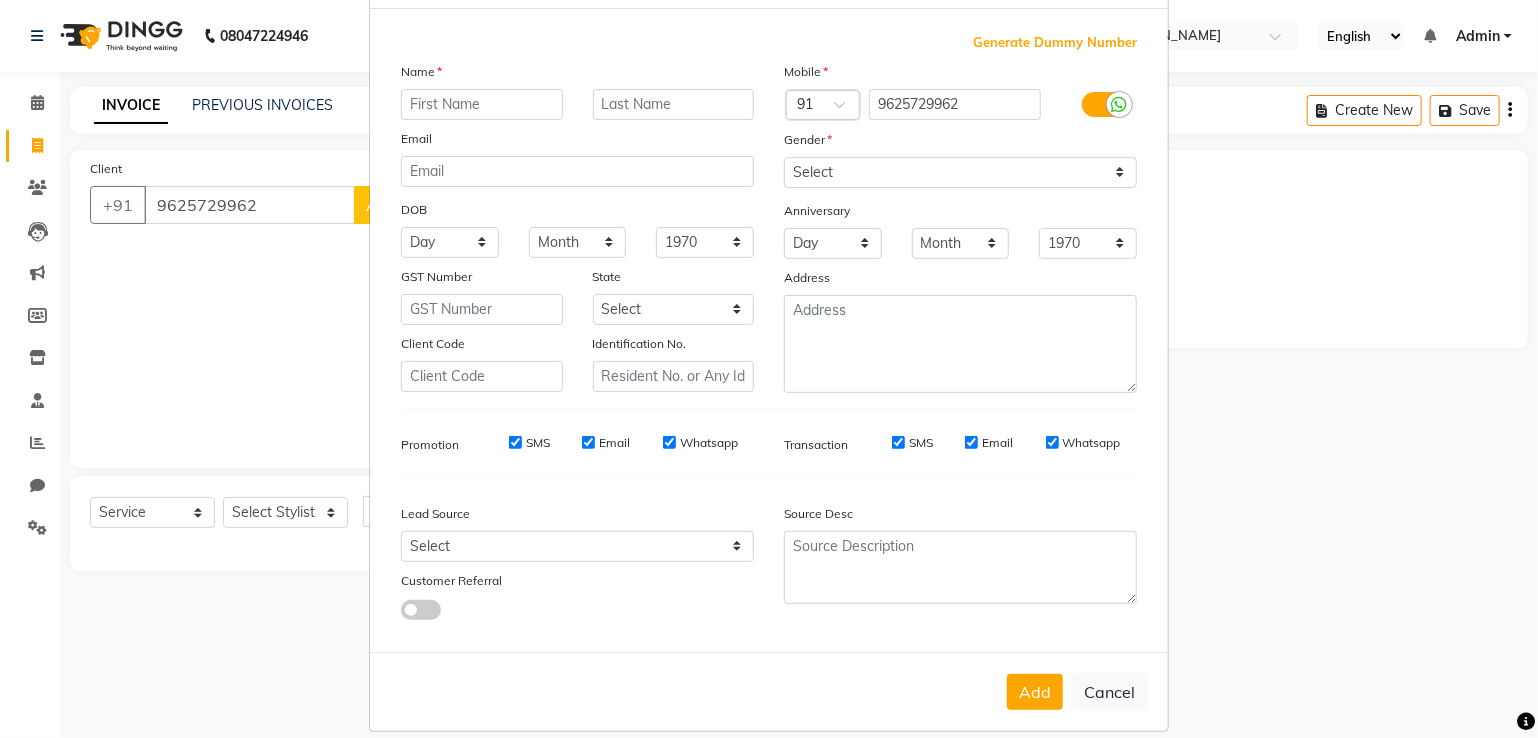 scroll, scrollTop: 118, scrollLeft: 0, axis: vertical 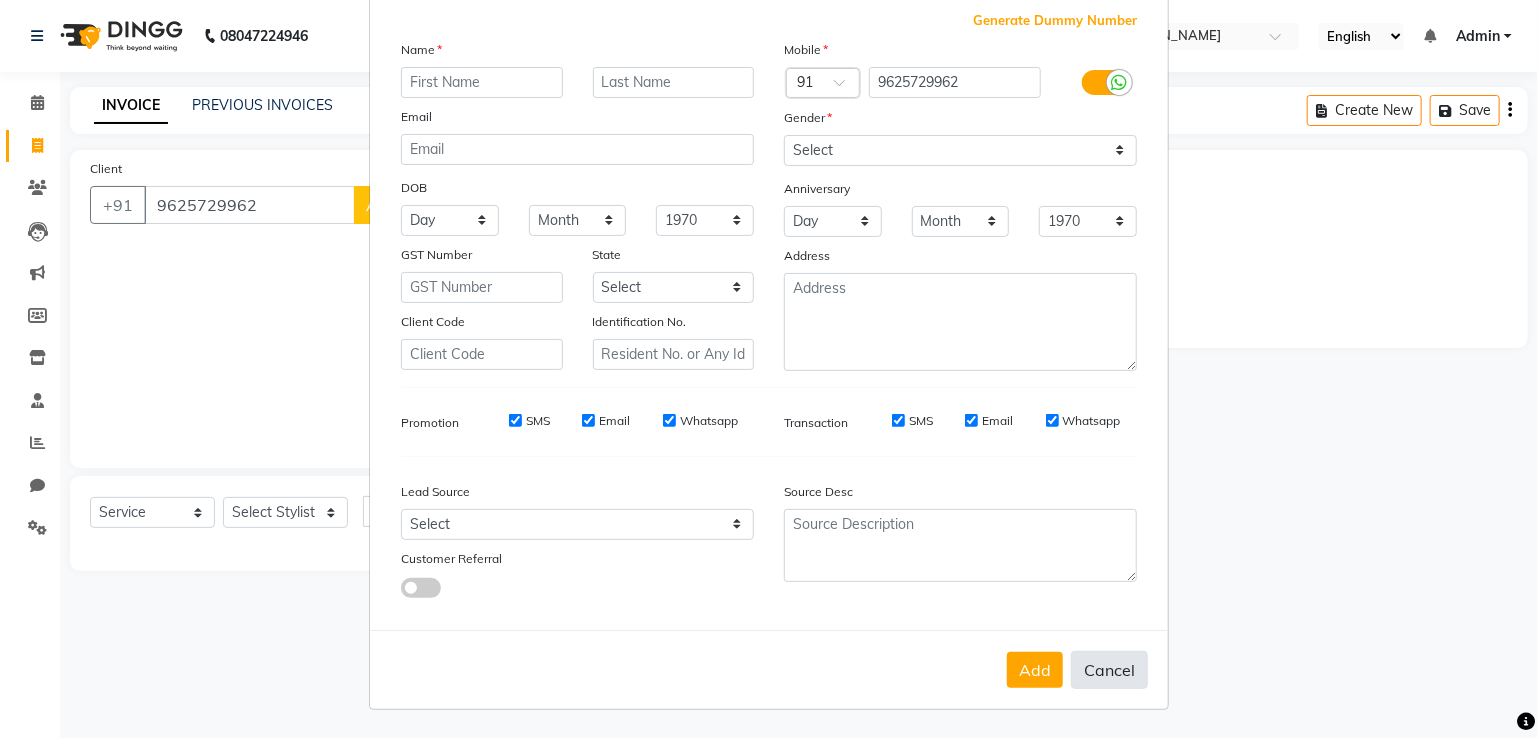 click on "Cancel" at bounding box center [1109, 670] 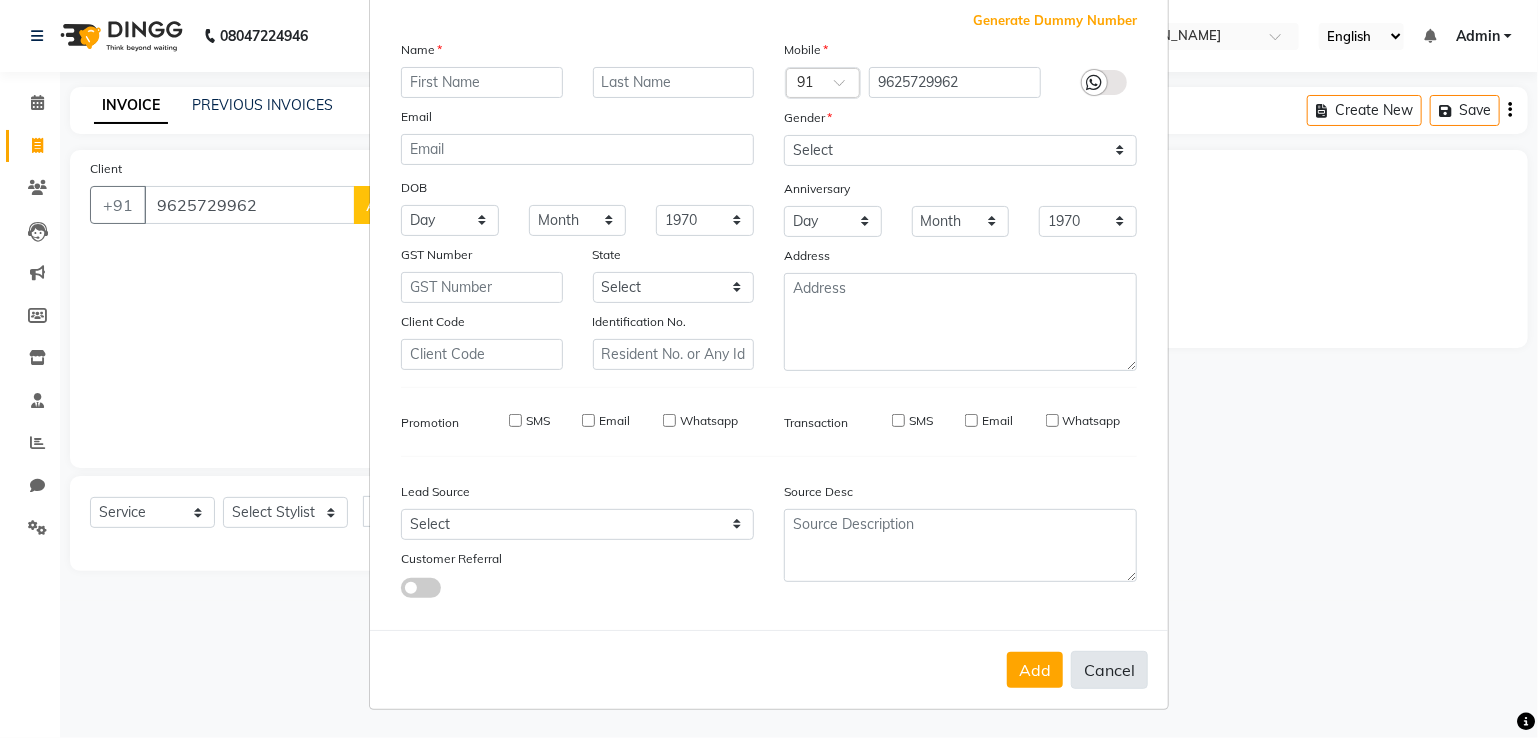 select 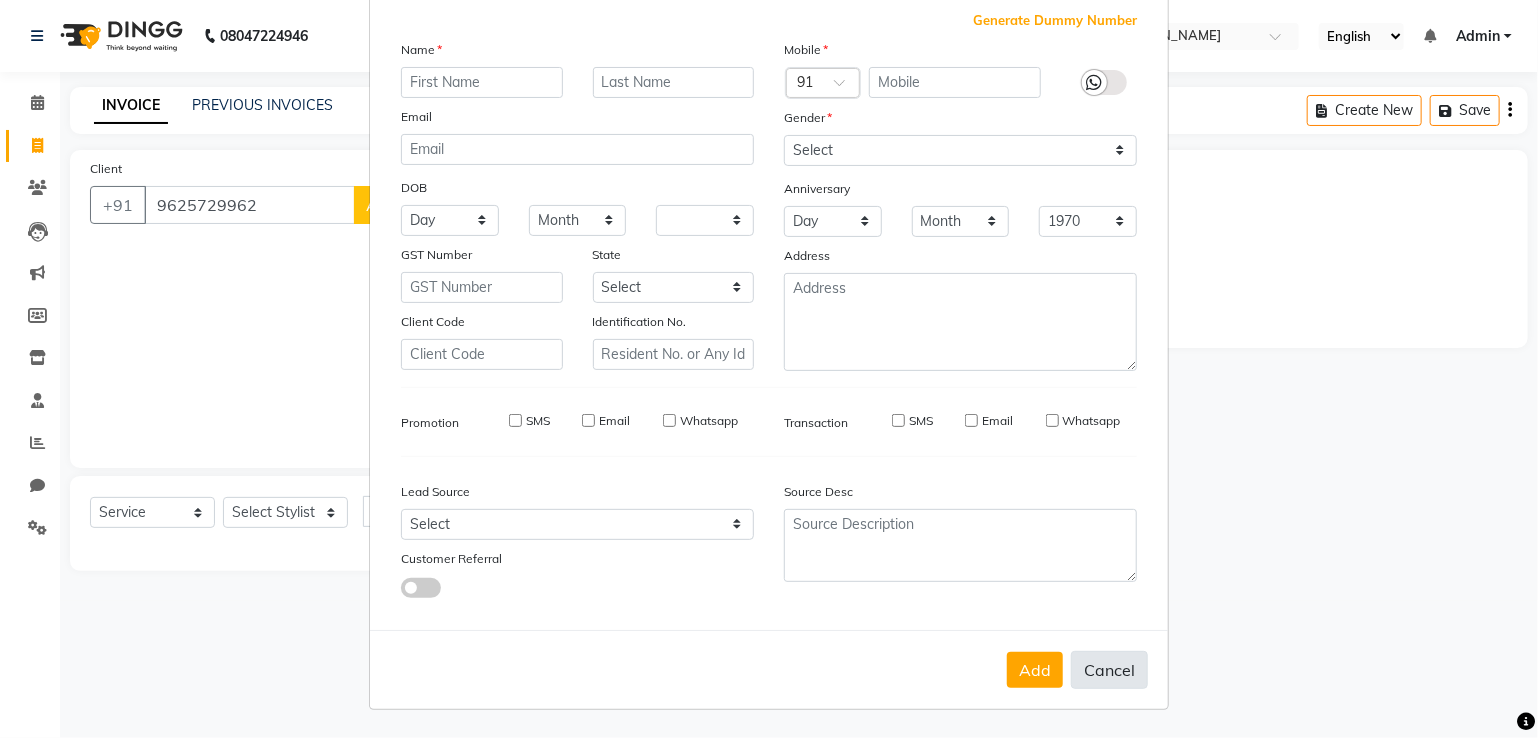 select 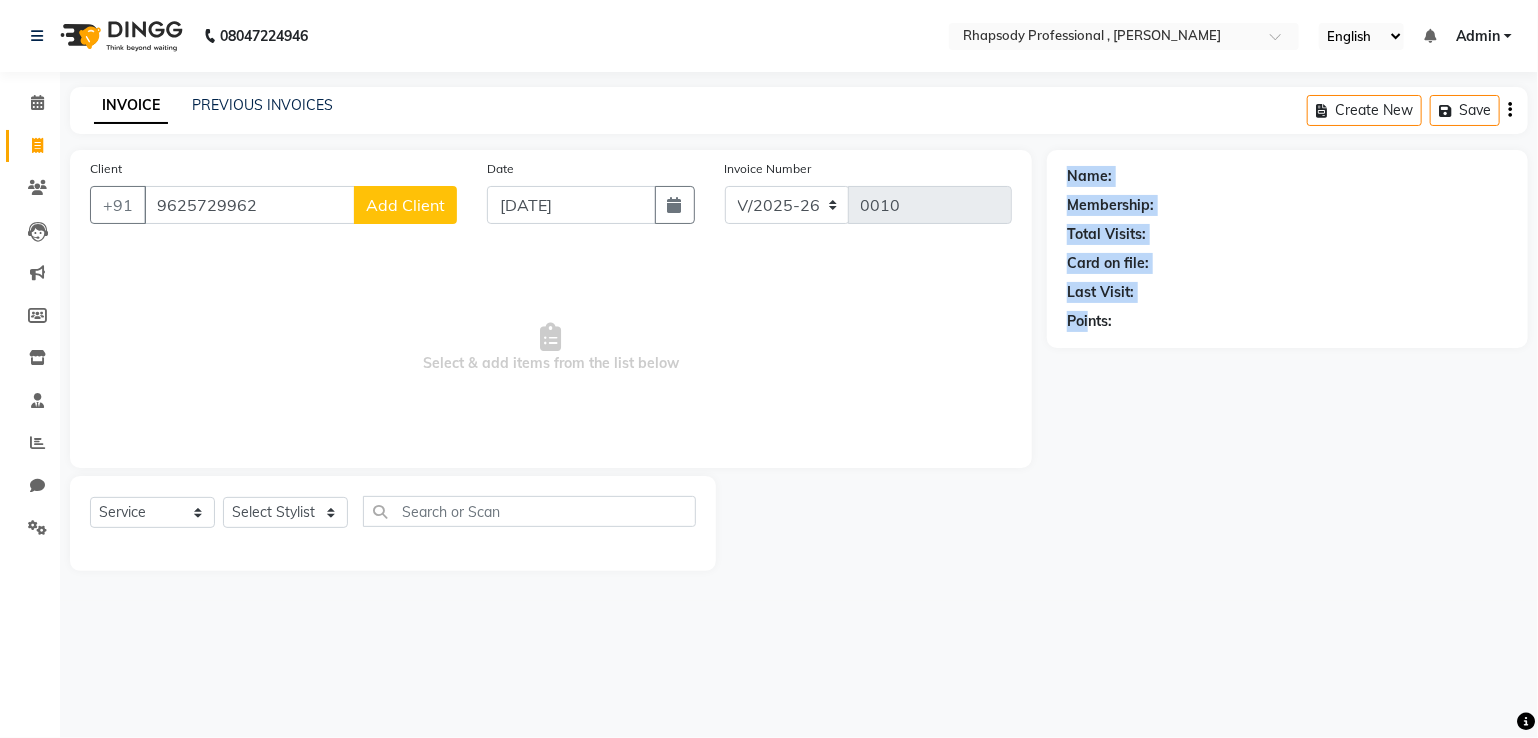 drag, startPoint x: 1090, startPoint y: 675, endPoint x: 654, endPoint y: 600, distance: 442.40366 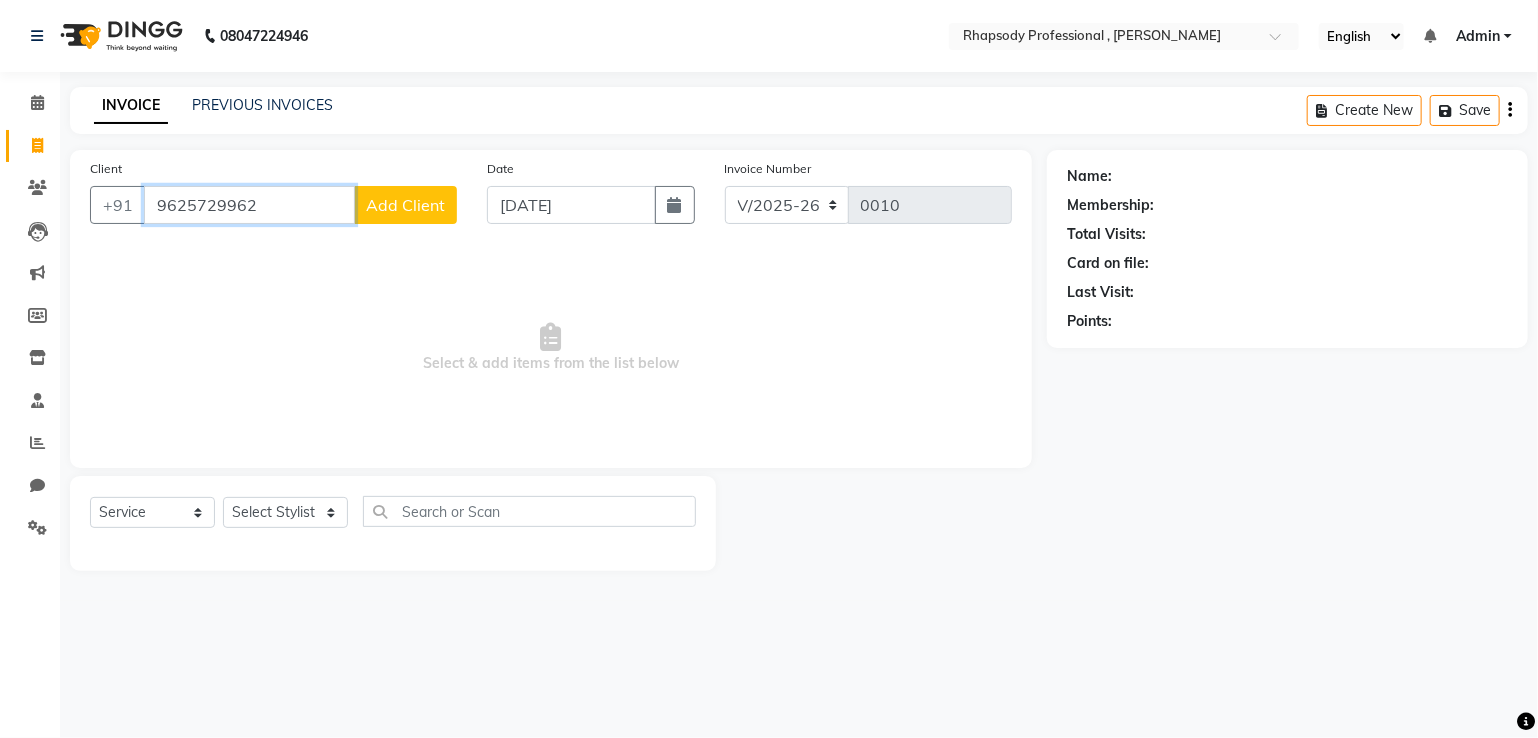 click on "9625729962" at bounding box center (249, 205) 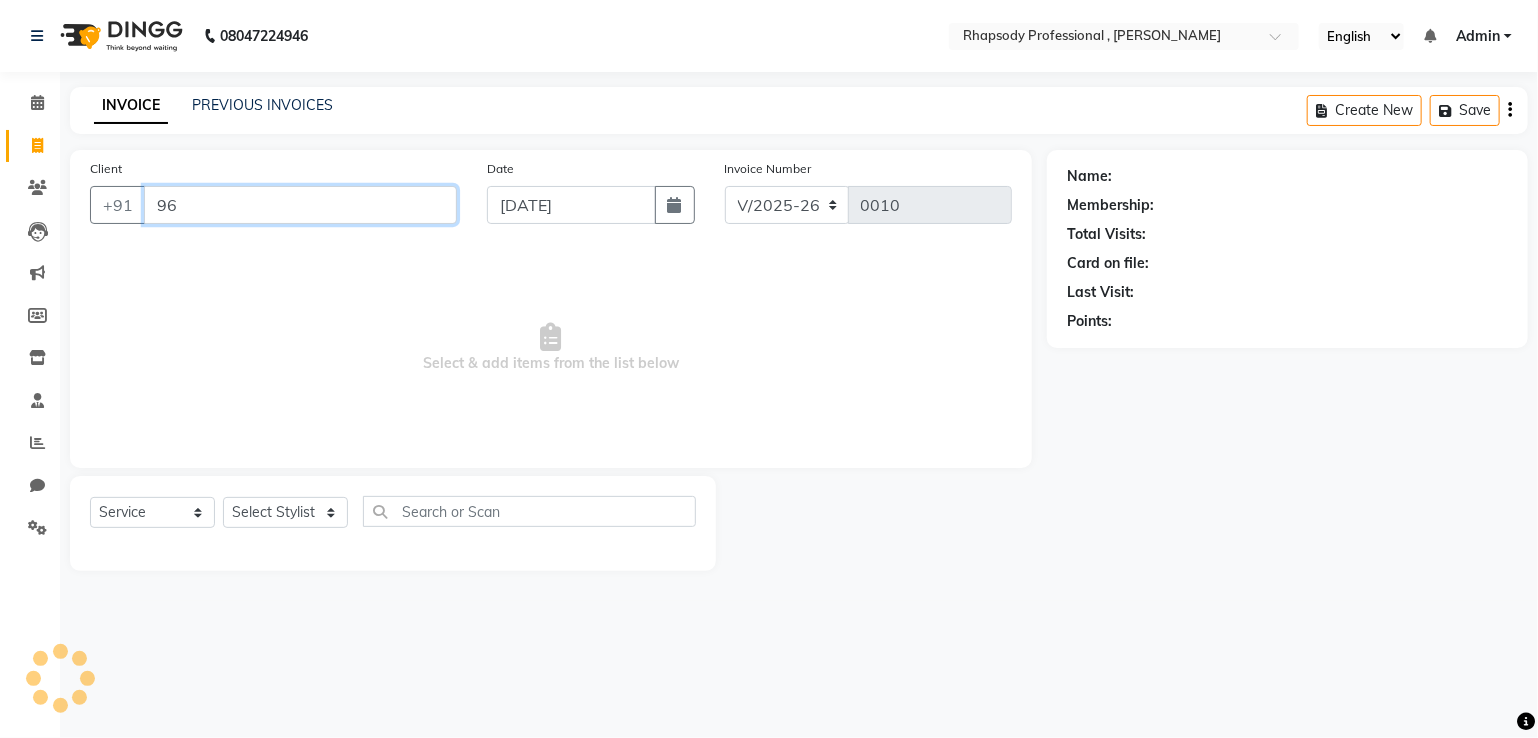 type on "9" 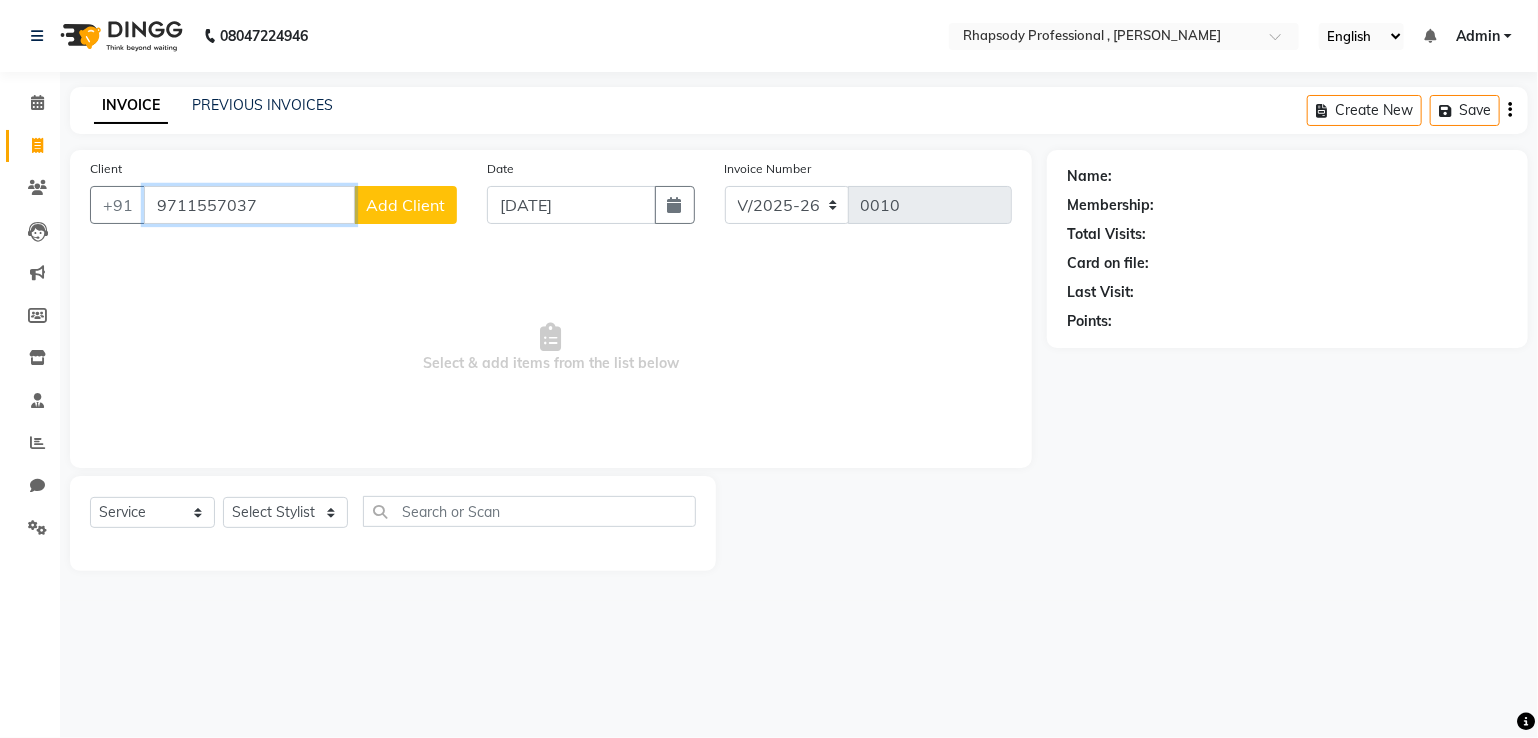 type on "9711557037" 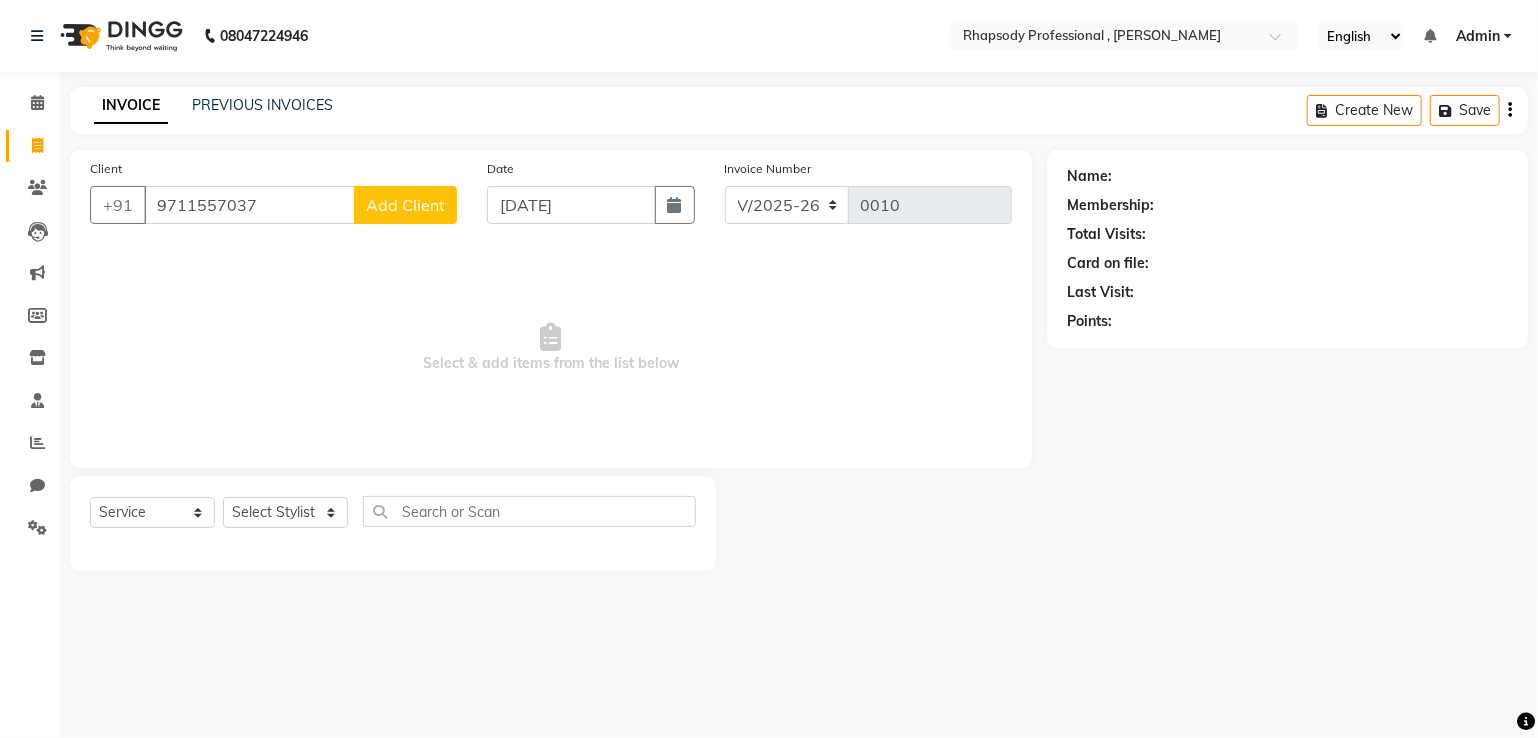 click on "Add Client" 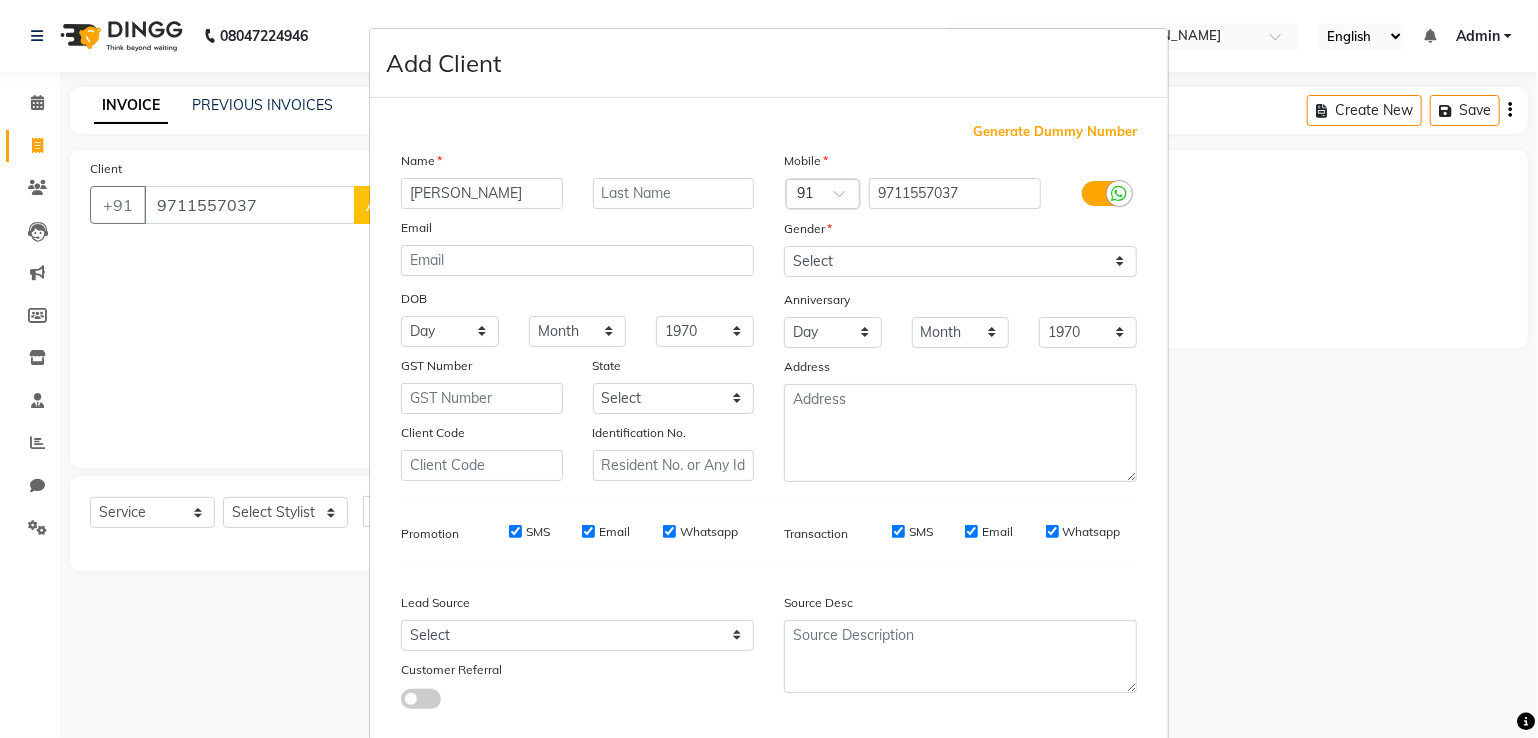 type on "[PERSON_NAME]" 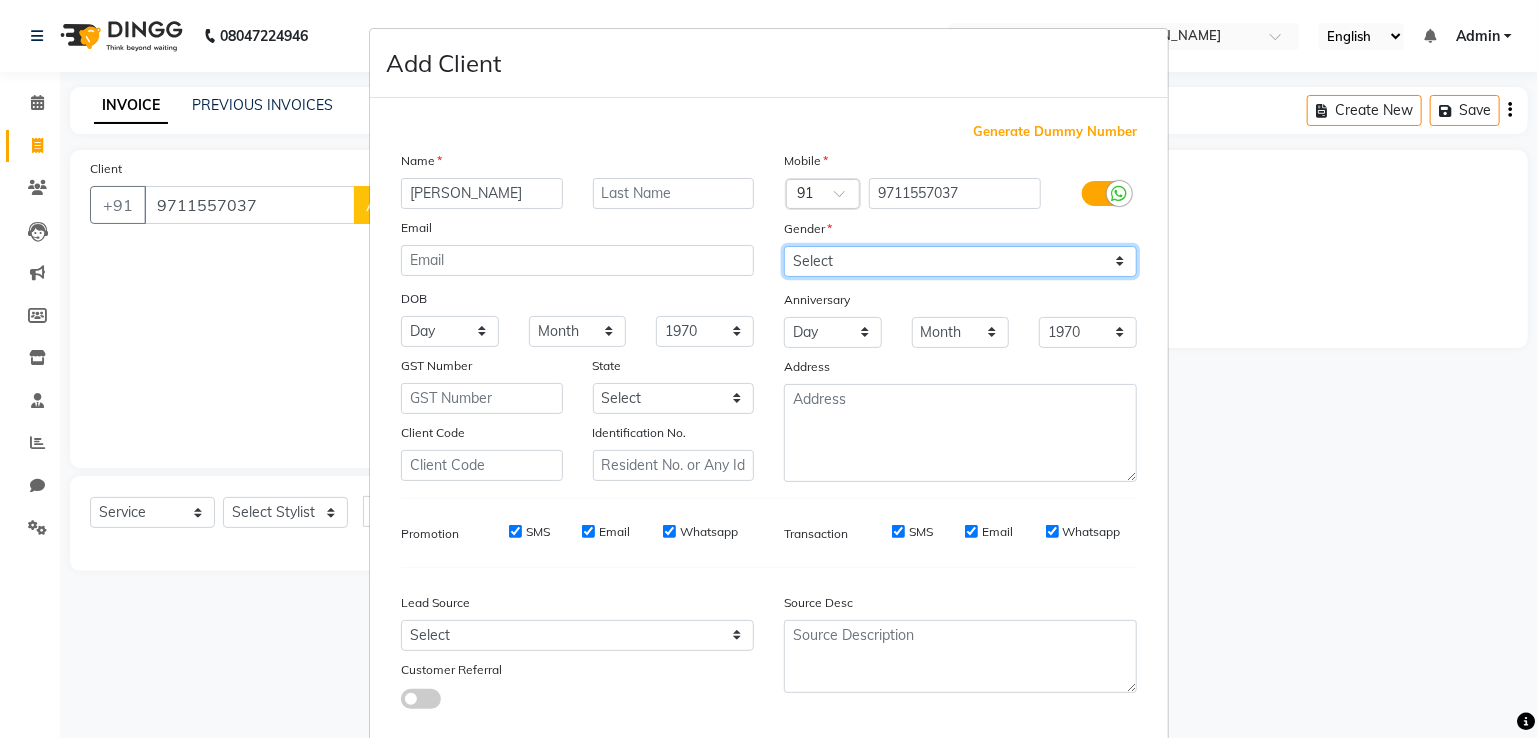 click on "Select [DEMOGRAPHIC_DATA] [DEMOGRAPHIC_DATA] Other Prefer Not To Say" at bounding box center (960, 261) 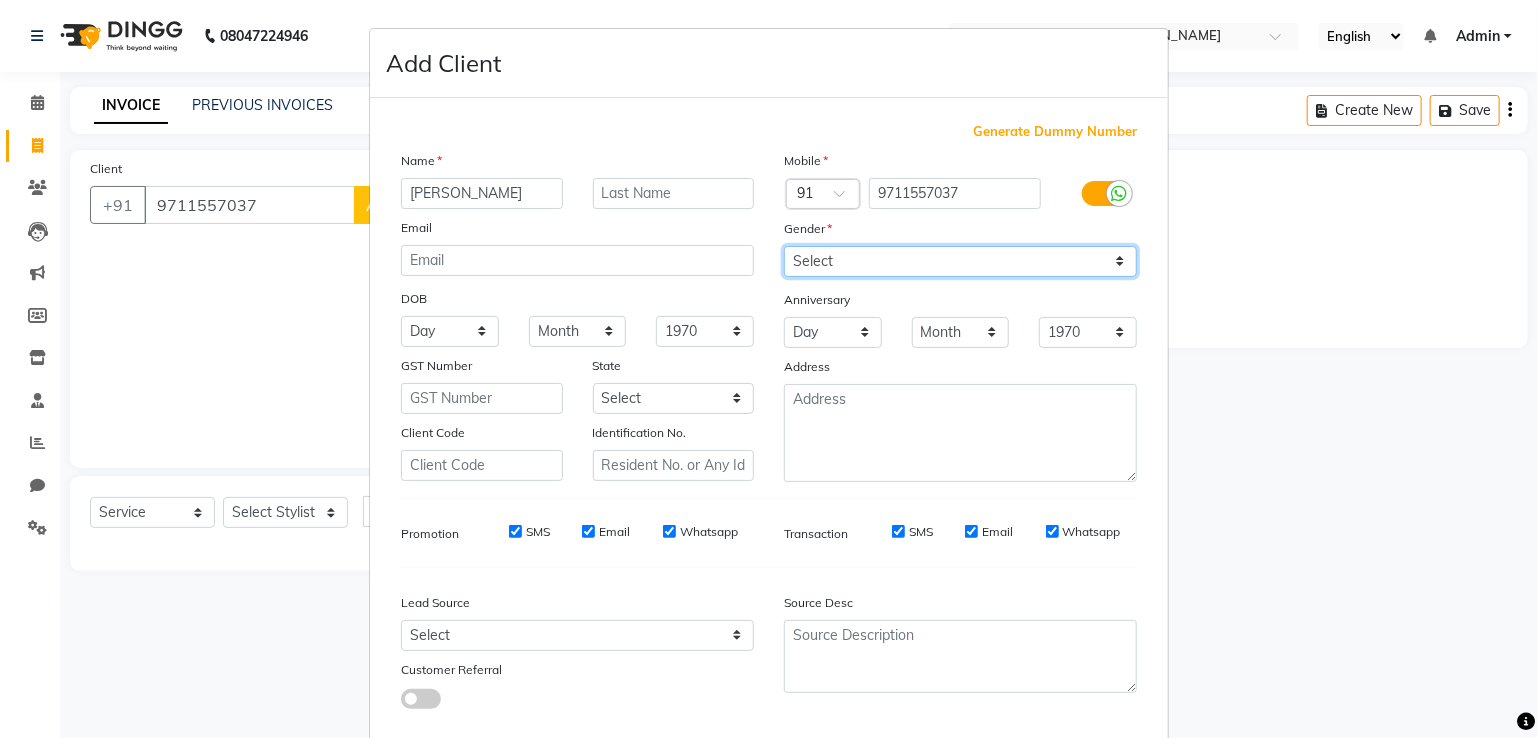 select on "[DEMOGRAPHIC_DATA]" 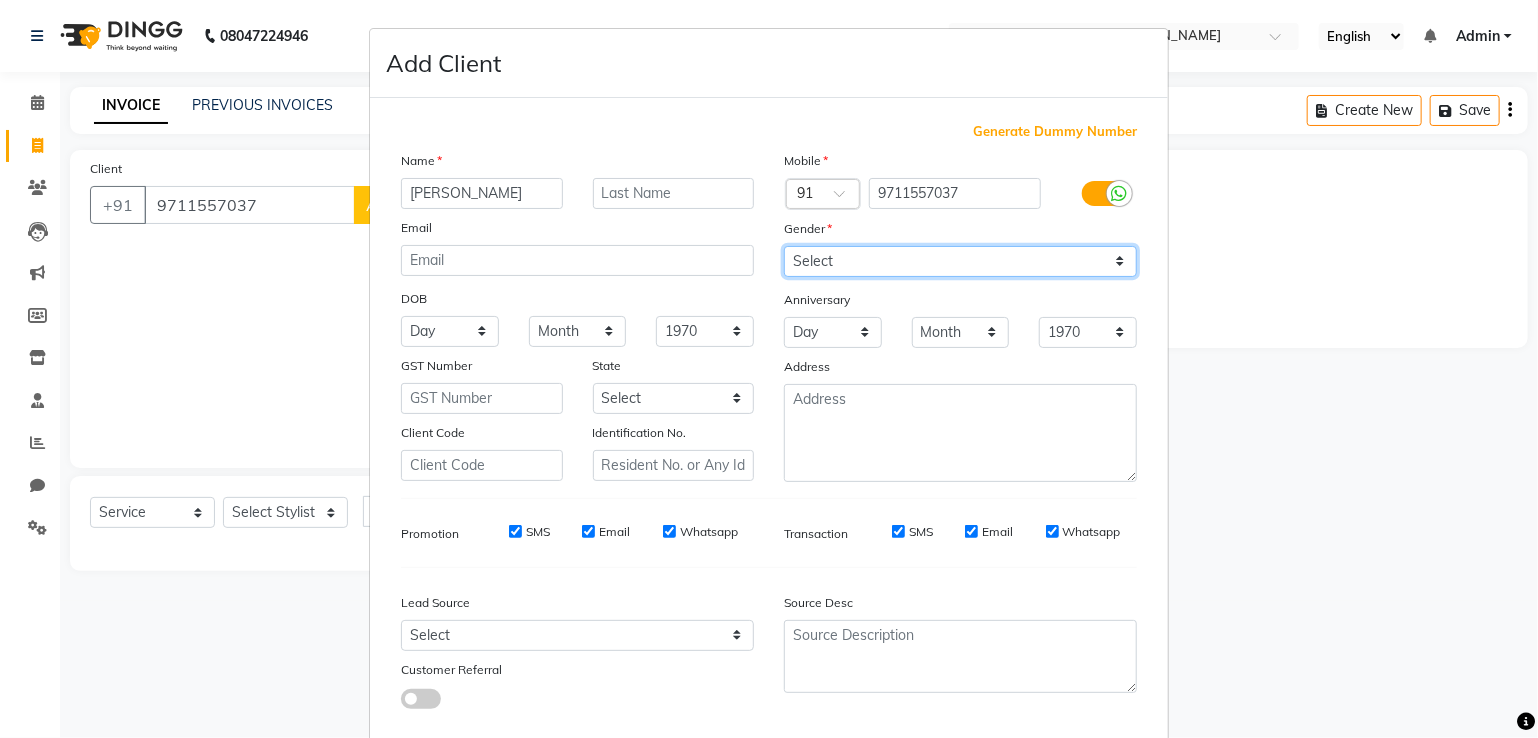 click on "Select [DEMOGRAPHIC_DATA] [DEMOGRAPHIC_DATA] Other Prefer Not To Say" at bounding box center (960, 261) 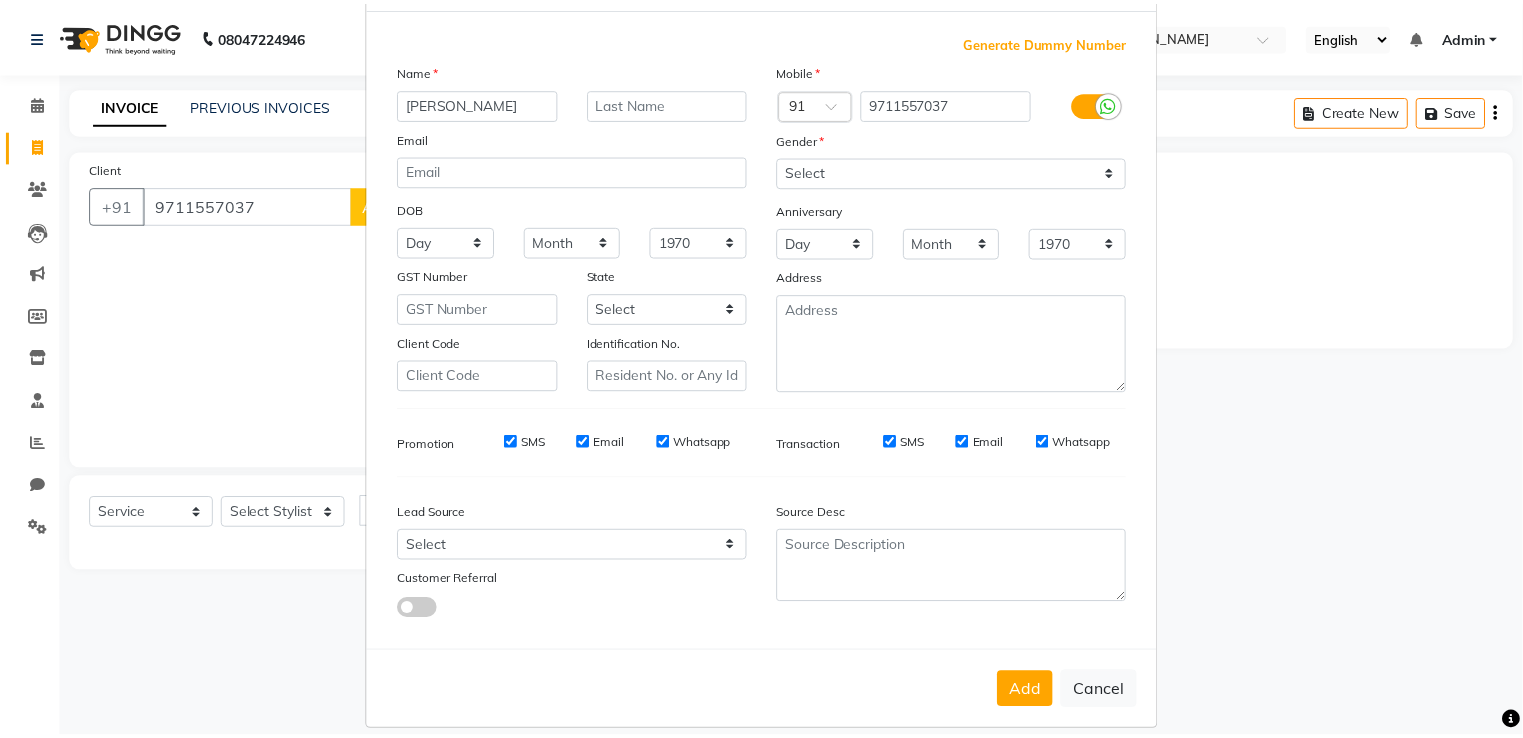 scroll, scrollTop: 118, scrollLeft: 0, axis: vertical 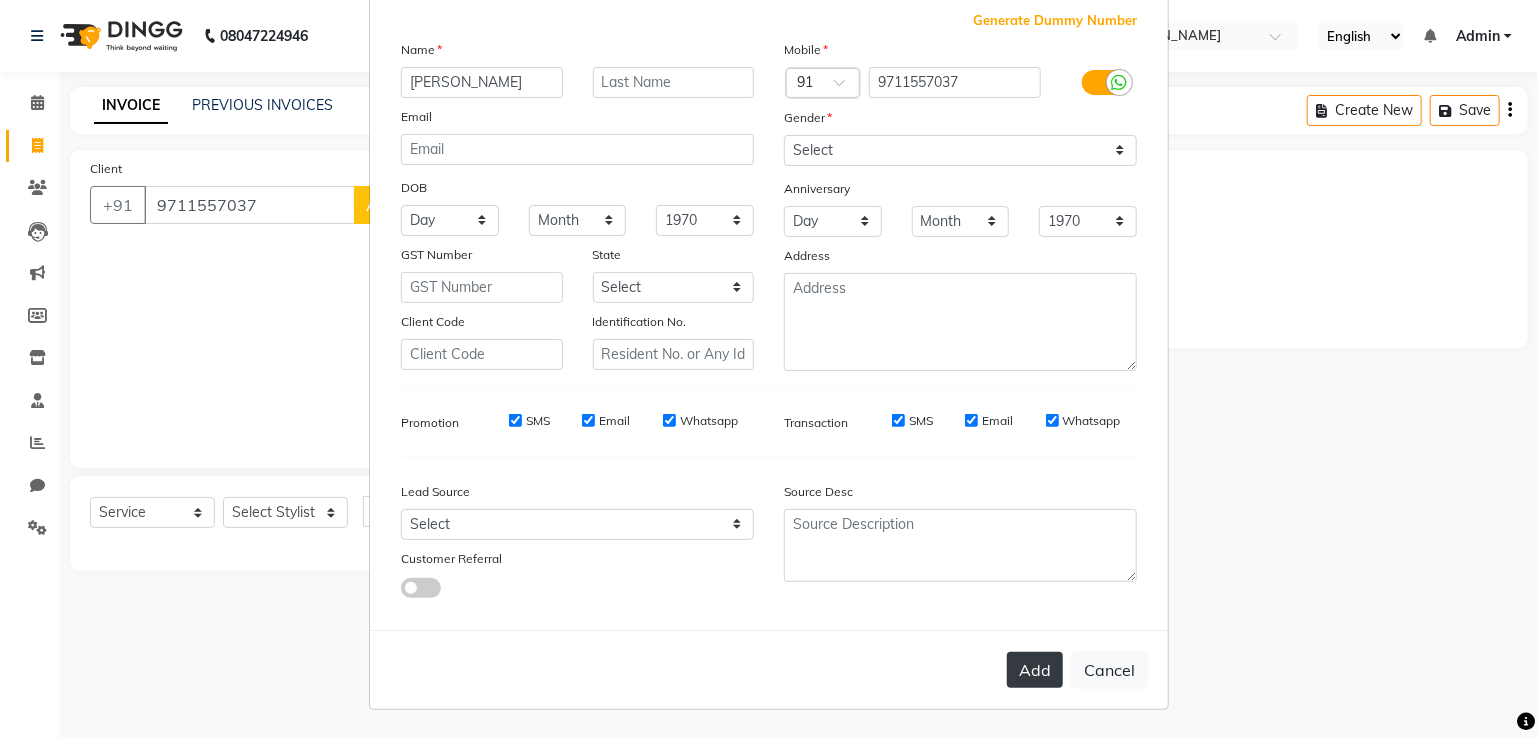 click on "Add" at bounding box center (1035, 670) 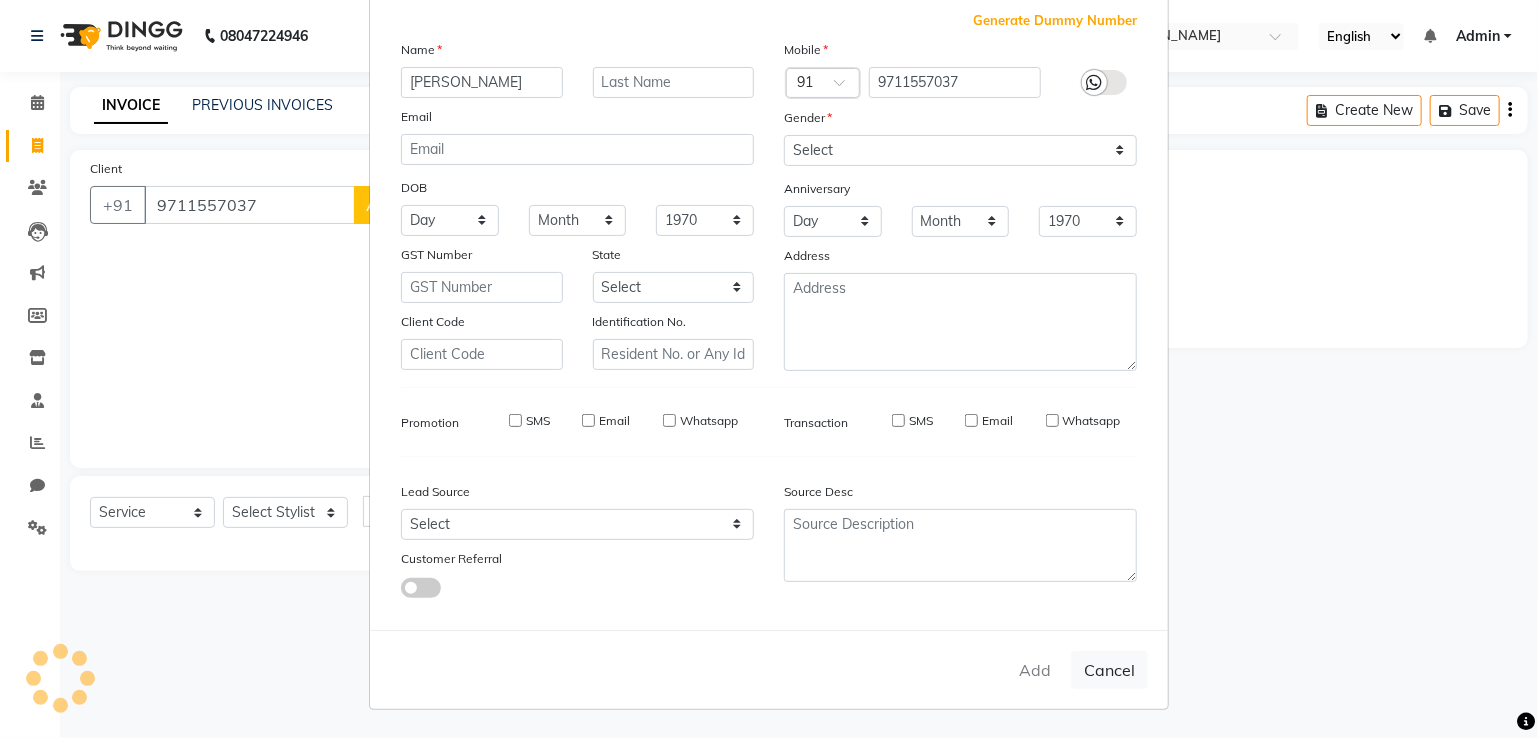 type 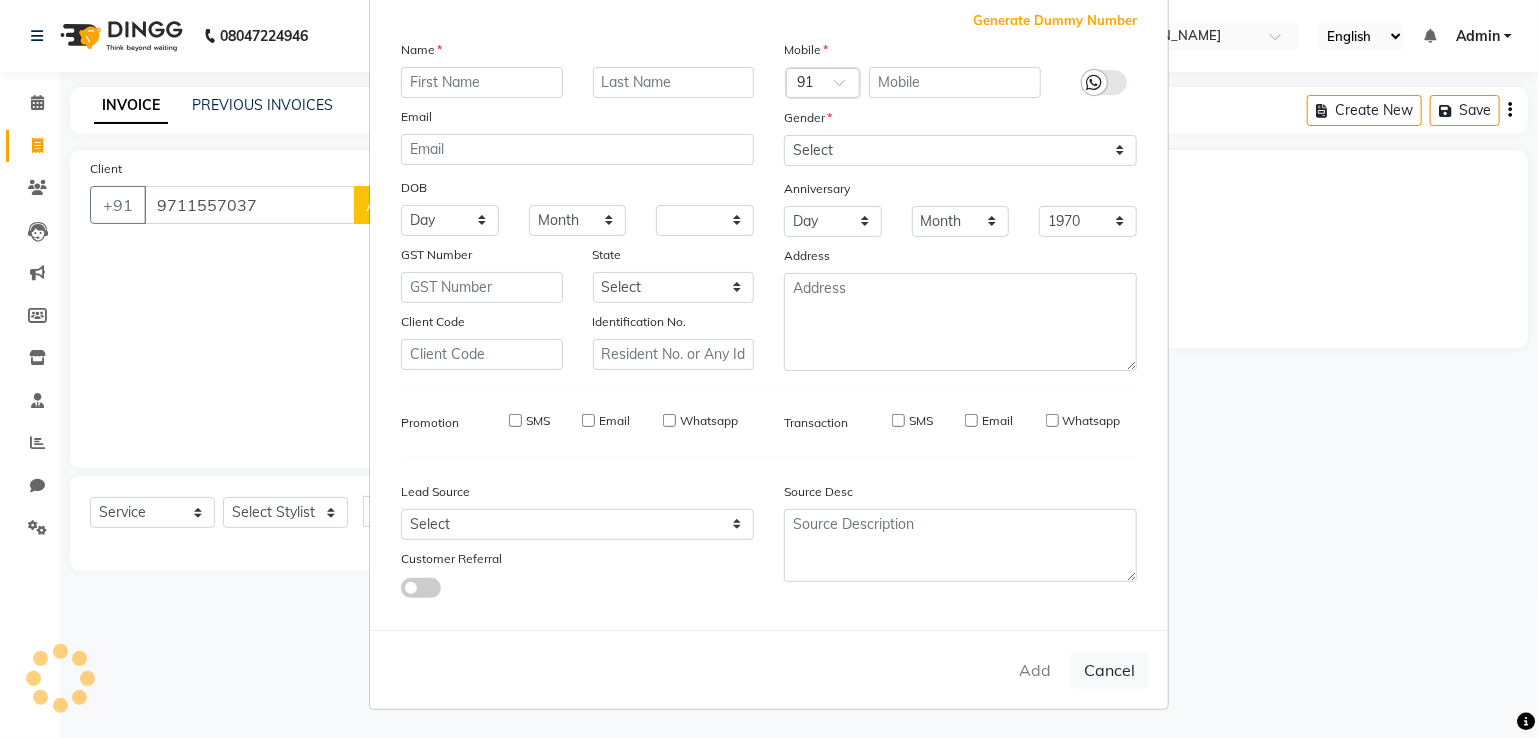 select 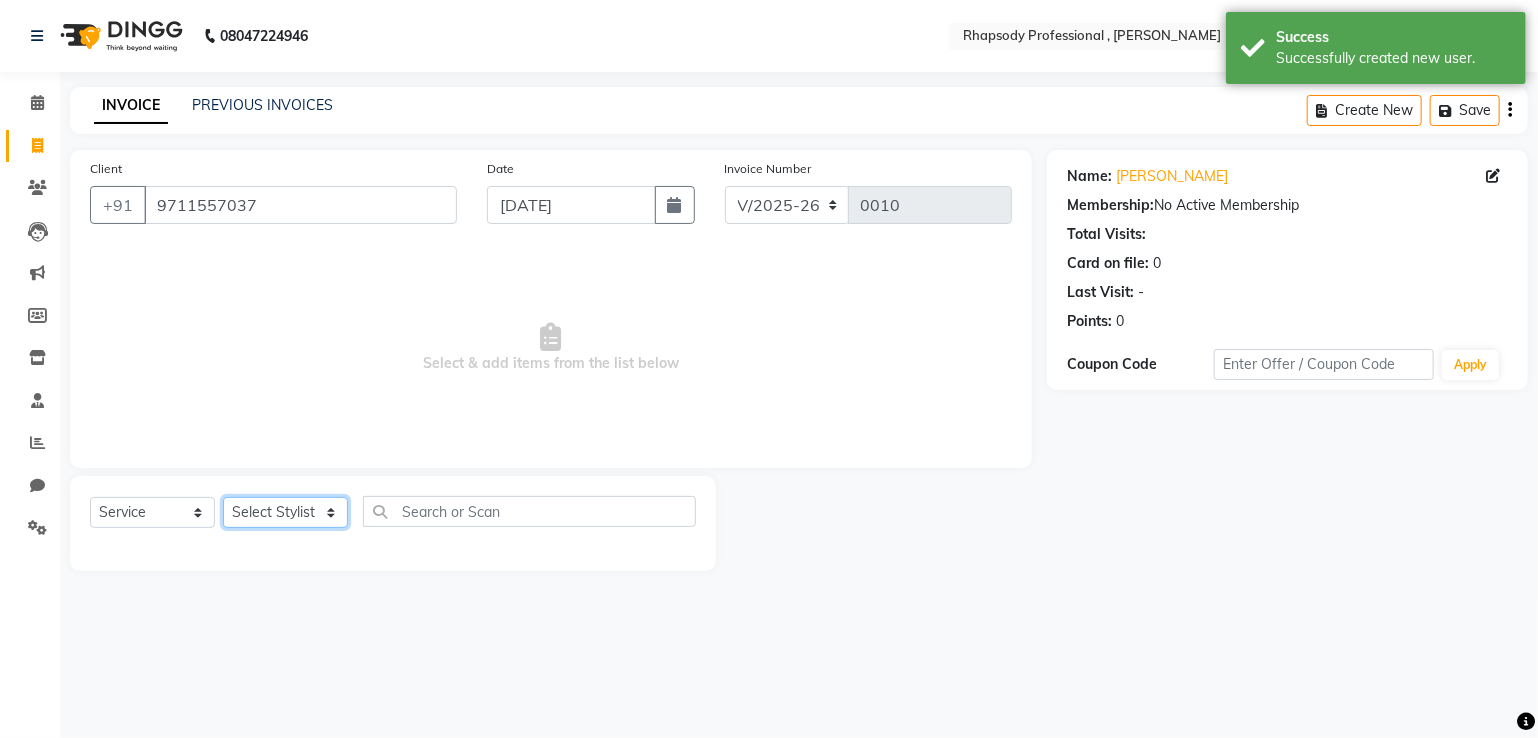click on "Select Stylist [PERSON_NAME] [PERSON_NAME] Manager [PERSON_NAME] [PERSON_NAME] Santosh [PERSON_NAME] [PERSON_NAME]" 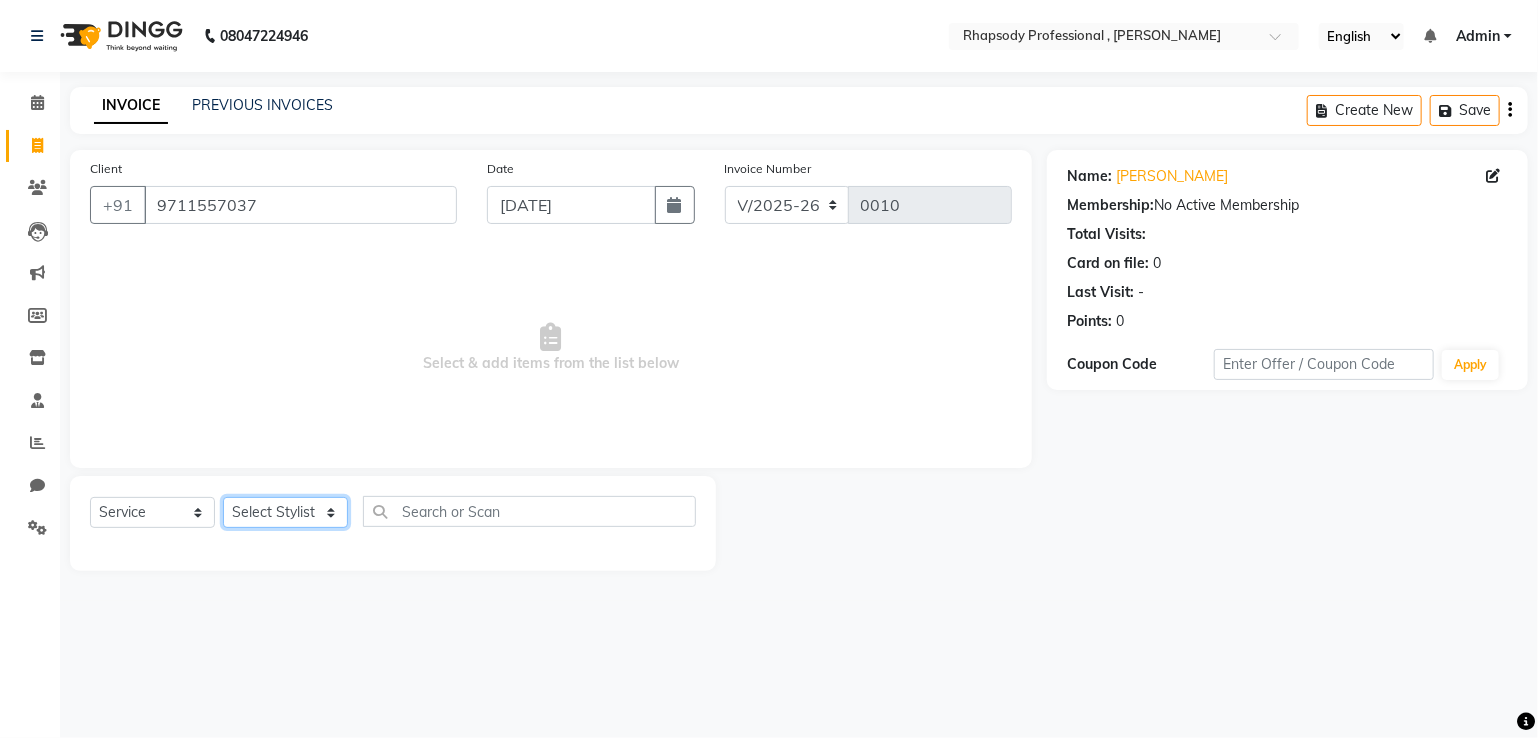 select on "85665" 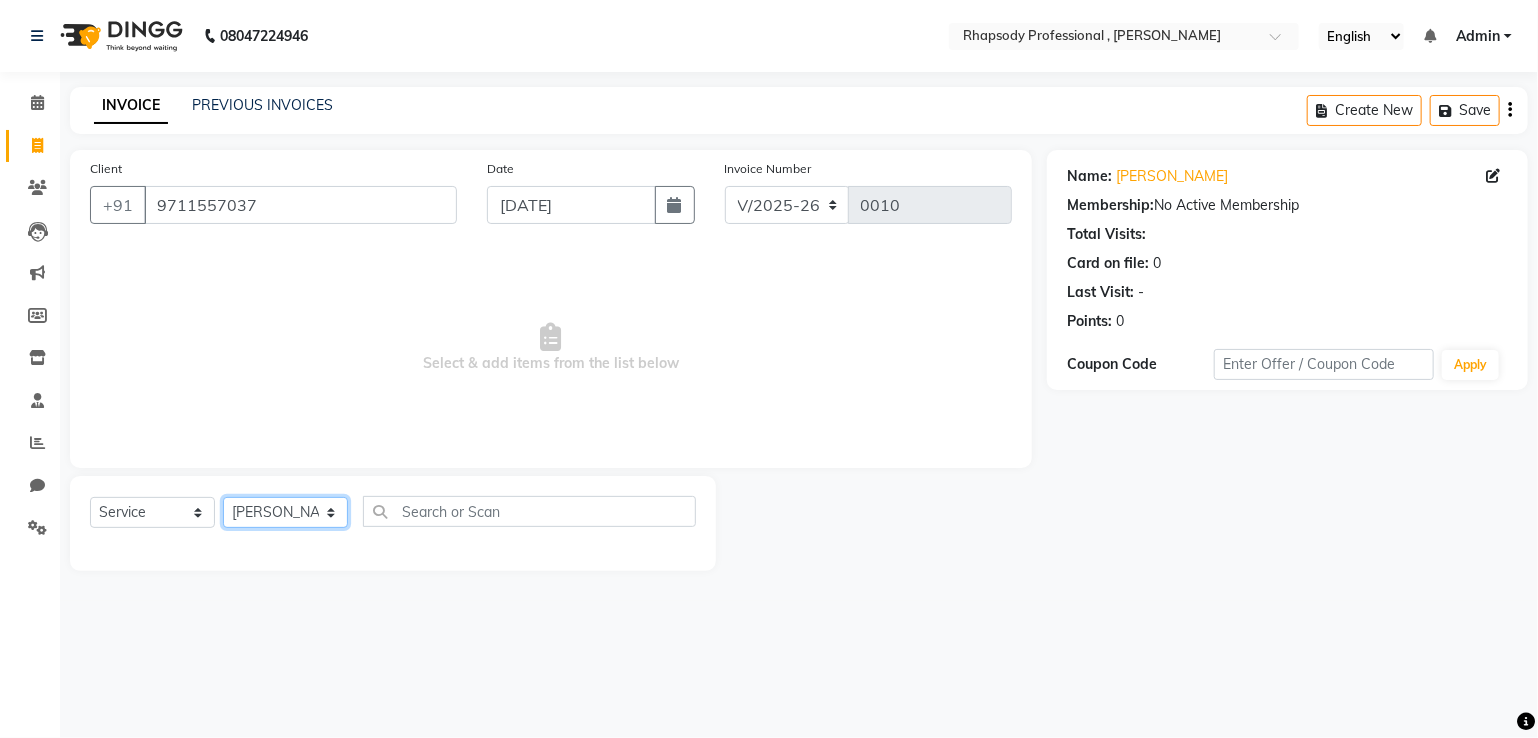 click on "Select Stylist [PERSON_NAME] [PERSON_NAME] Manager [PERSON_NAME] [PERSON_NAME] Santosh [PERSON_NAME] [PERSON_NAME]" 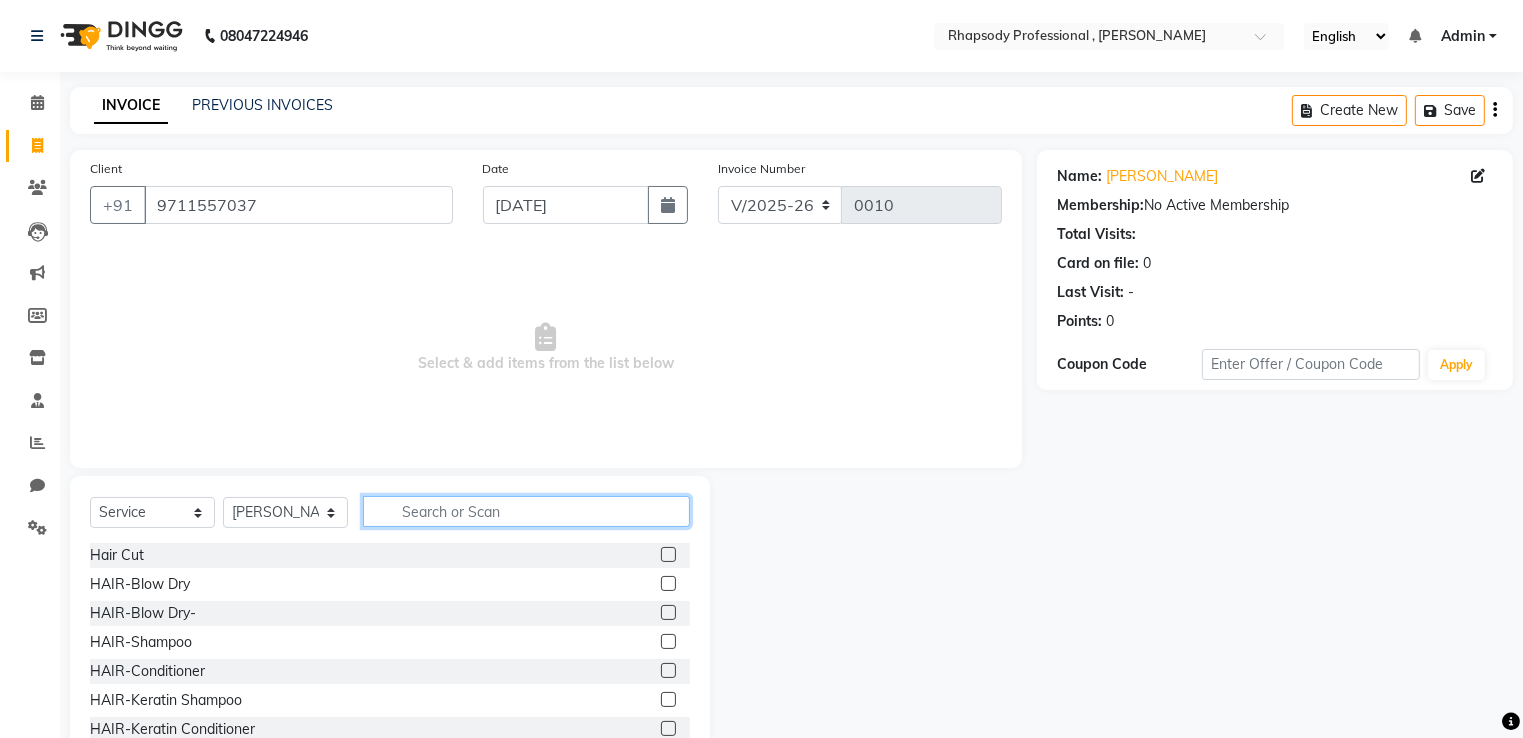 click 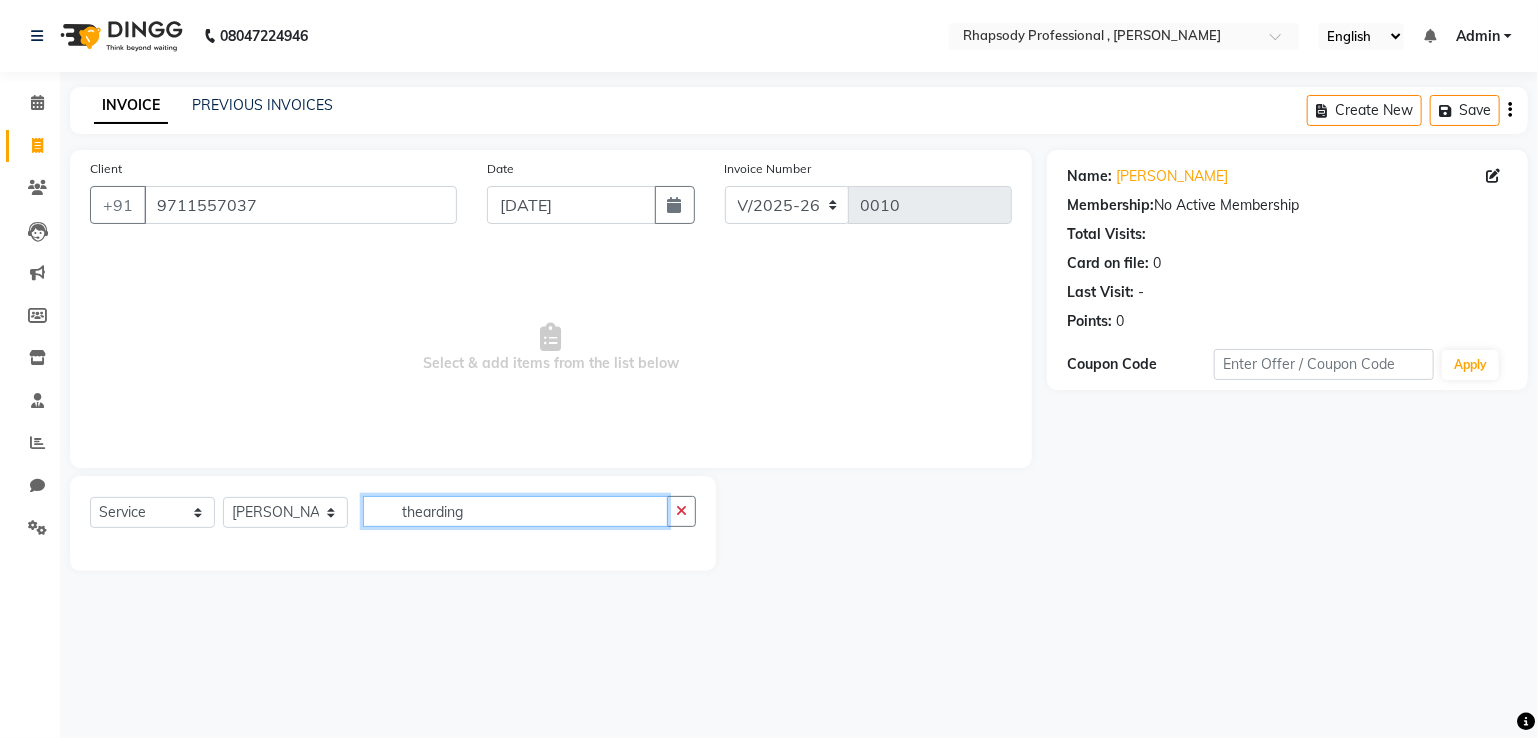 click on "thearding" 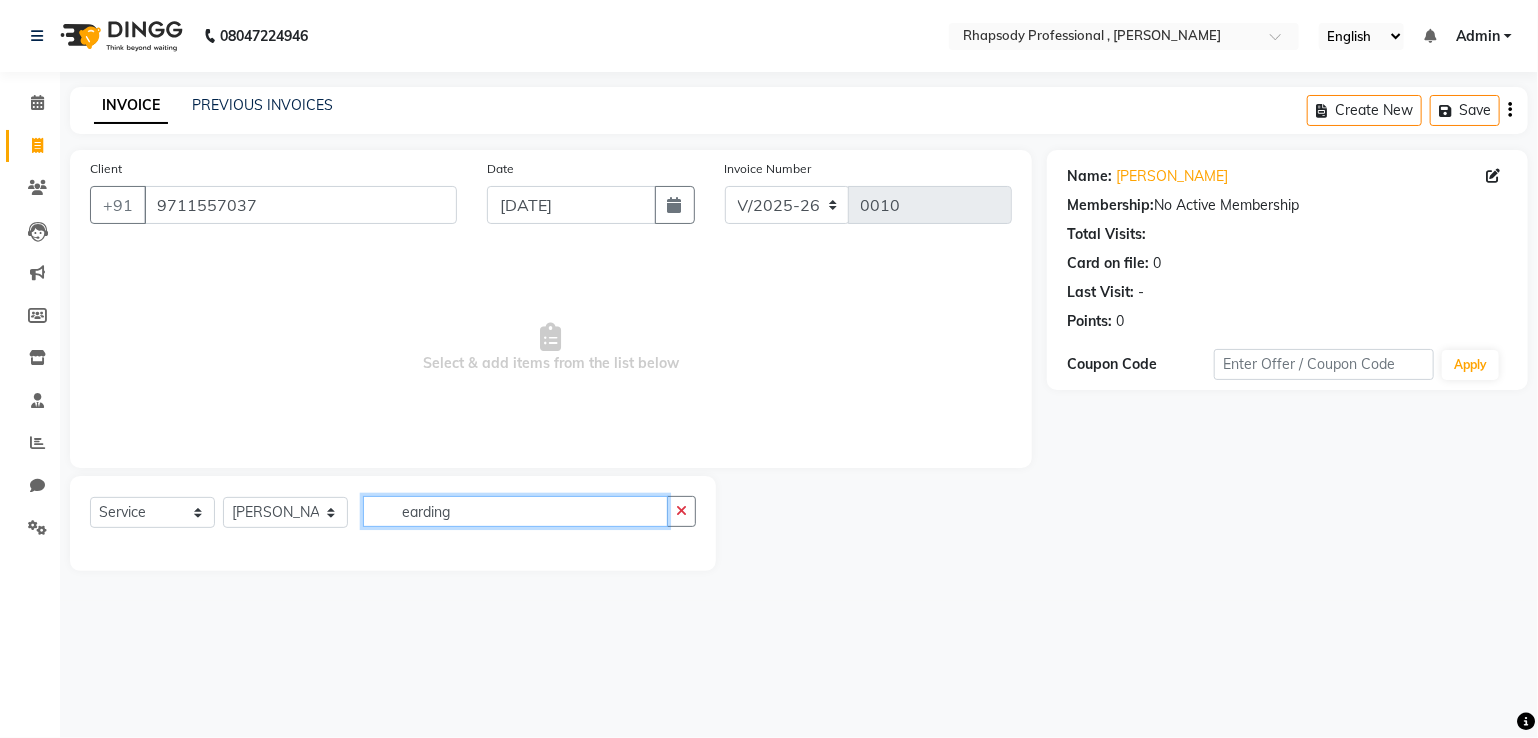 click on "earding" 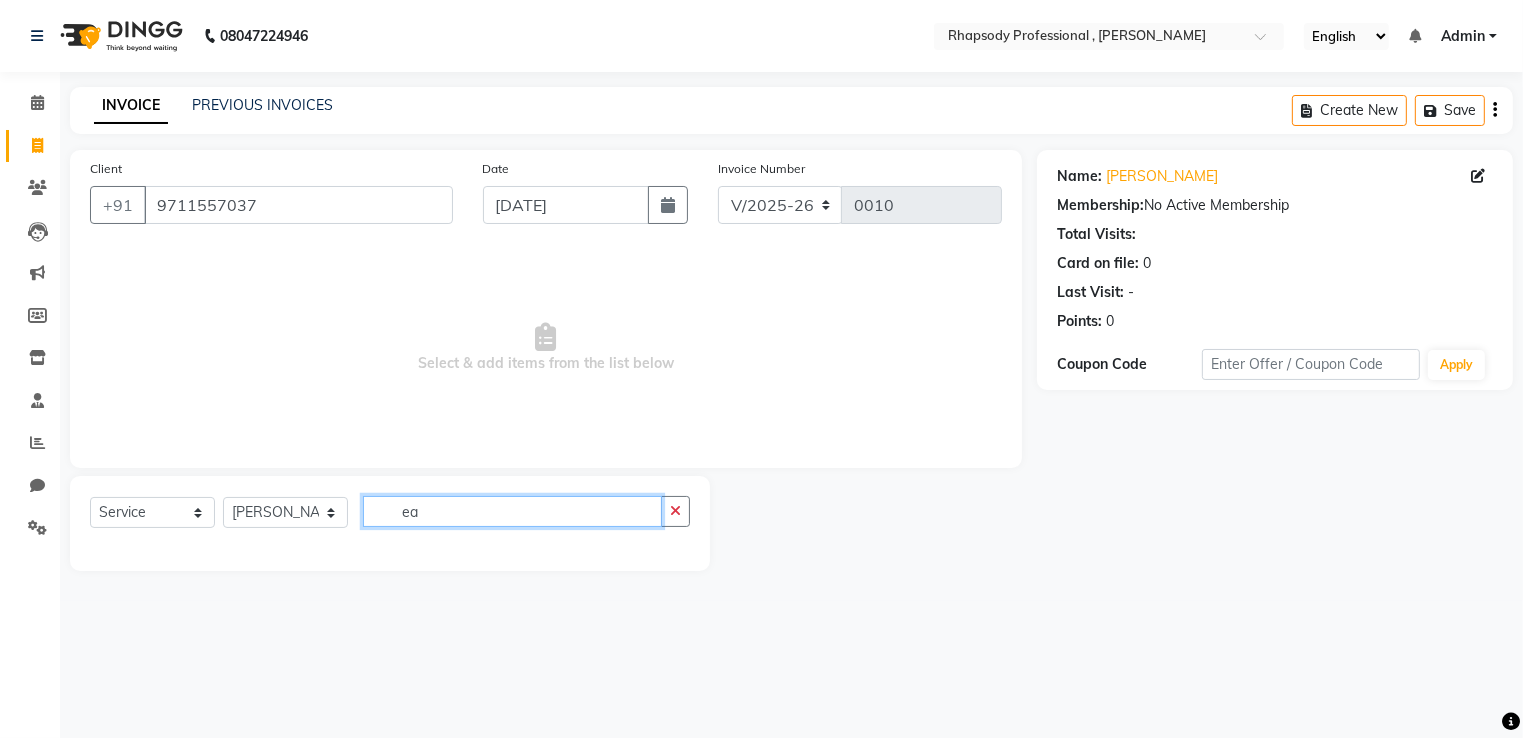type on "e" 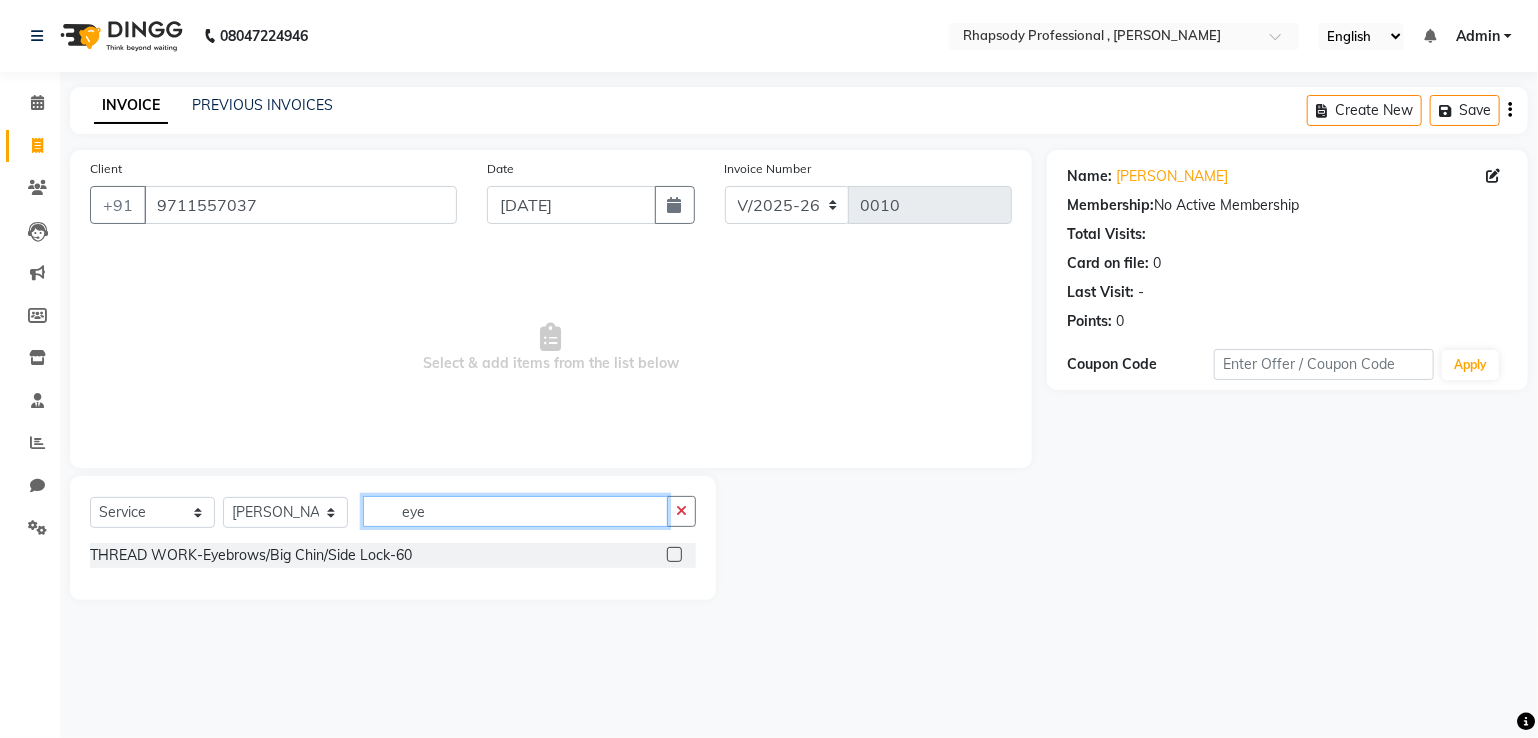 type on "eye" 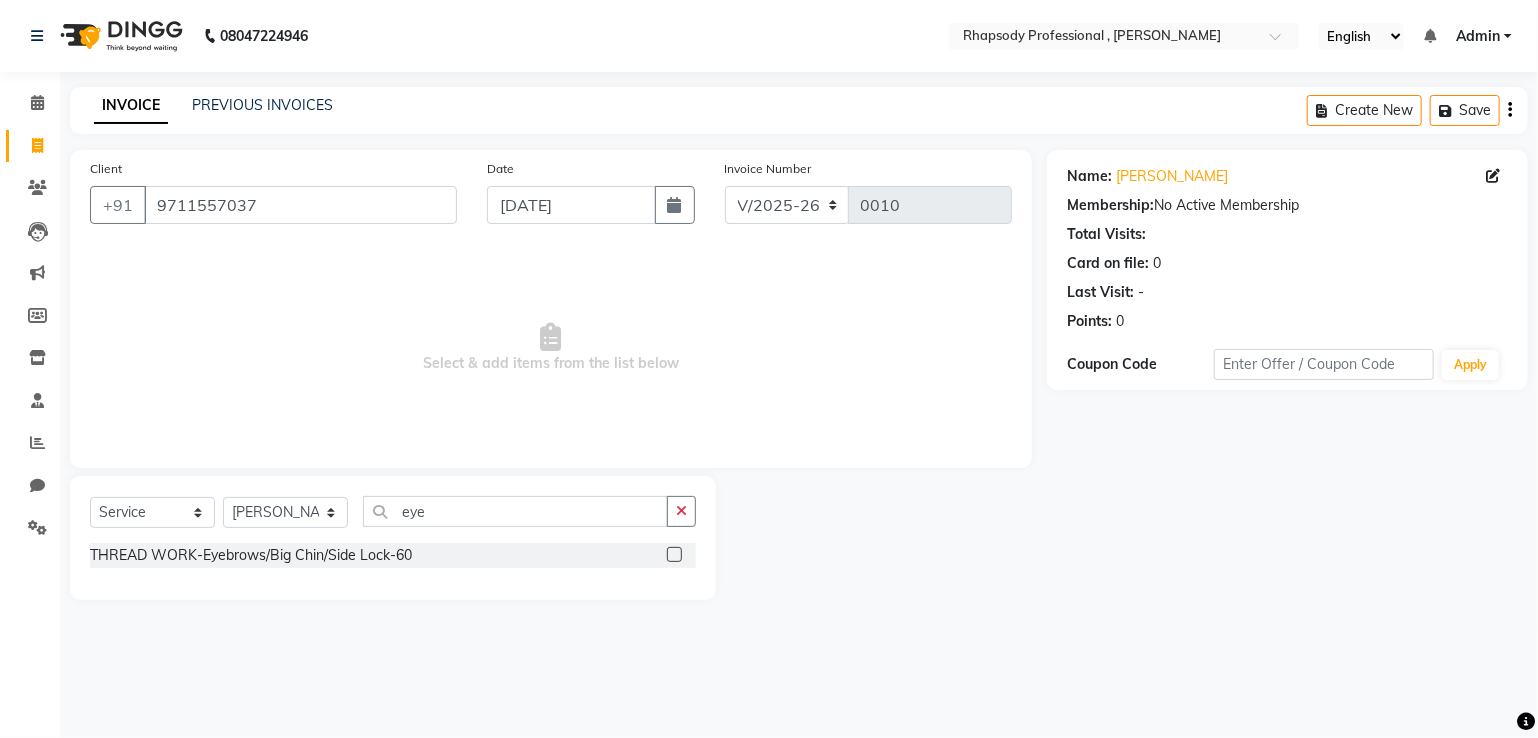 click 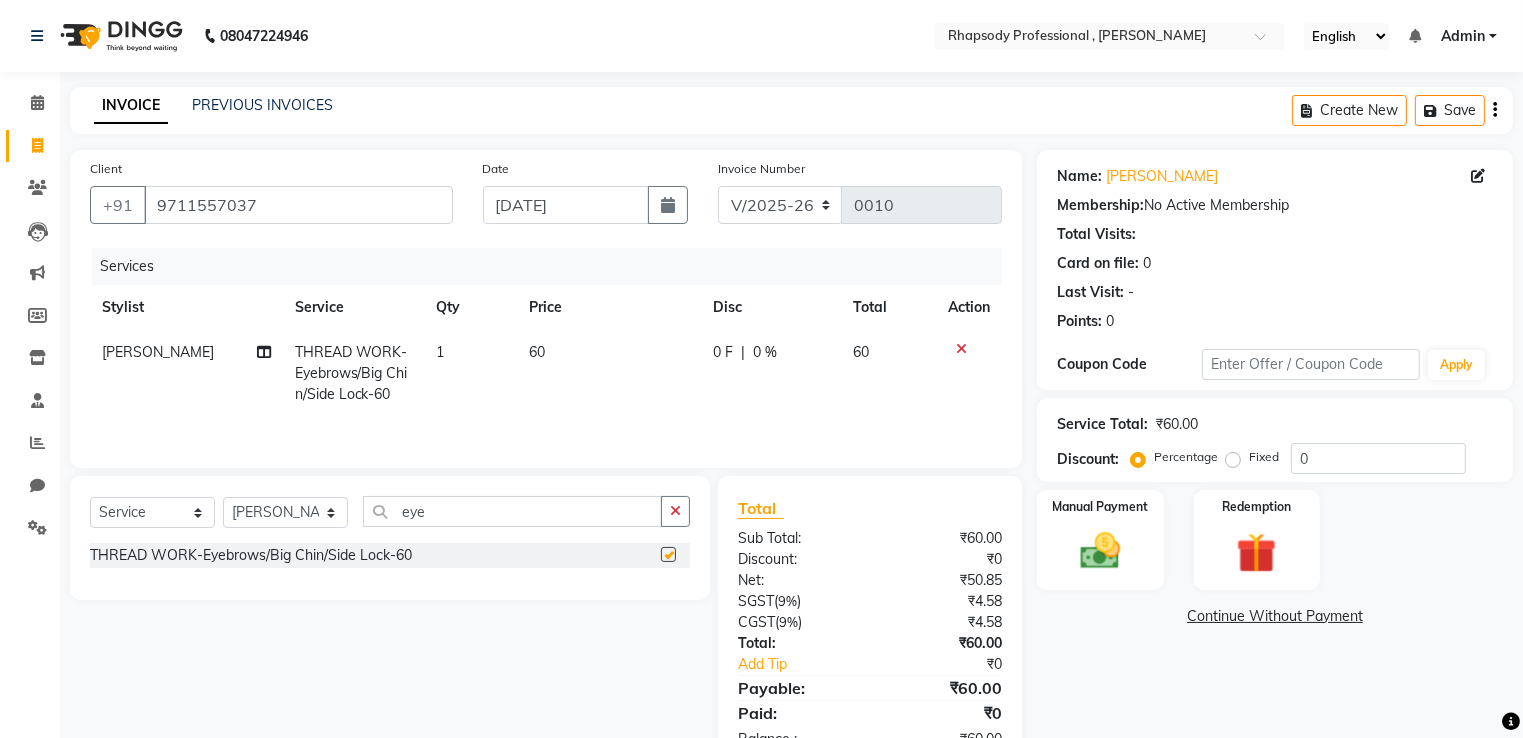 checkbox on "false" 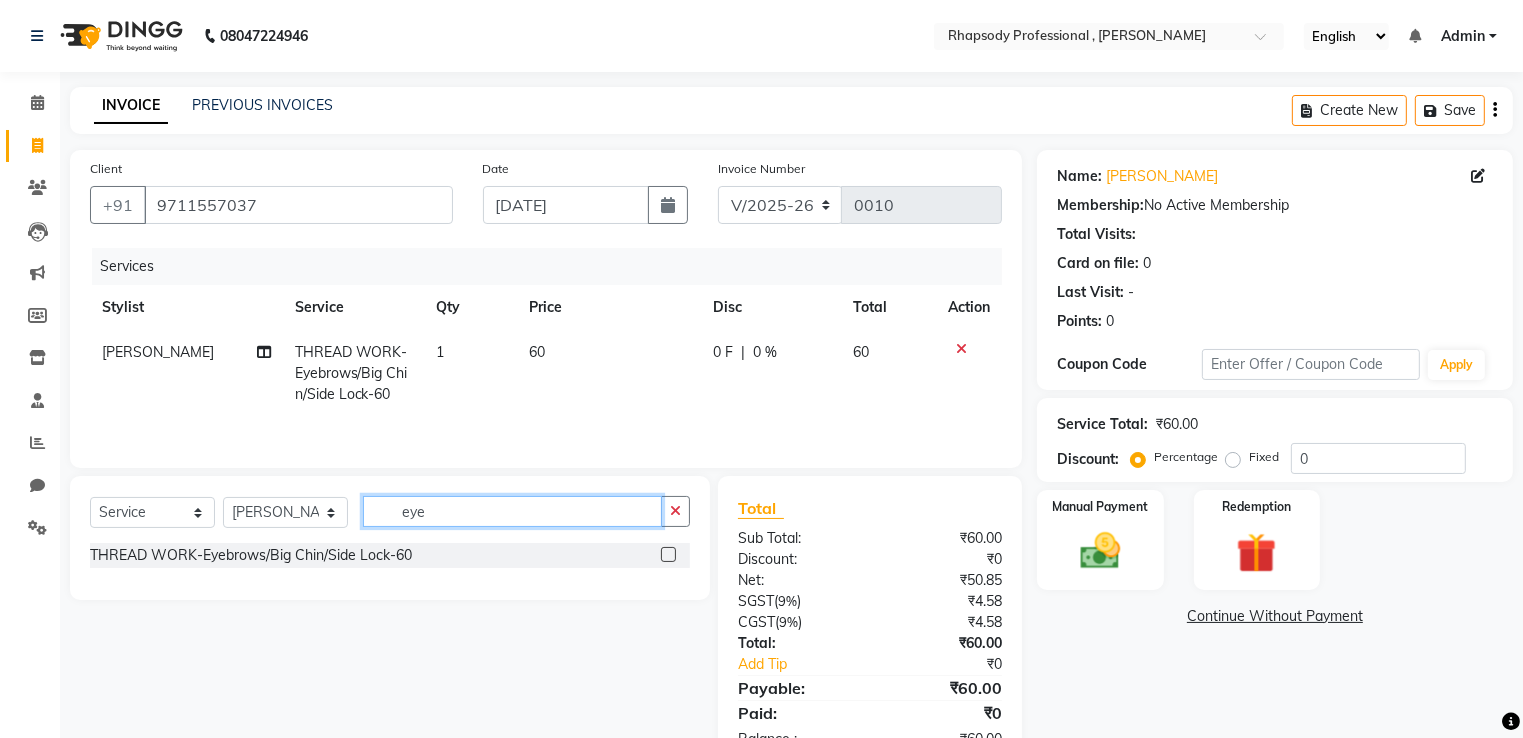 click on "eye" 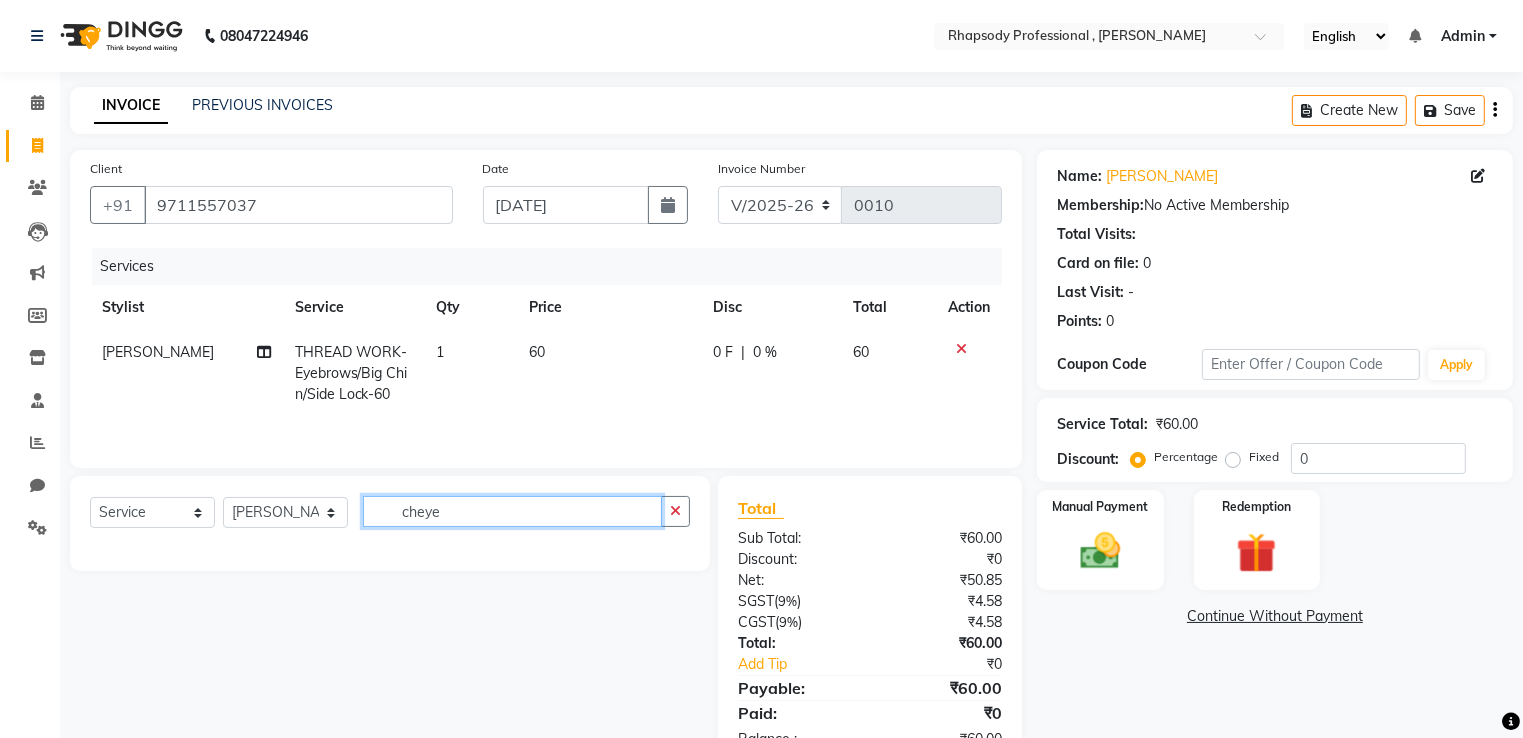 click on "cheye" 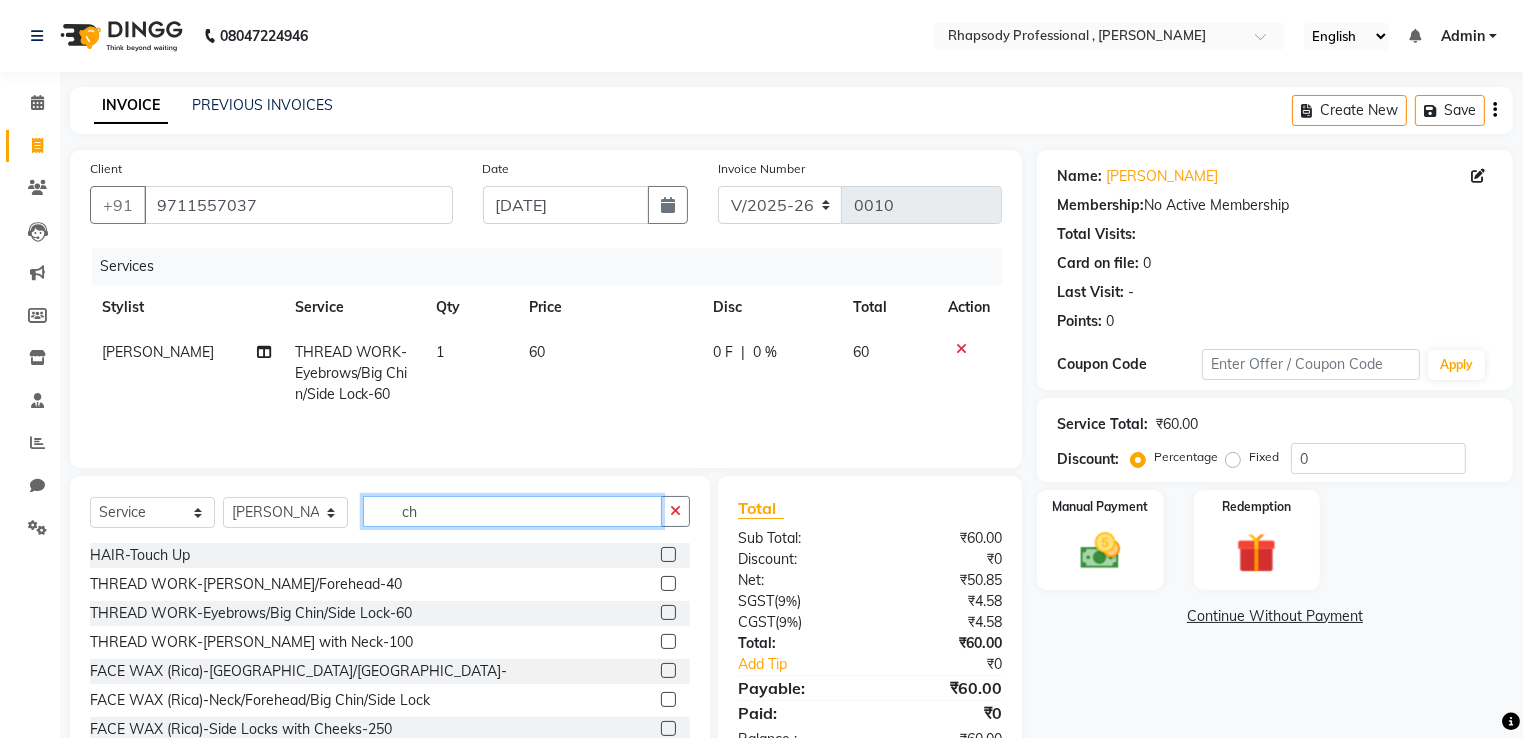 type on "c" 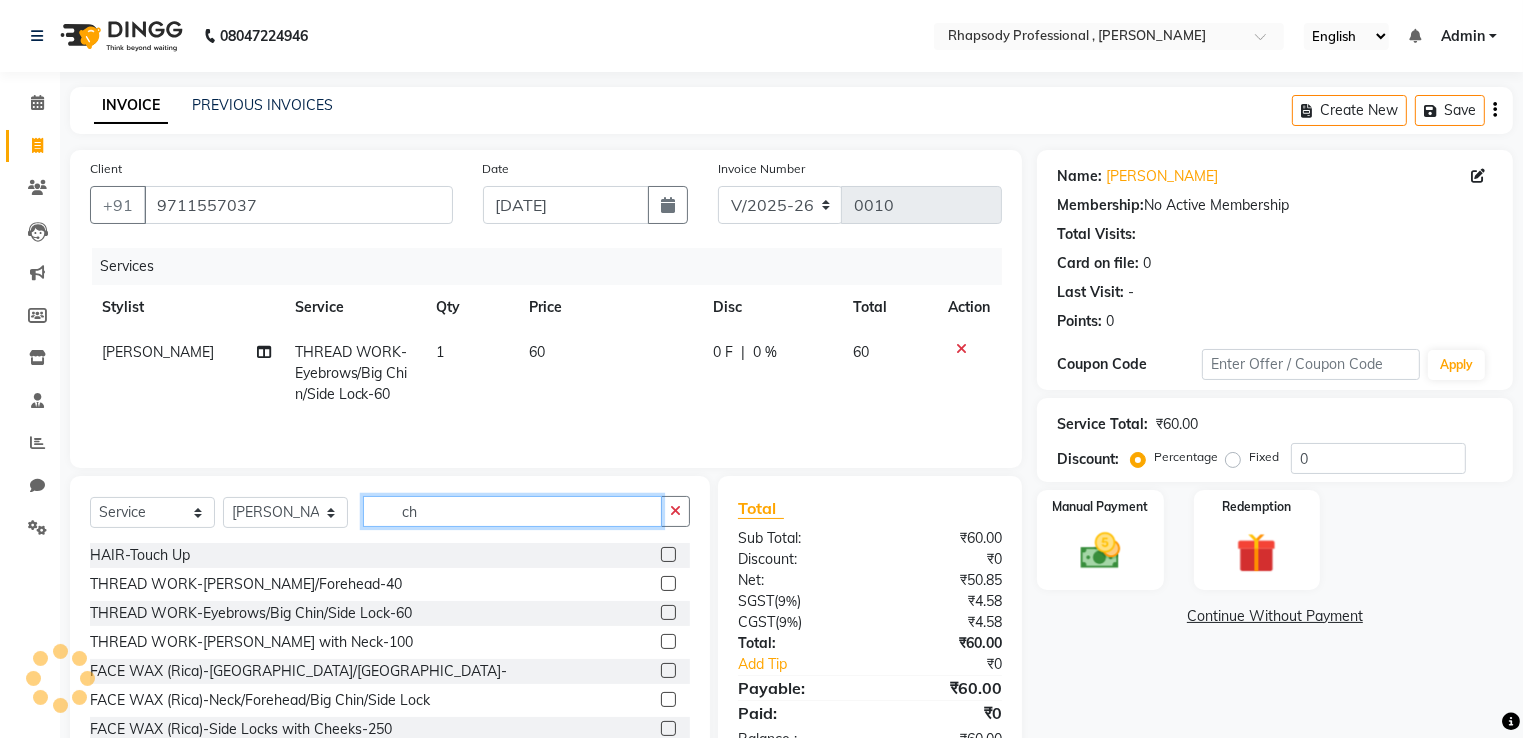type on "c" 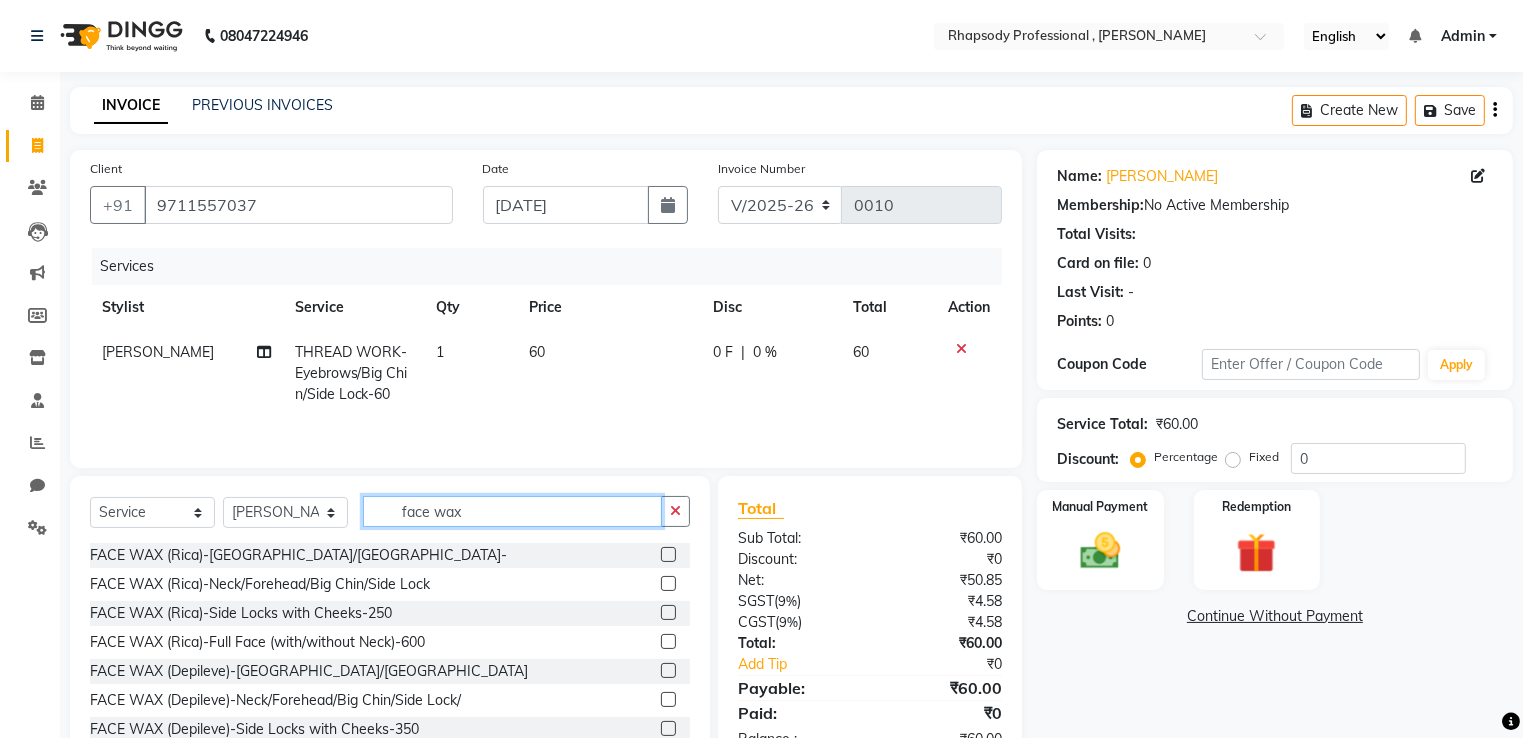 type on "face wax" 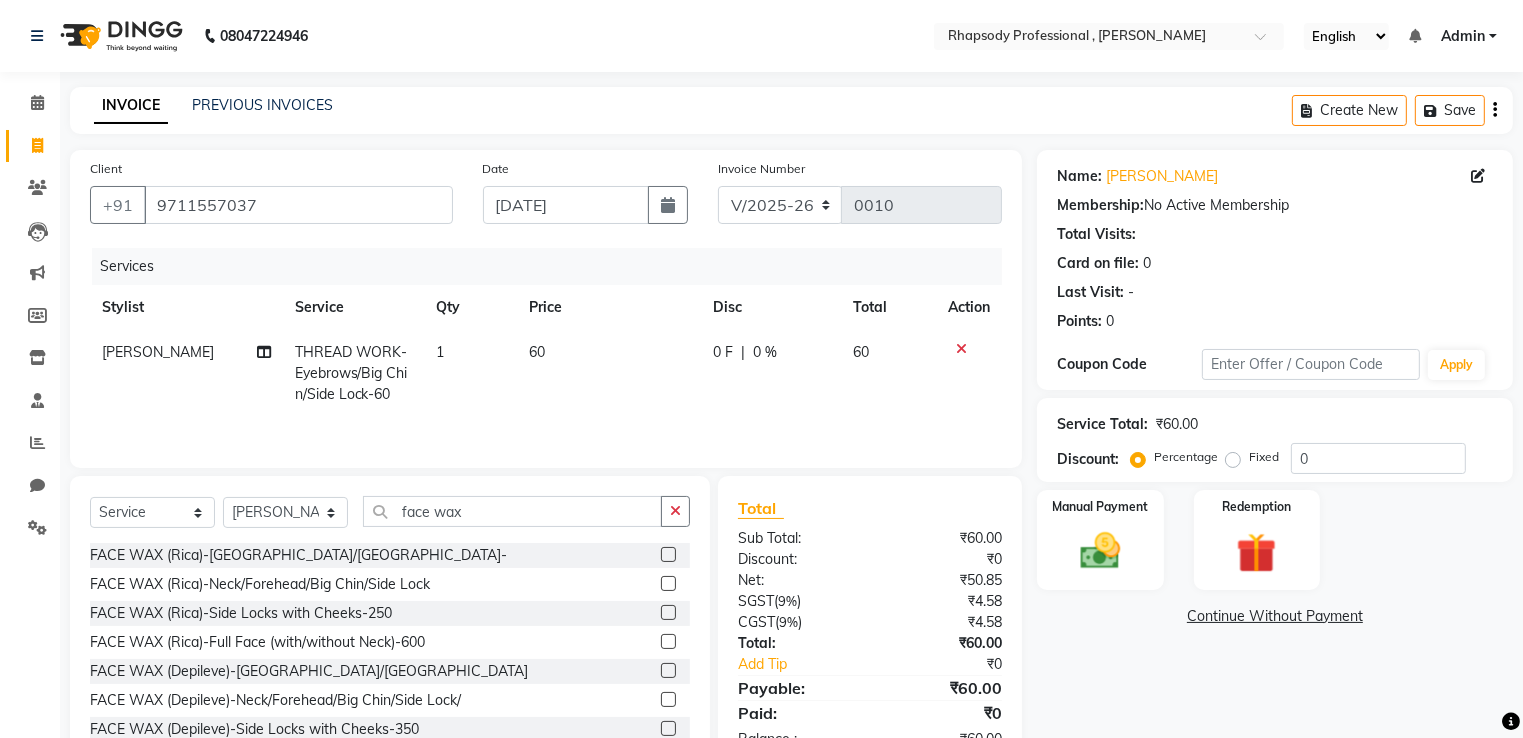 click on "FACE WAX (Rica)-[GEOGRAPHIC_DATA]/[GEOGRAPHIC_DATA]-" 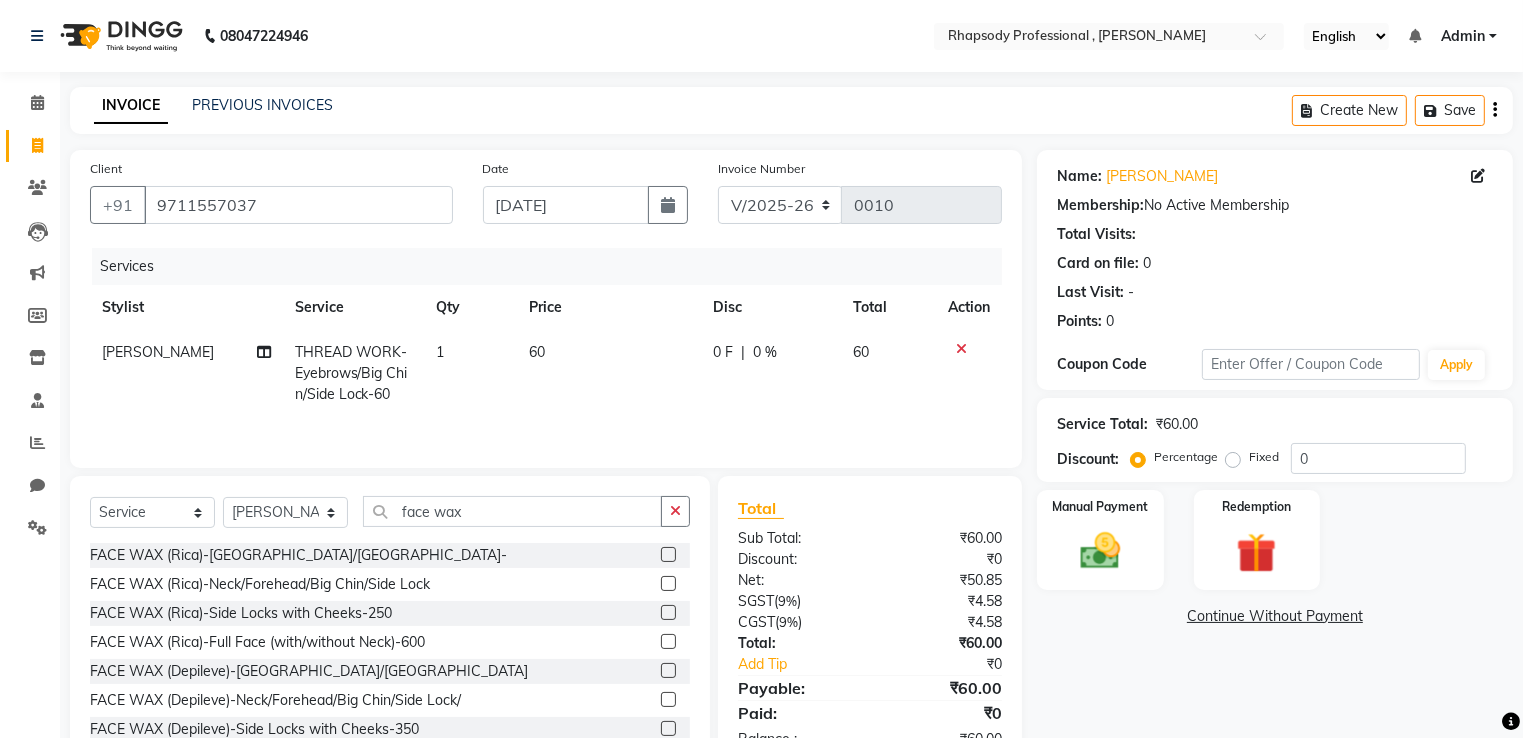 click 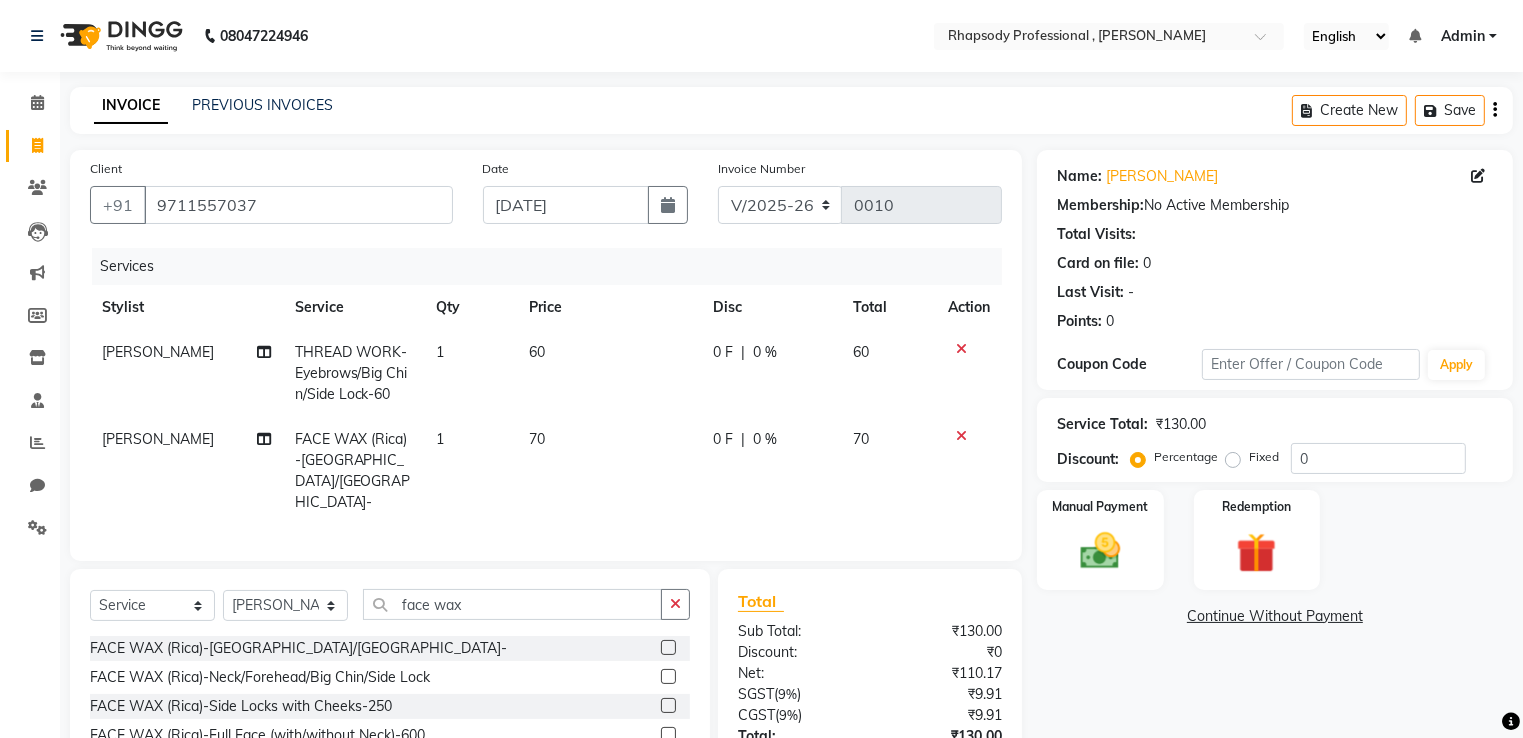click 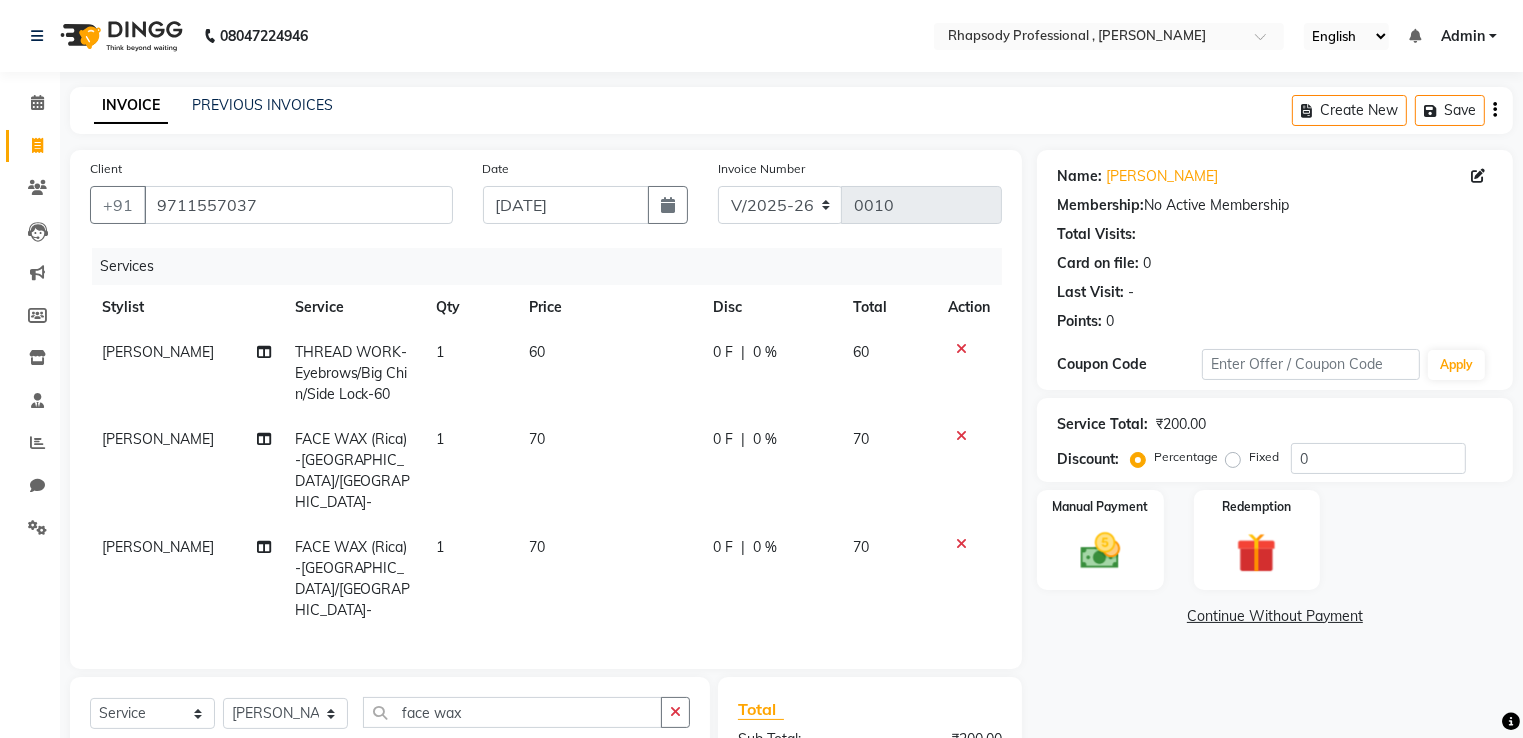 checkbox on "false" 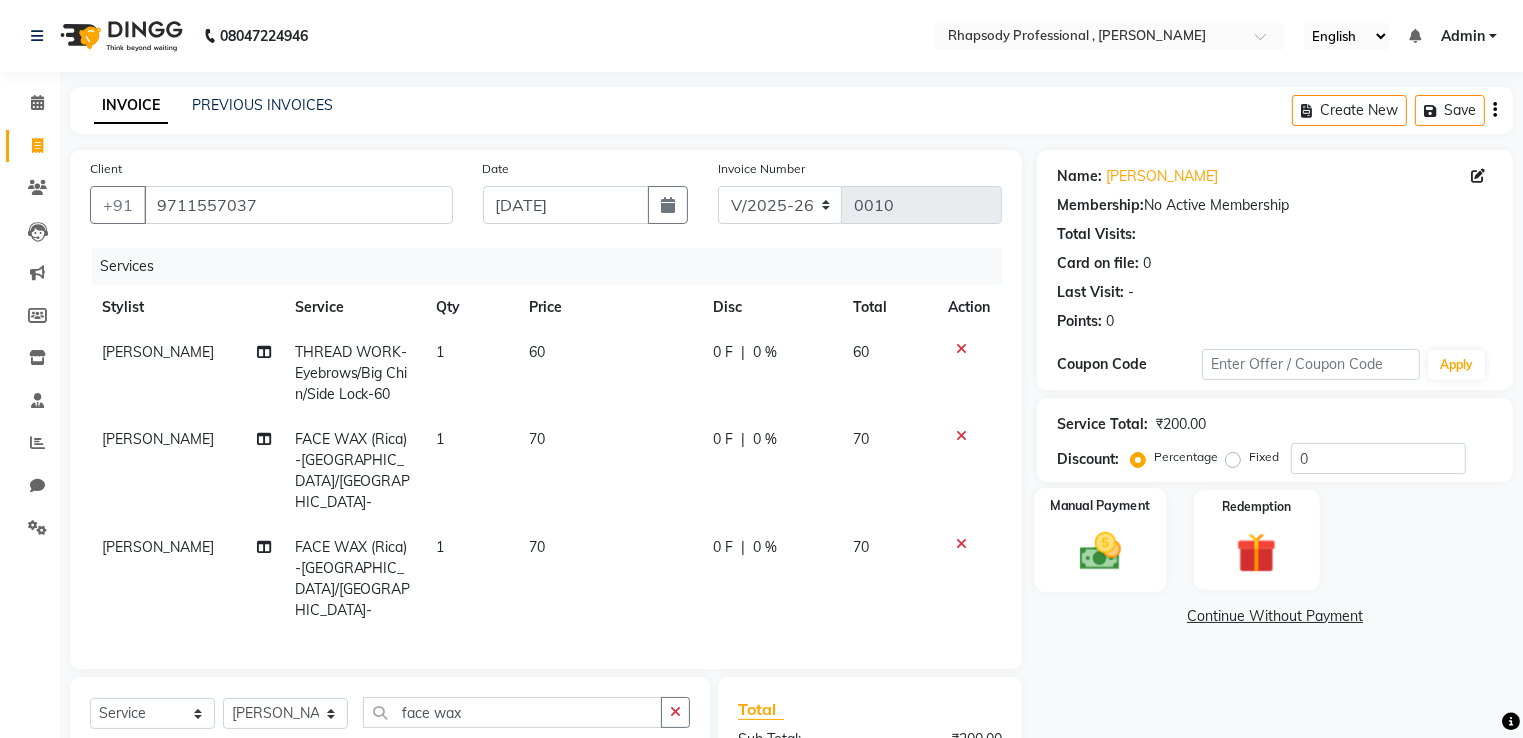 click 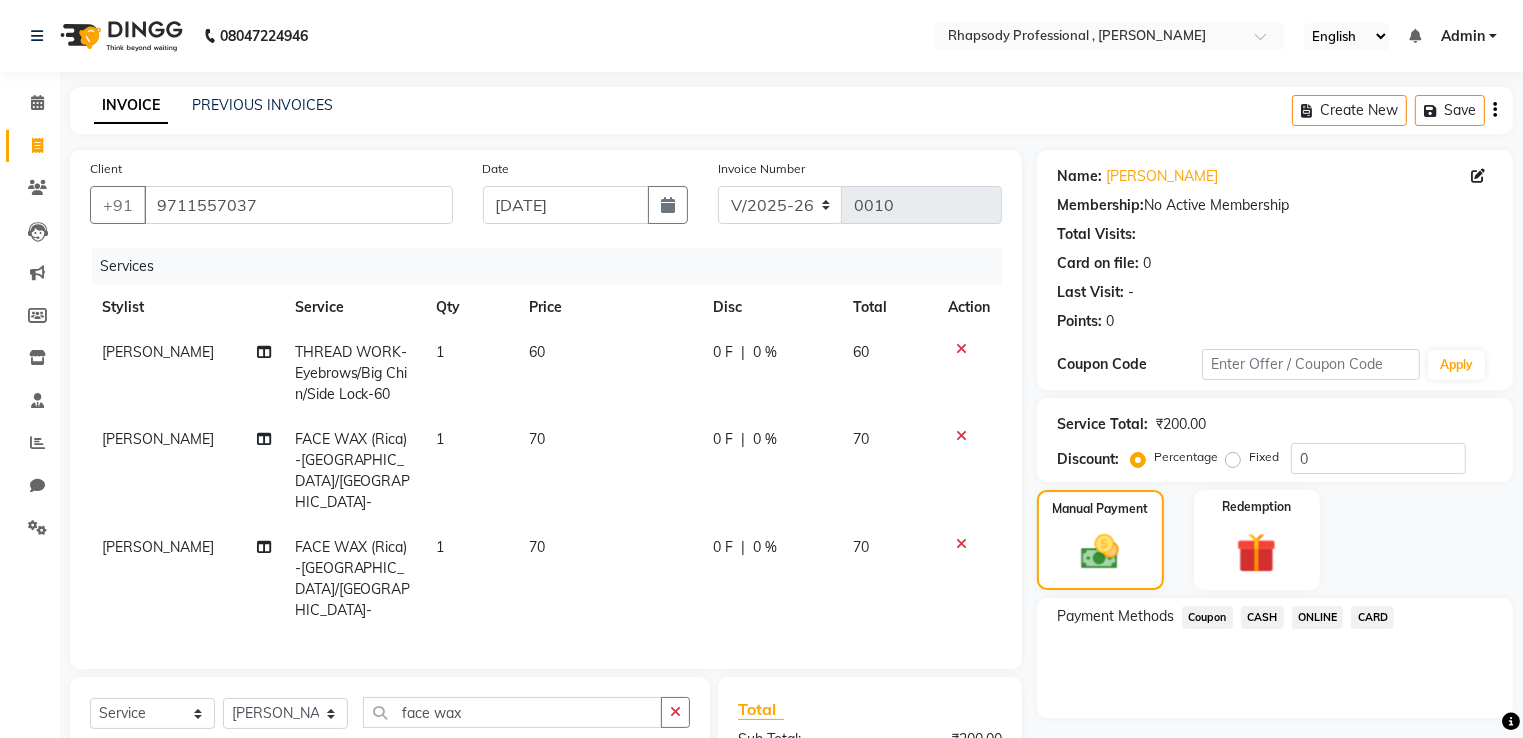 click on "ONLINE" 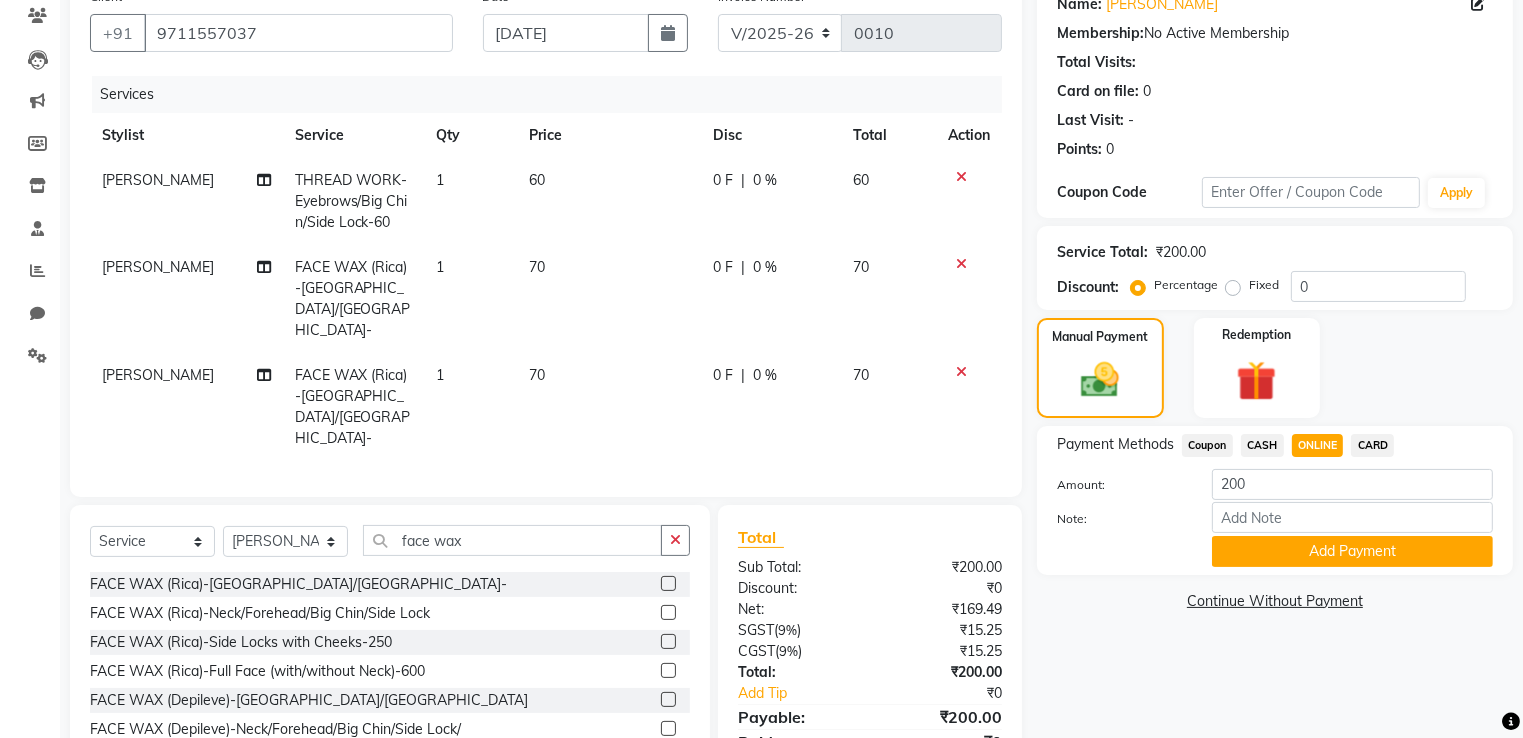 scroll, scrollTop: 196, scrollLeft: 0, axis: vertical 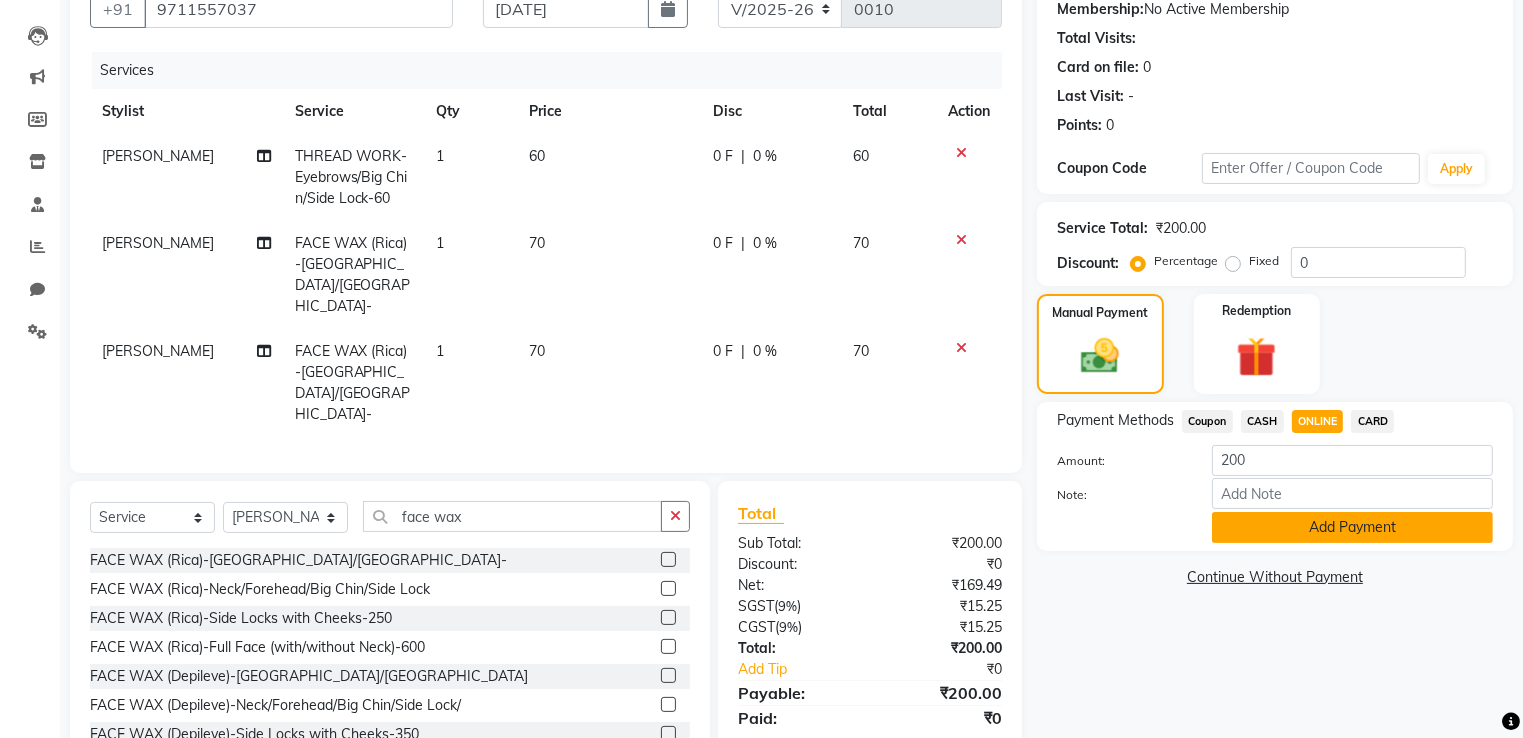 click on "Add Payment" 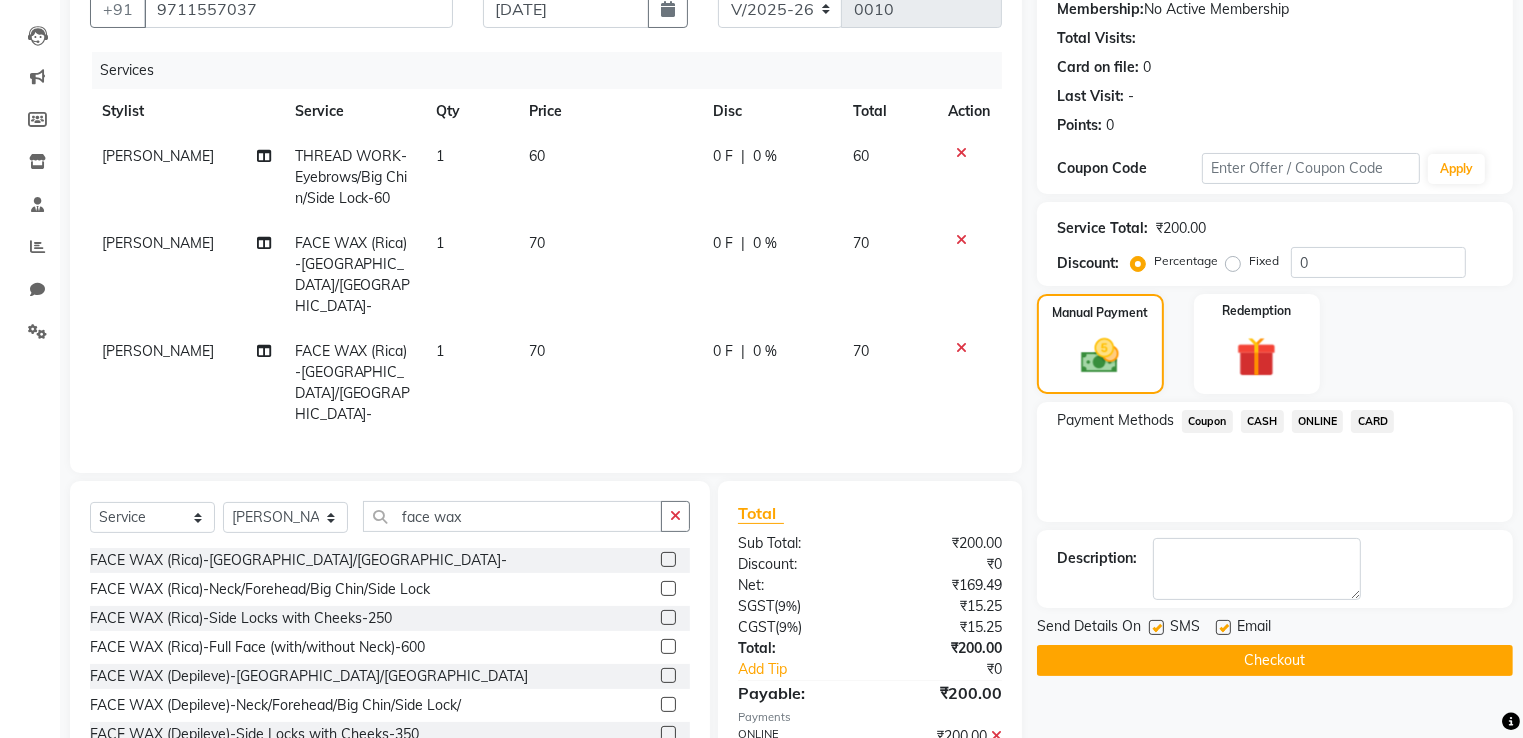 click on "Checkout" 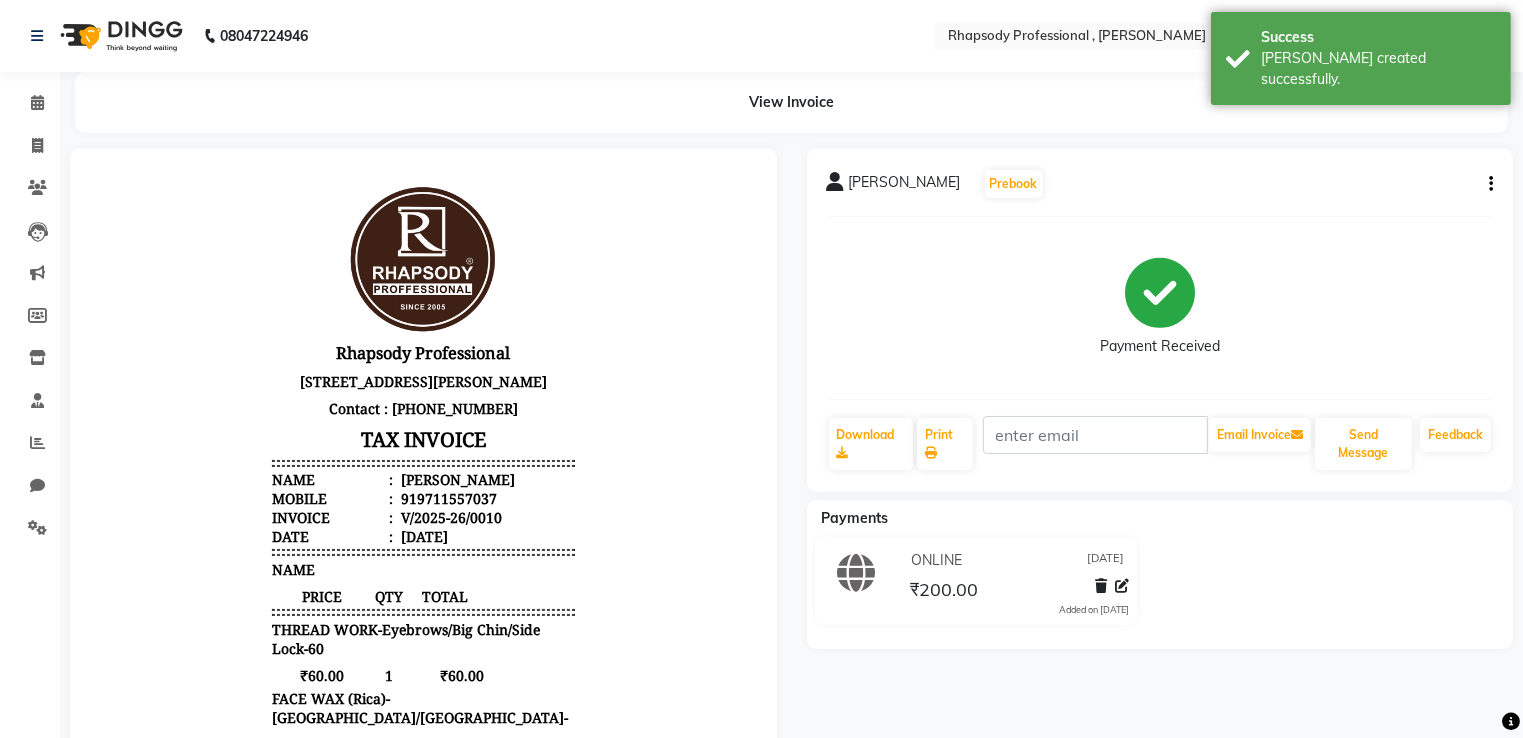 scroll, scrollTop: 0, scrollLeft: 0, axis: both 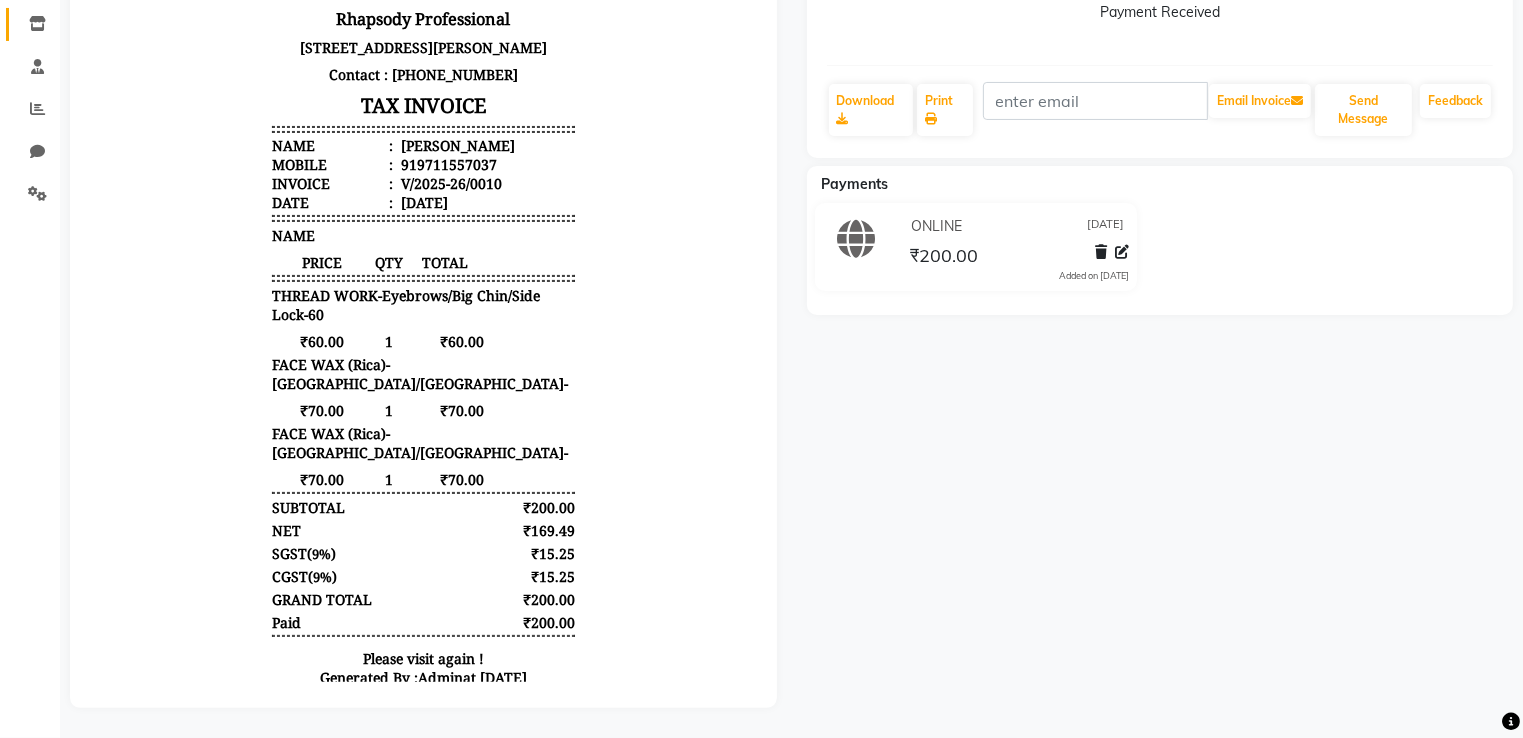select on "service" 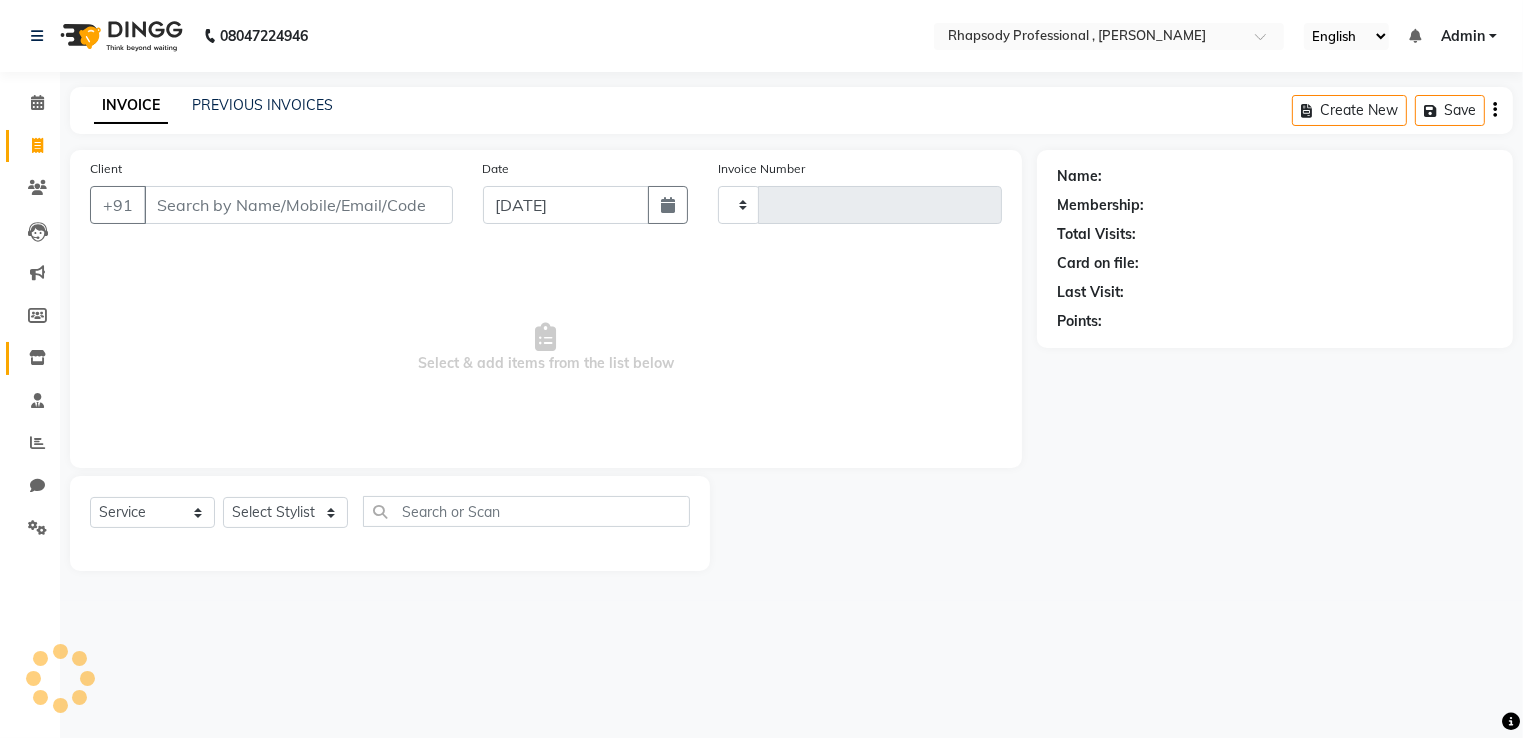scroll, scrollTop: 0, scrollLeft: 0, axis: both 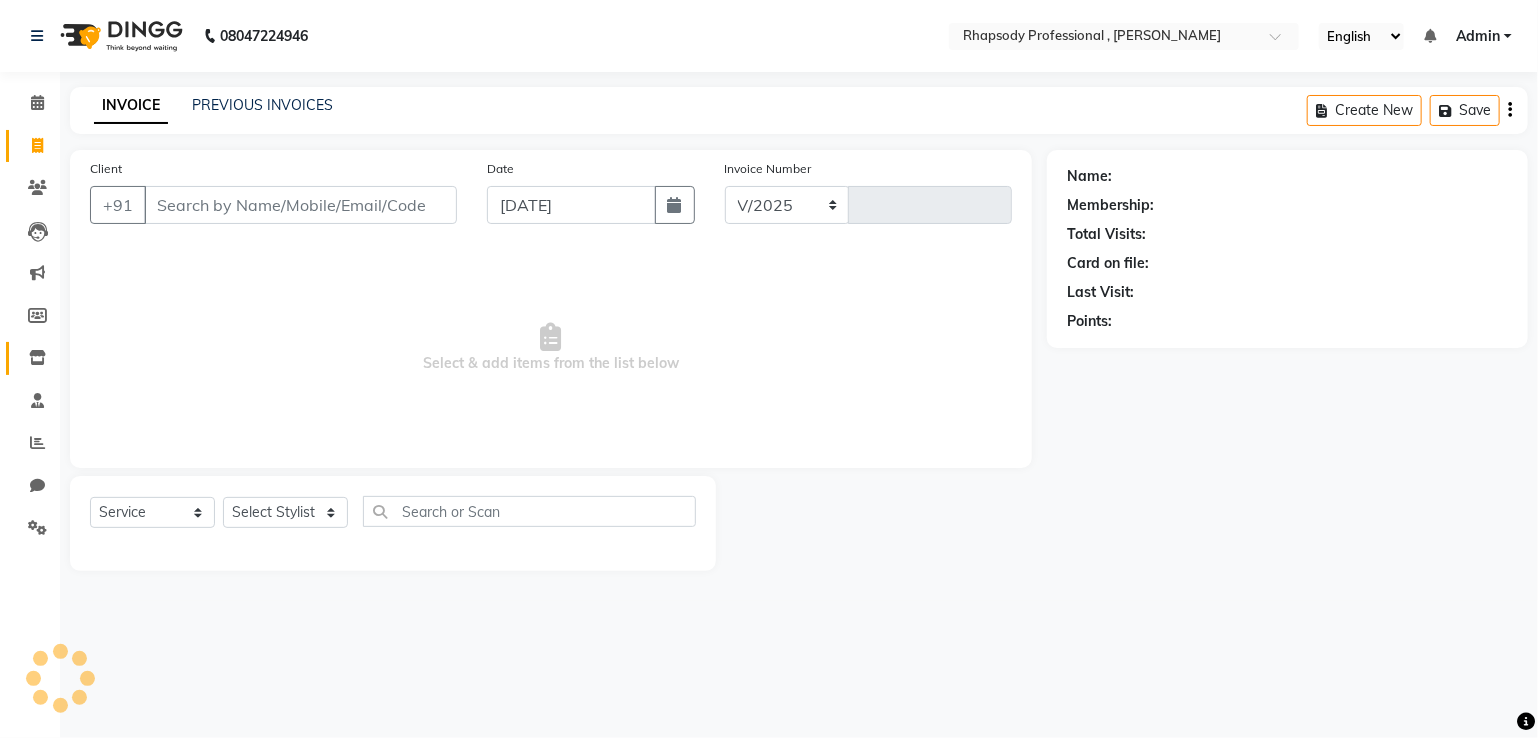 select on "8581" 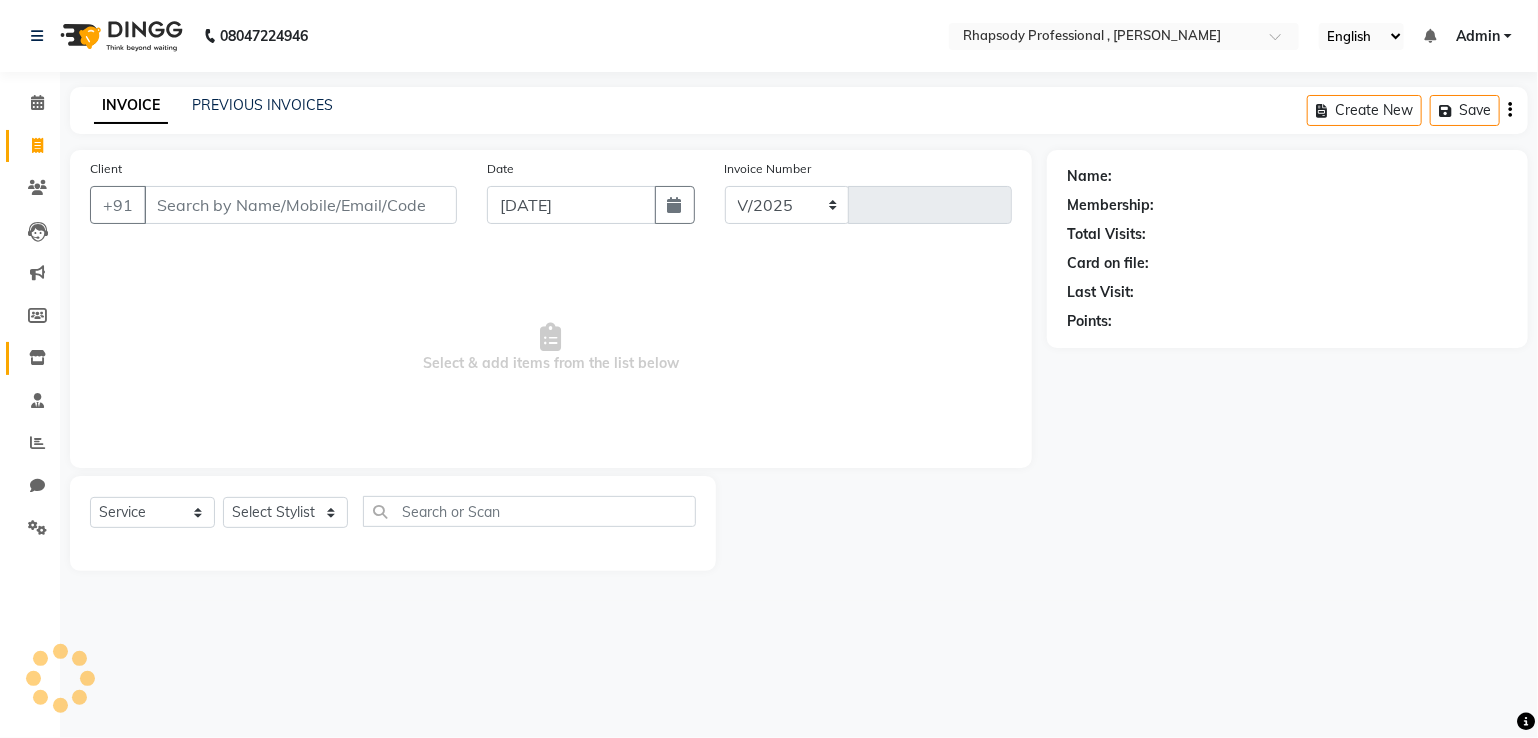 type on "0011" 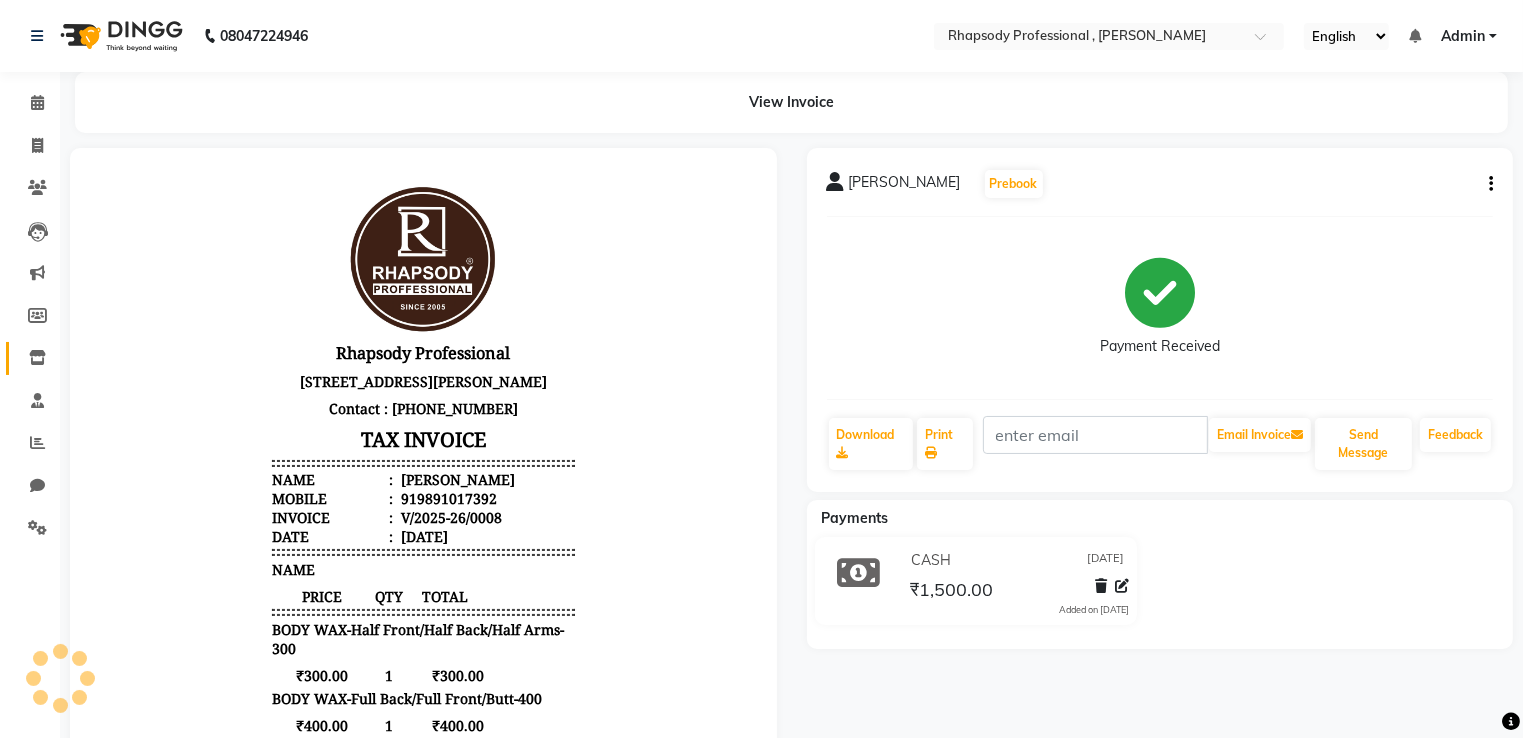 scroll, scrollTop: 0, scrollLeft: 0, axis: both 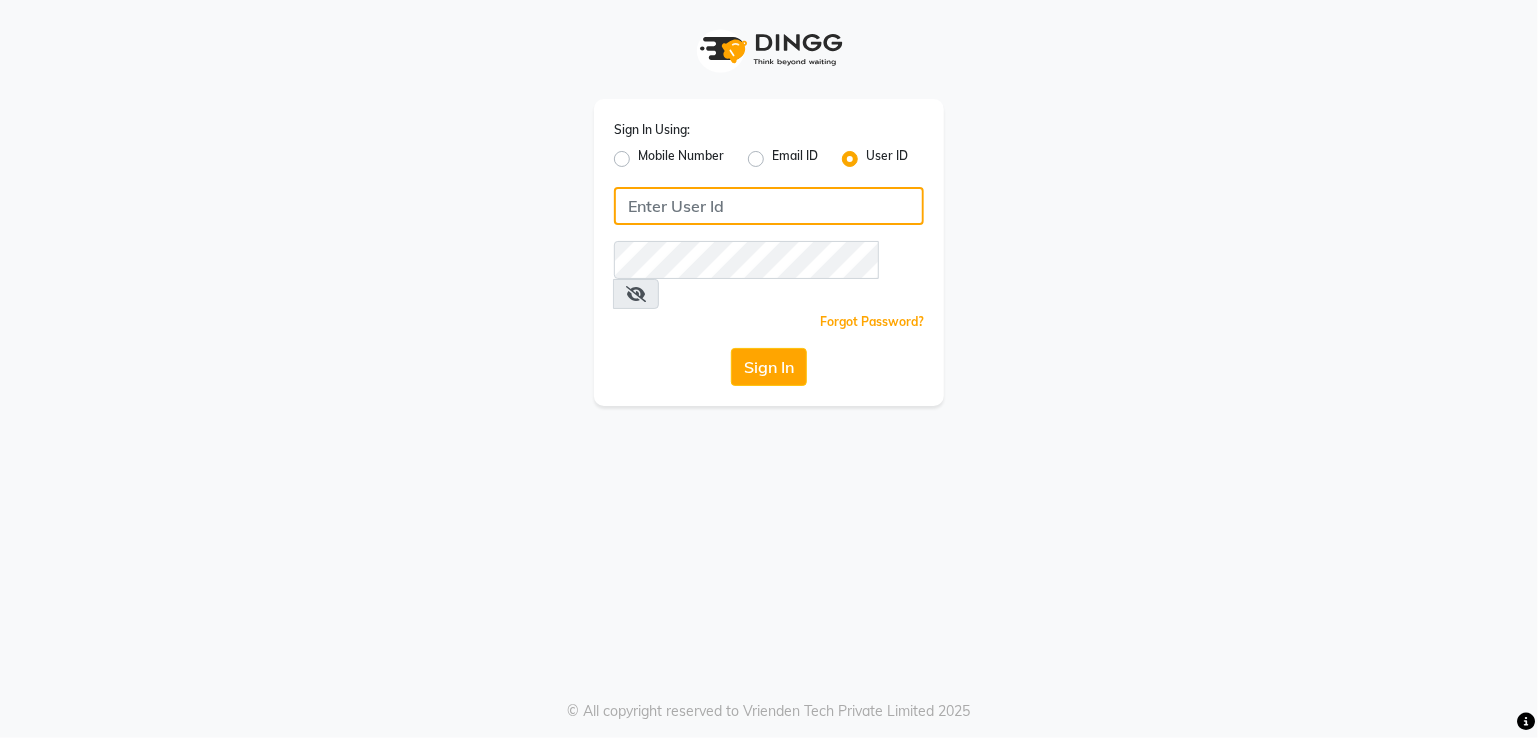 type on "rhapsody" 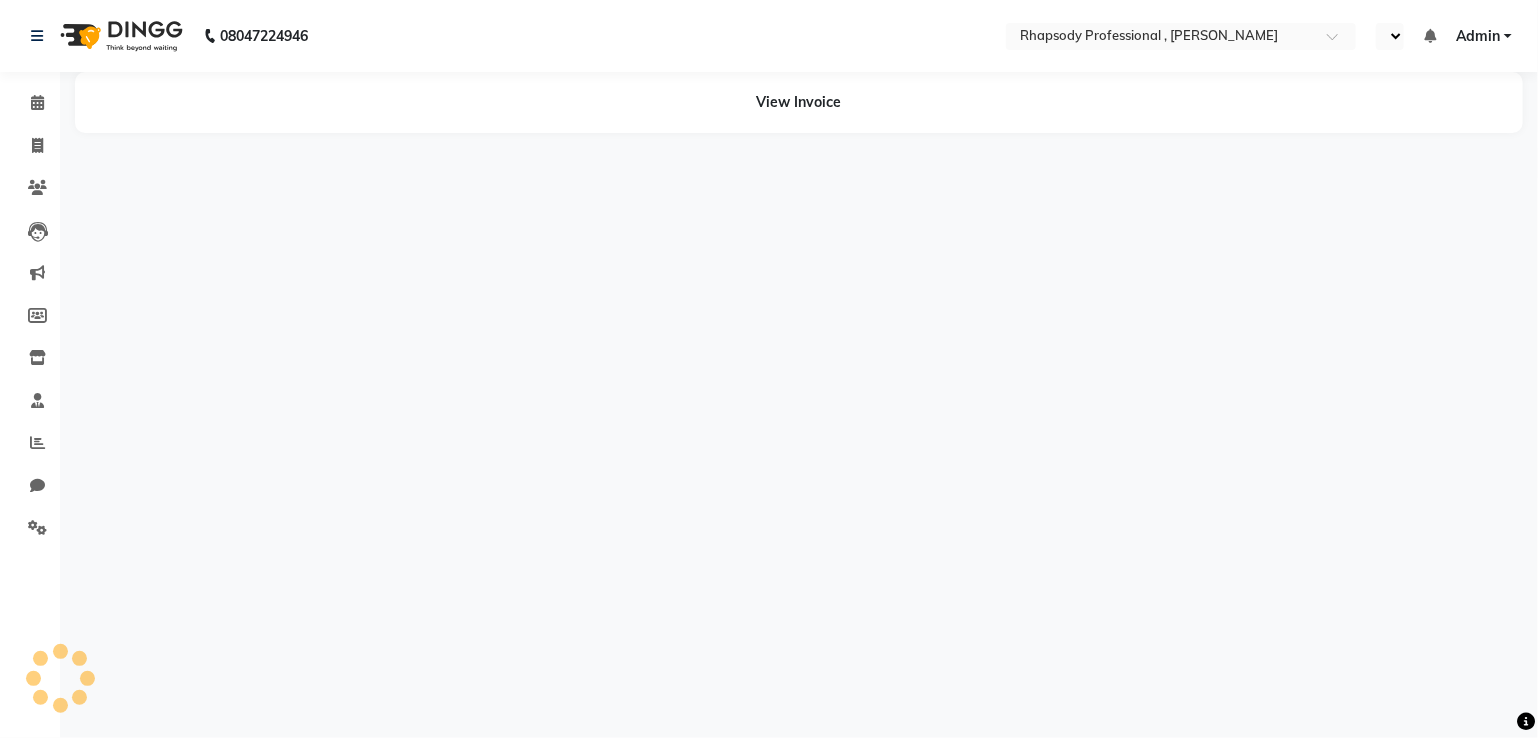 select on "en" 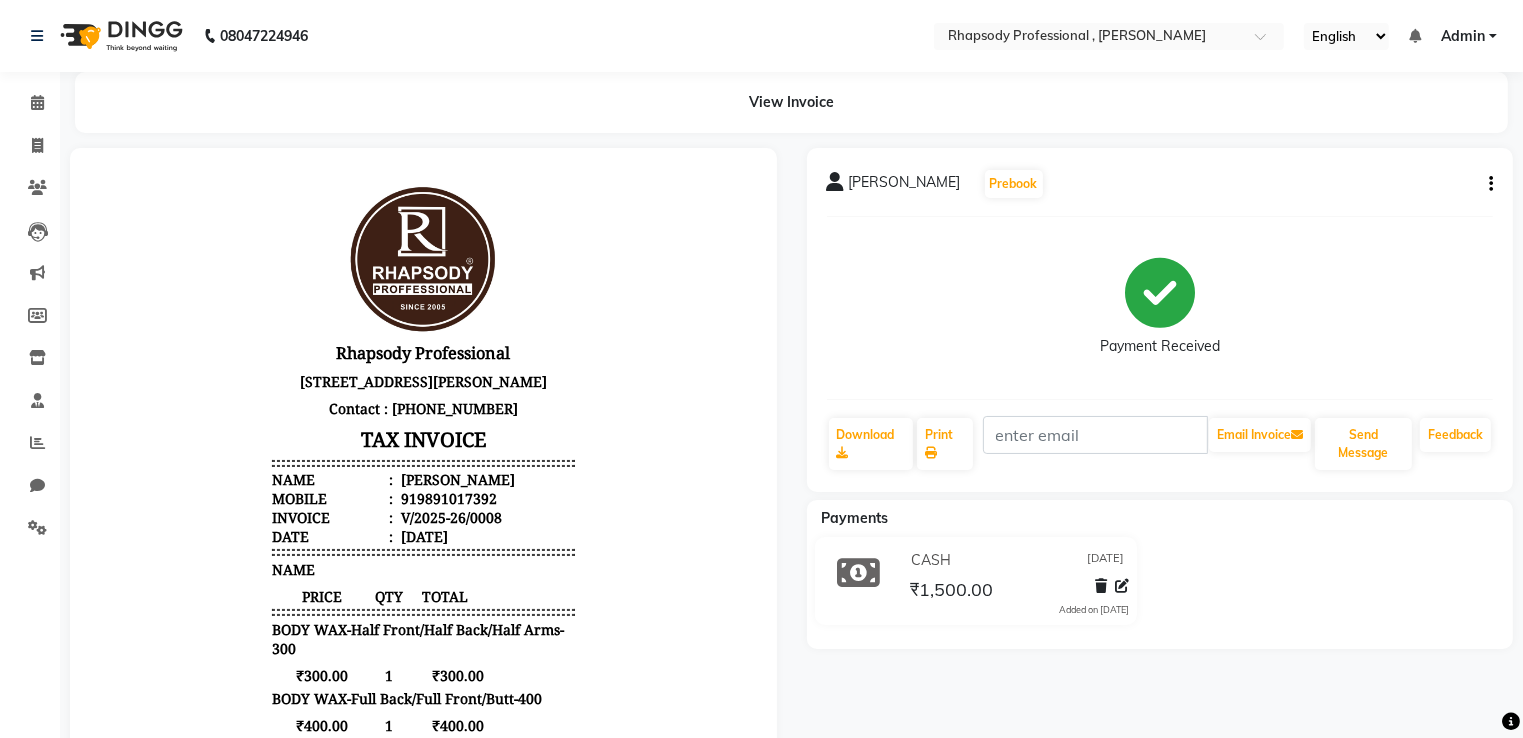 scroll, scrollTop: 0, scrollLeft: 0, axis: both 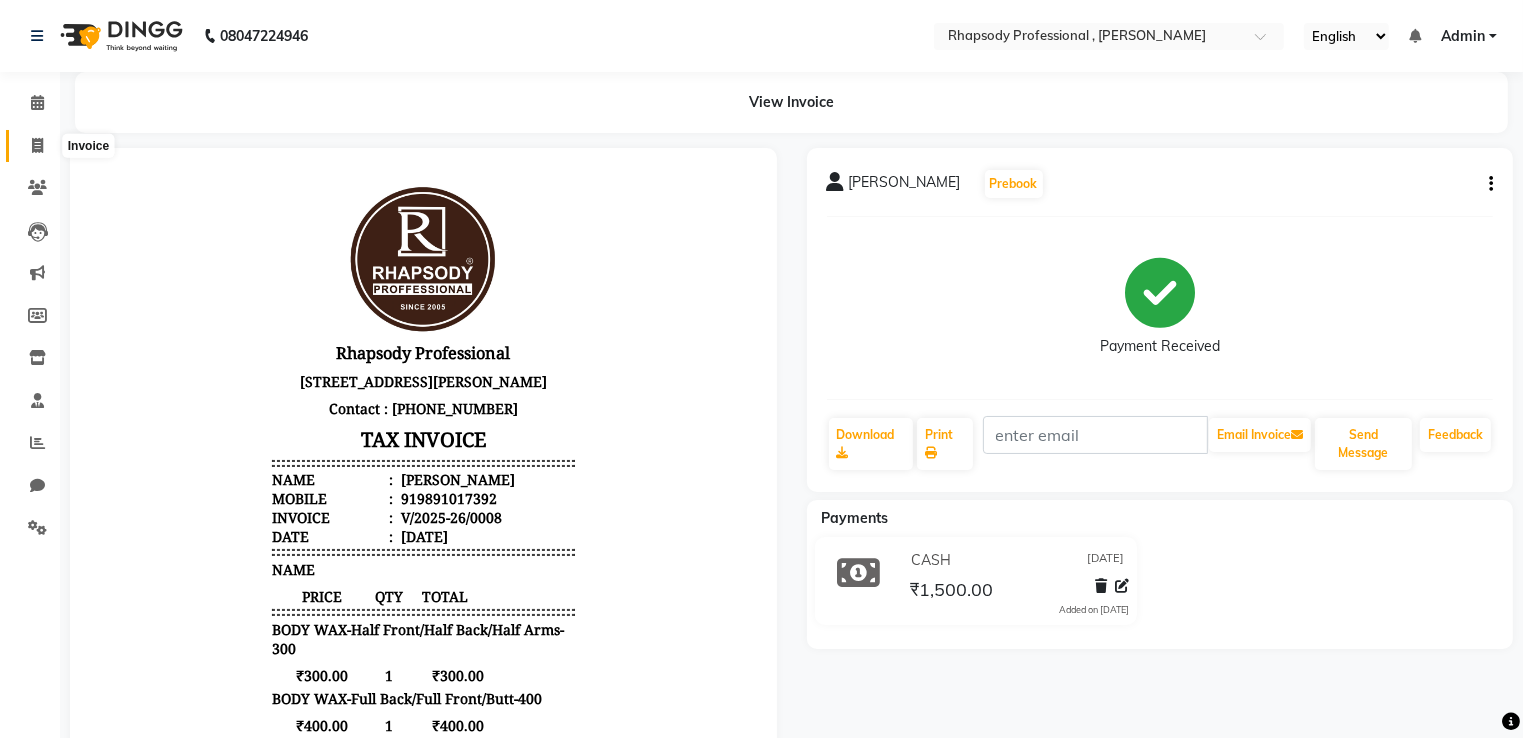 click 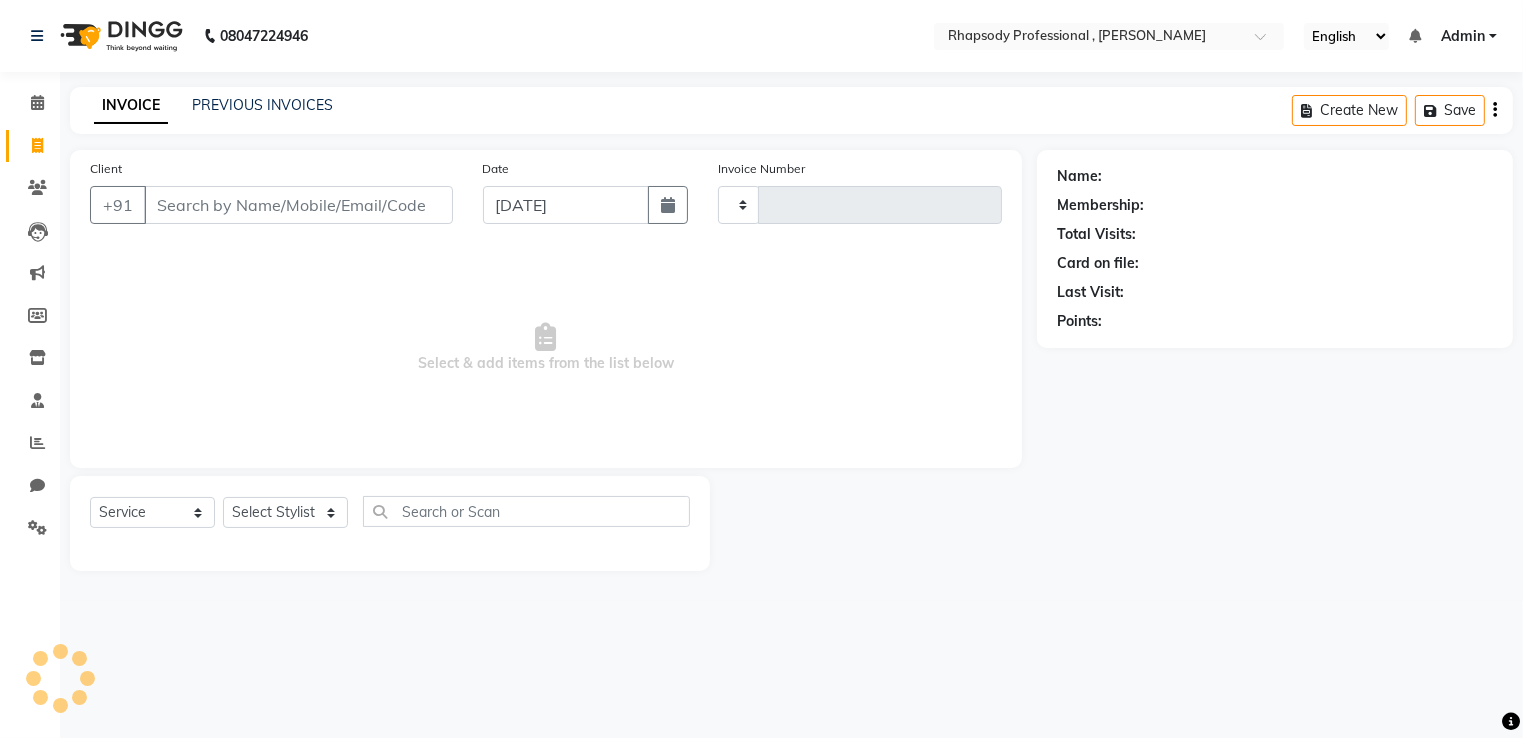 type on "0011" 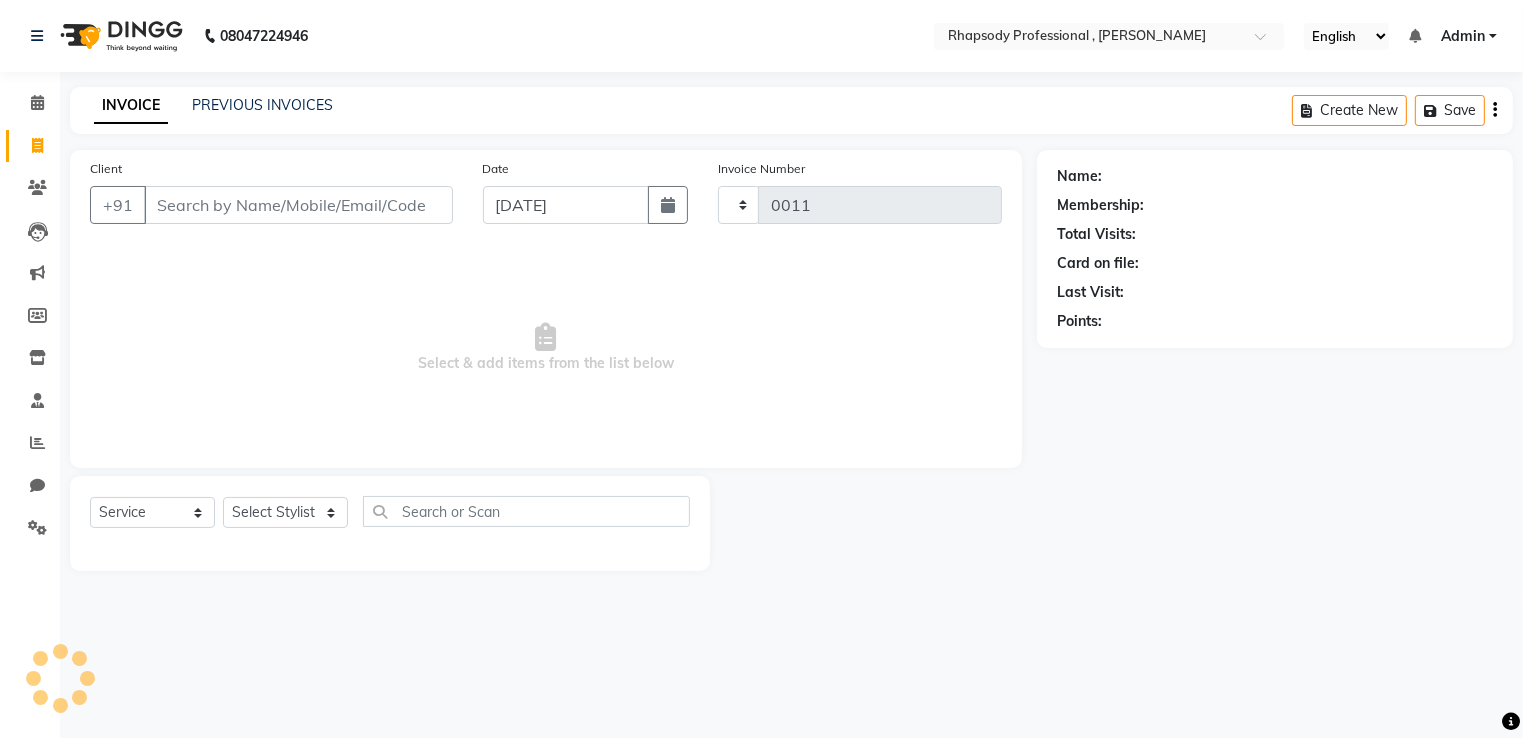 select on "8581" 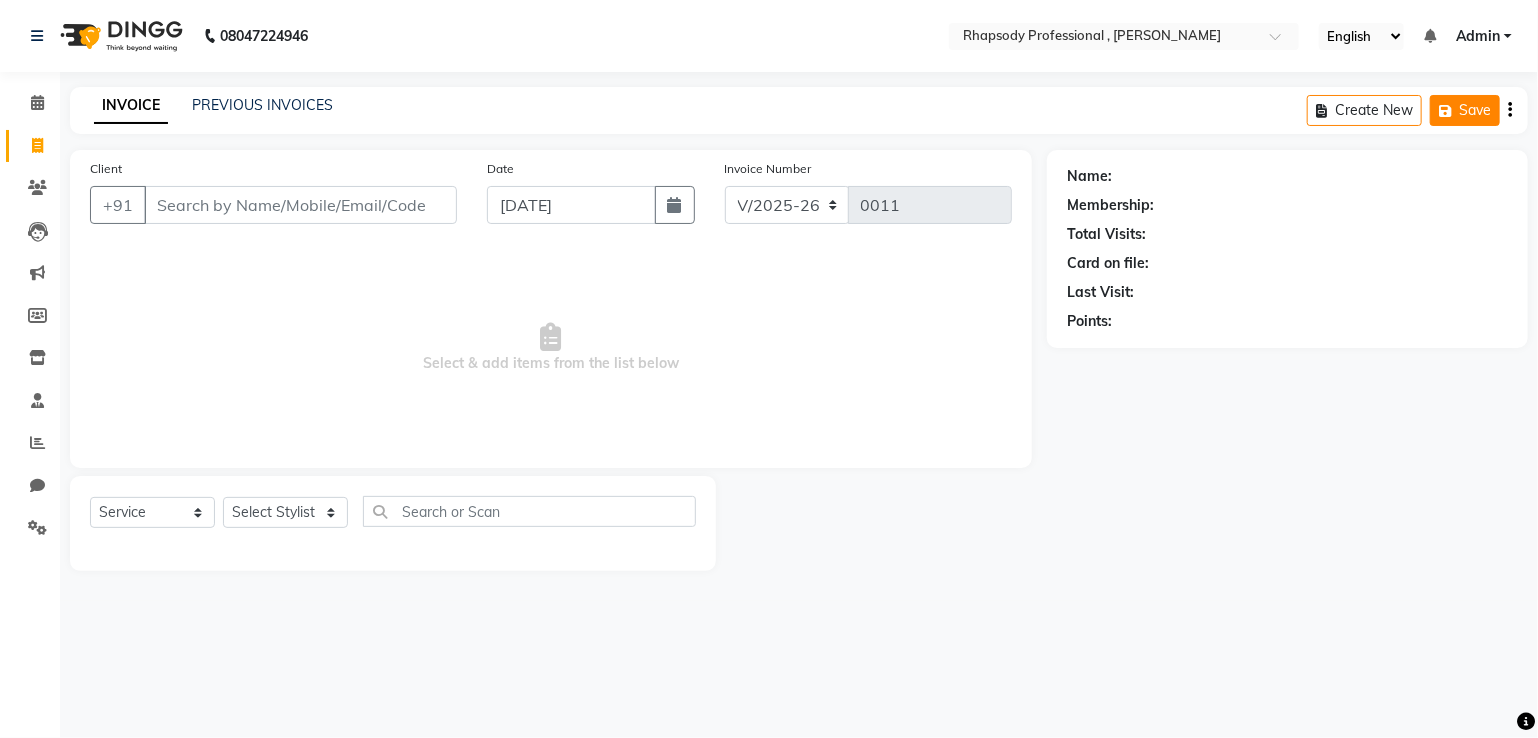 click on "Save" 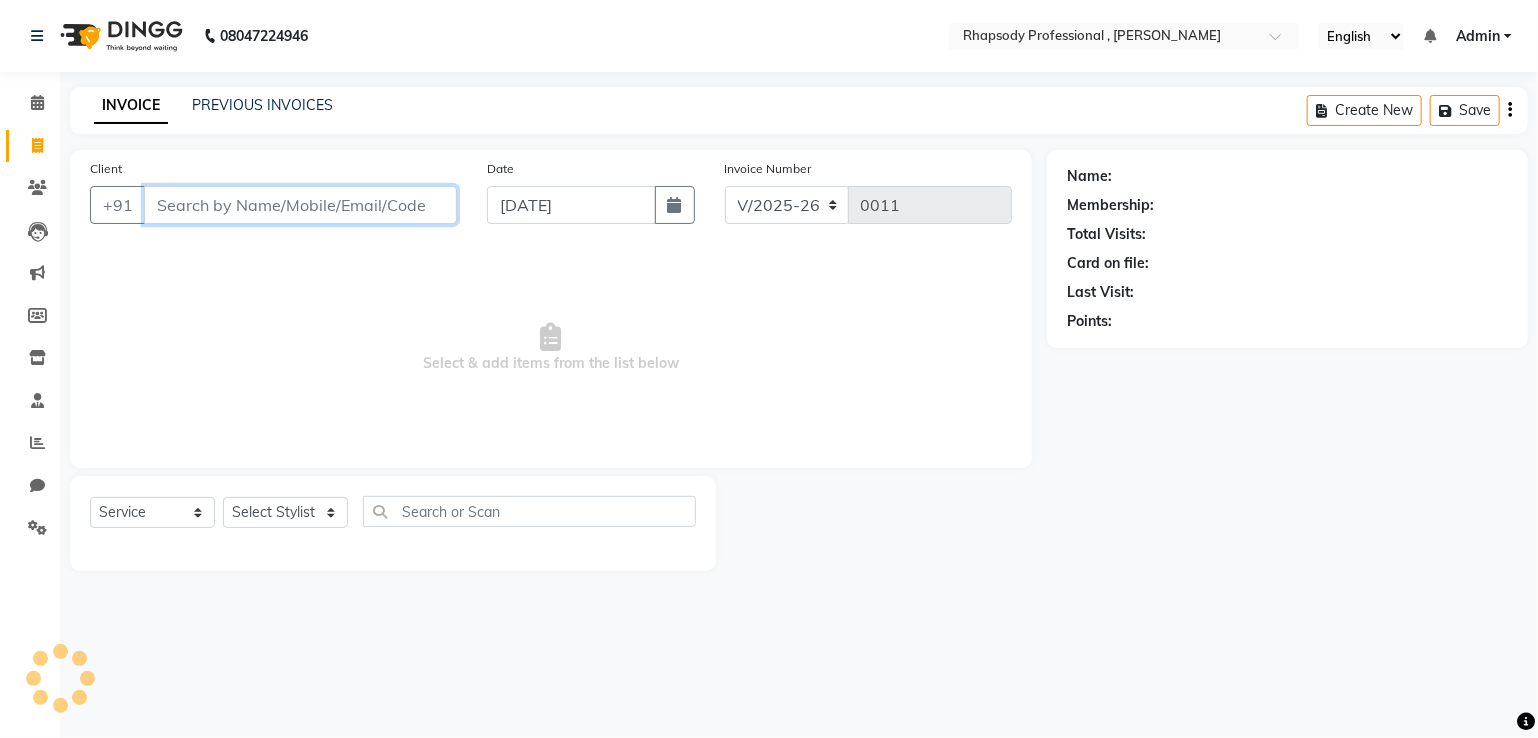 click on "Client" at bounding box center [300, 205] 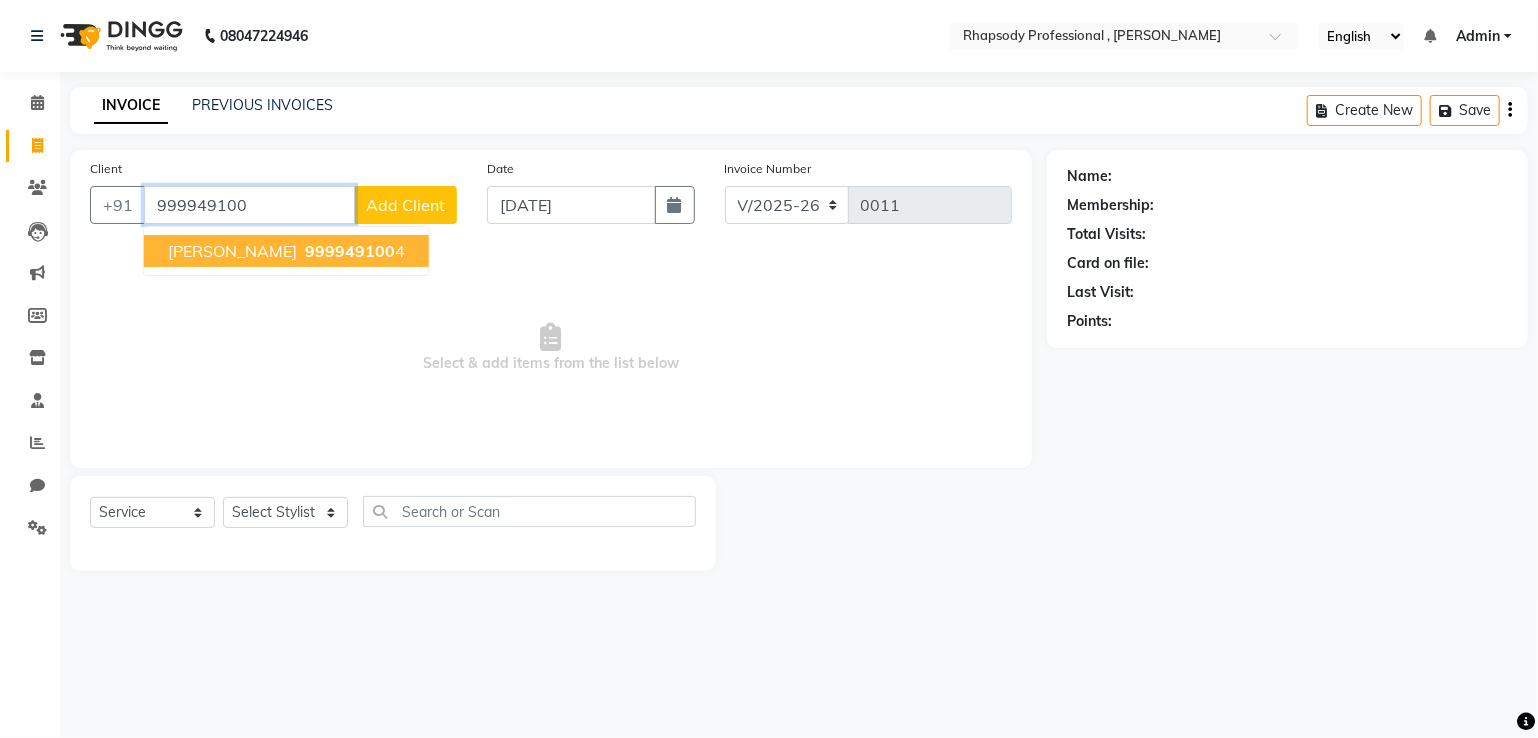 click on "[PERSON_NAME]   999949100 4" at bounding box center [286, 251] 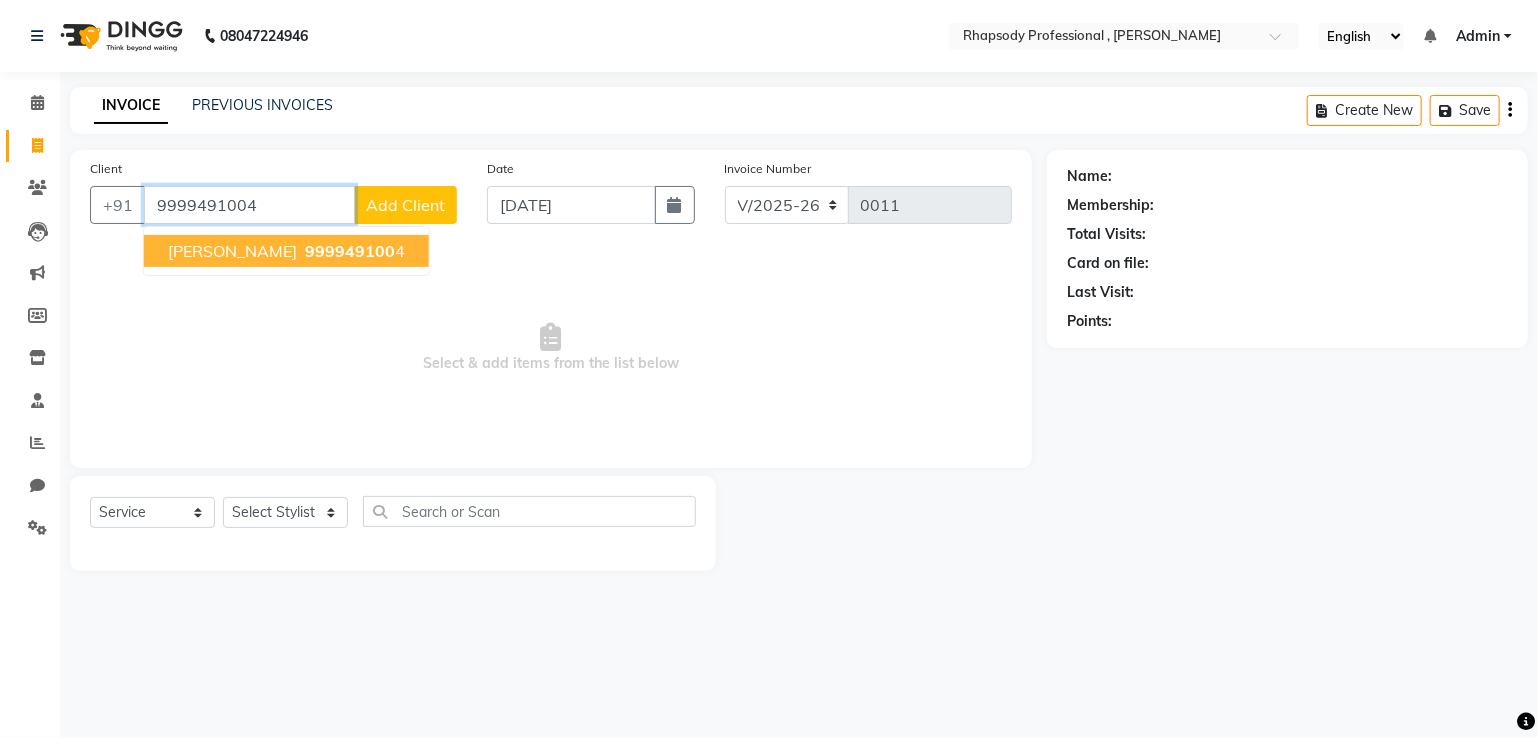 type on "9999491004" 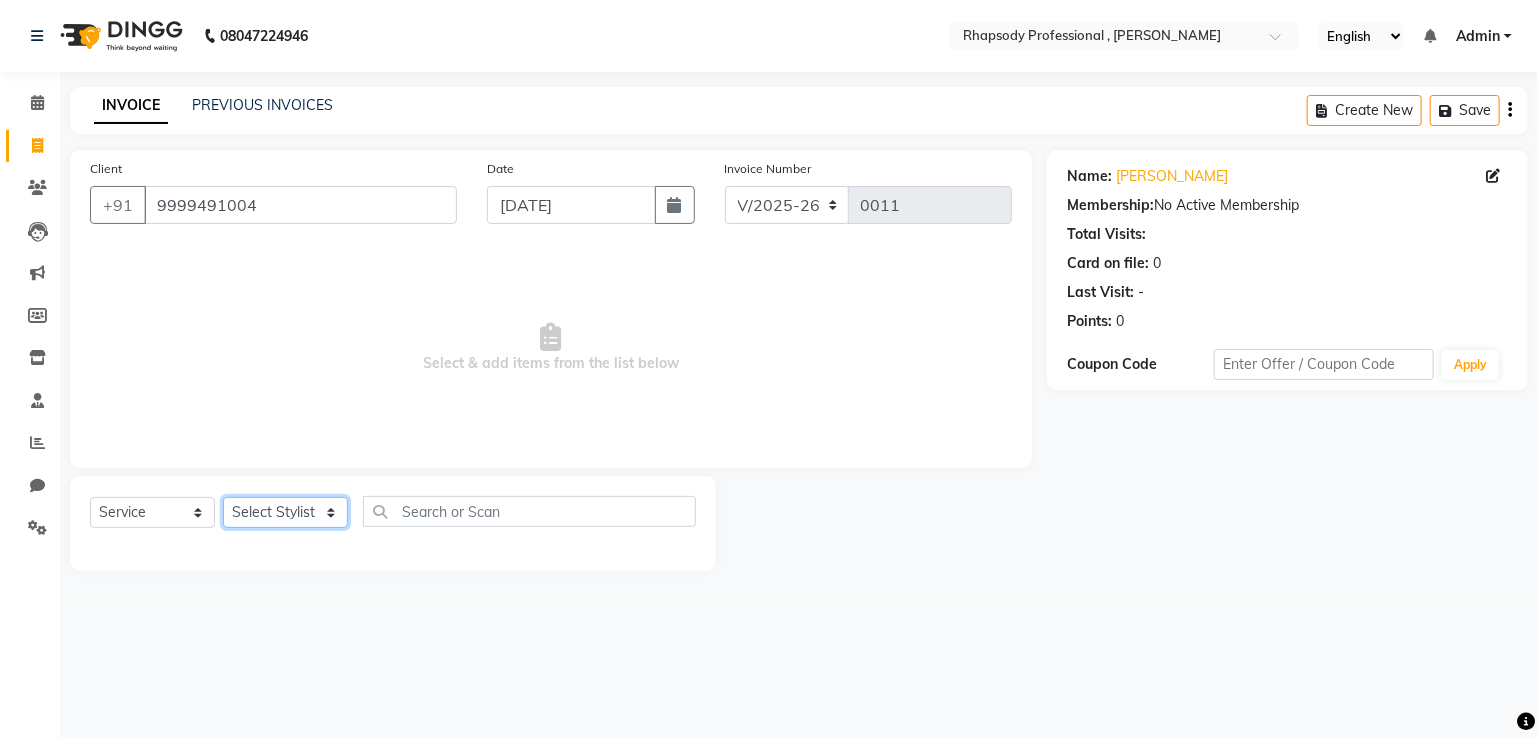 click on "Select Stylist [PERSON_NAME] [PERSON_NAME] Manager [PERSON_NAME] [PERSON_NAME] Santosh [PERSON_NAME] [PERSON_NAME]" 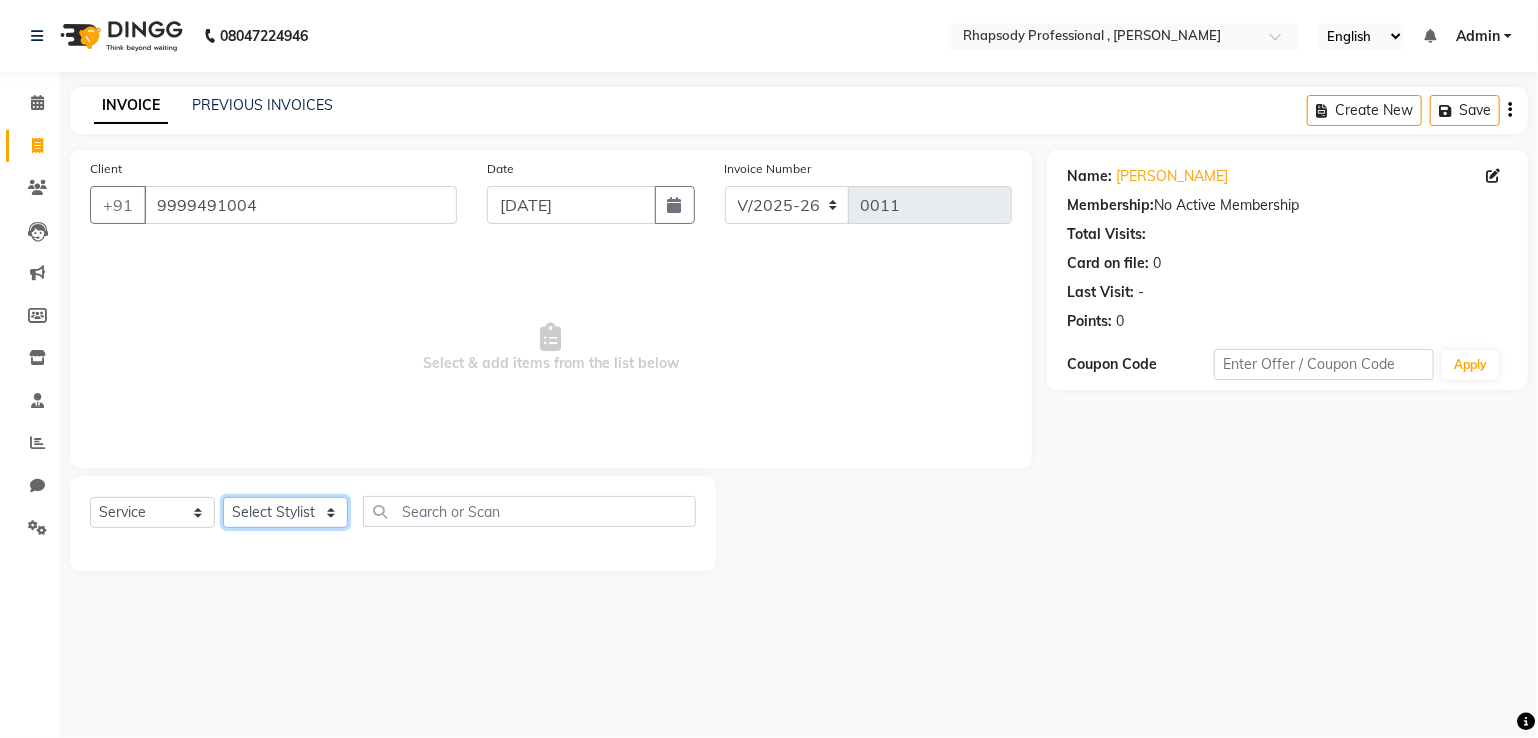 select on "85666" 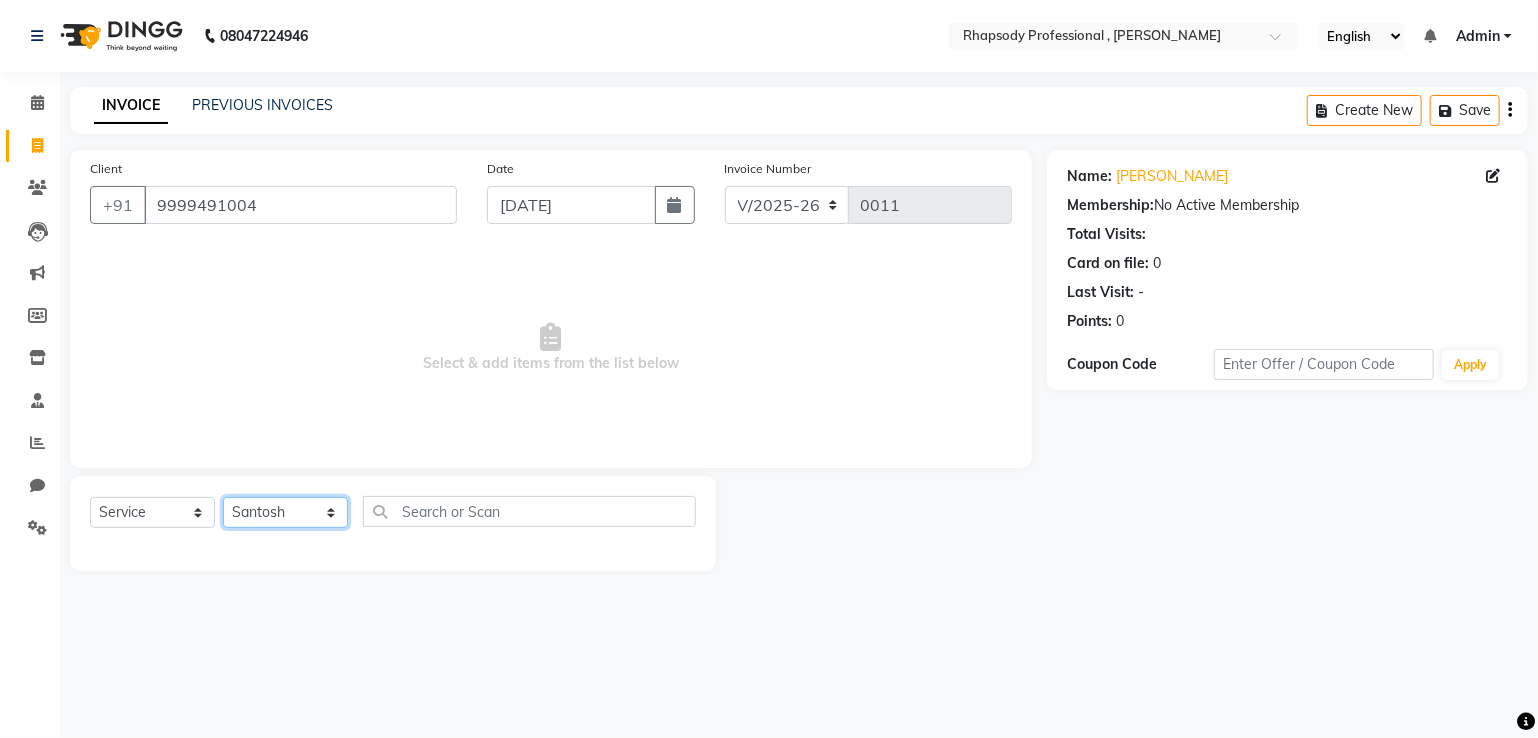 click on "Select Stylist [PERSON_NAME] [PERSON_NAME] Manager [PERSON_NAME] [PERSON_NAME] Santosh [PERSON_NAME] [PERSON_NAME]" 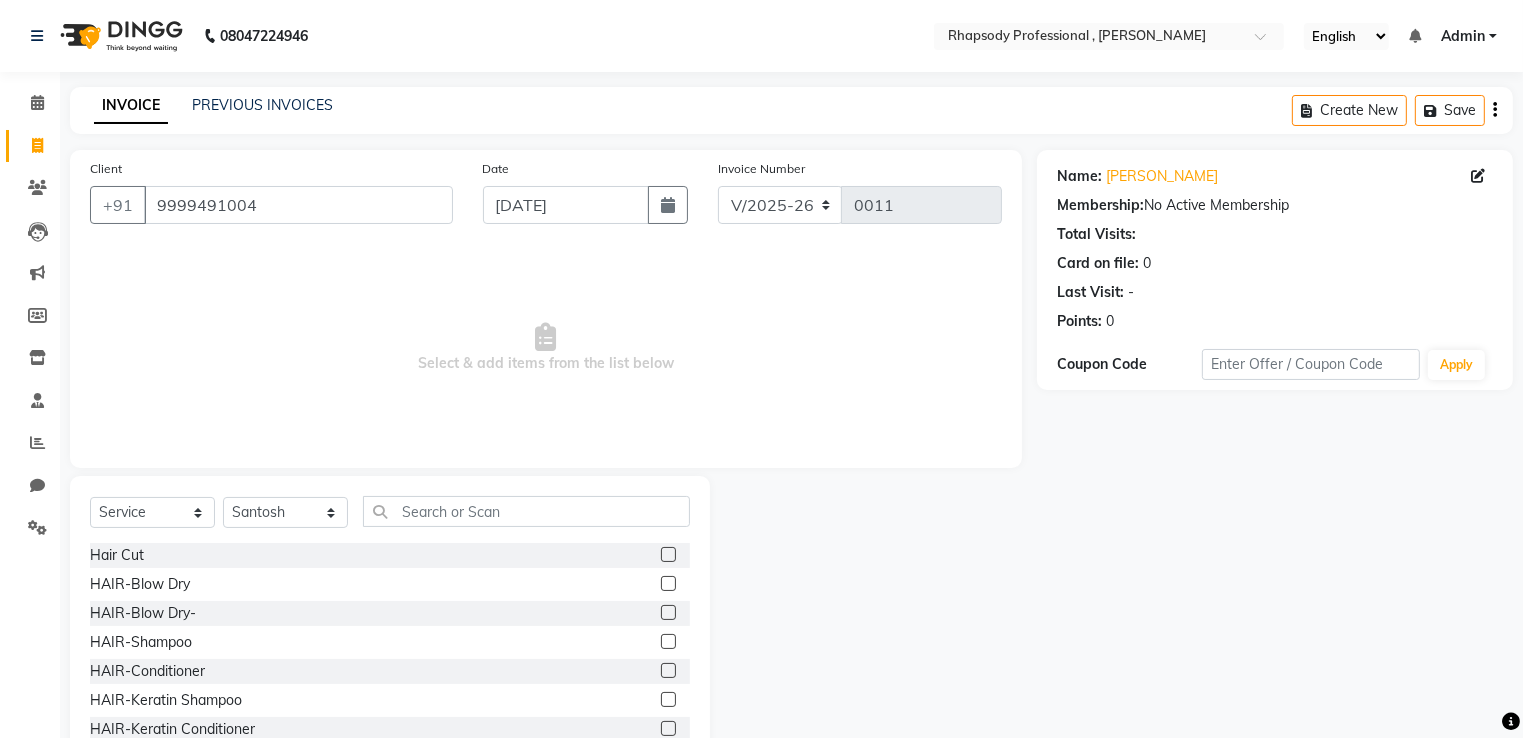 click on "Client [PHONE_NUMBER] Date [DATE] Invoice Number V/2025 V/[PHONE_NUMBER]  Select & add items from the list below" 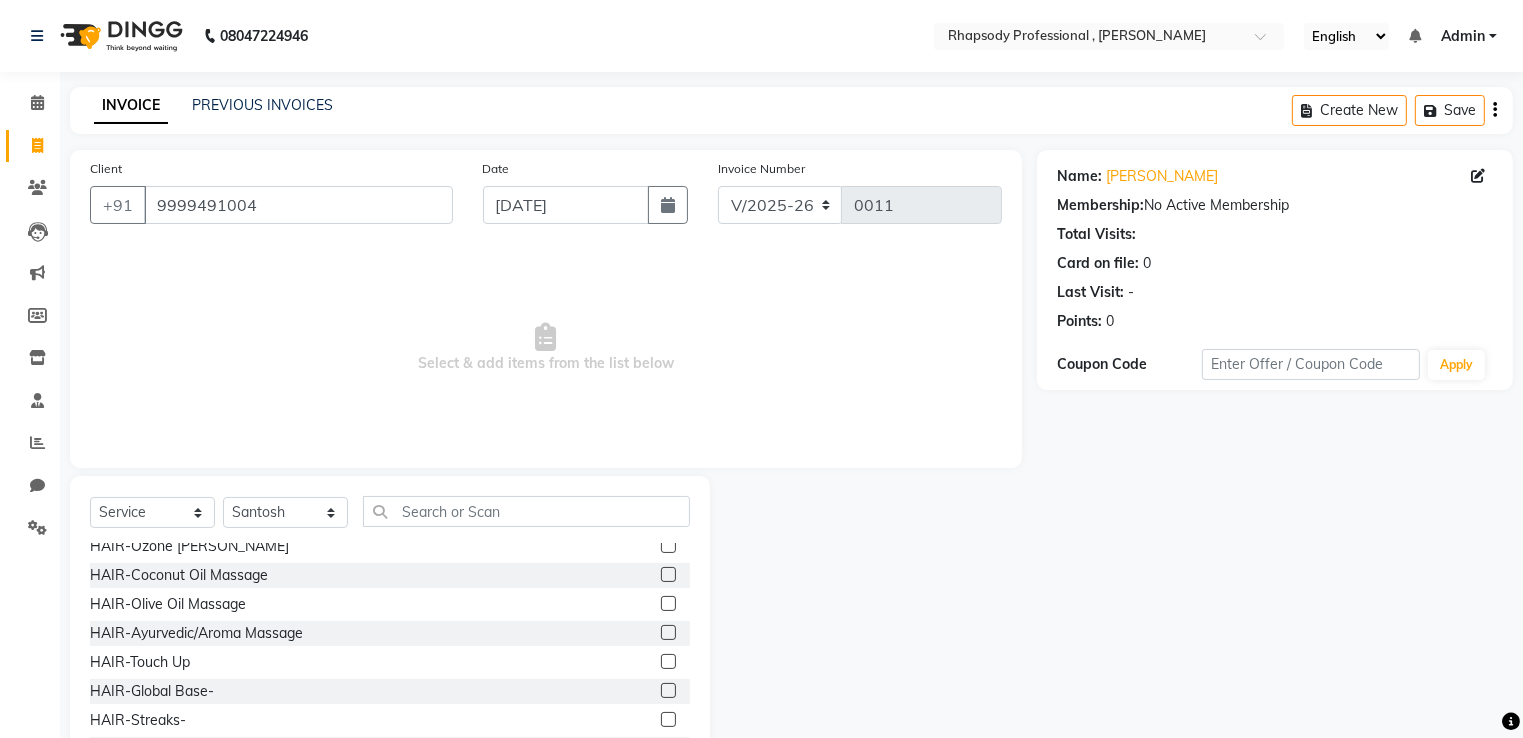 scroll, scrollTop: 348, scrollLeft: 0, axis: vertical 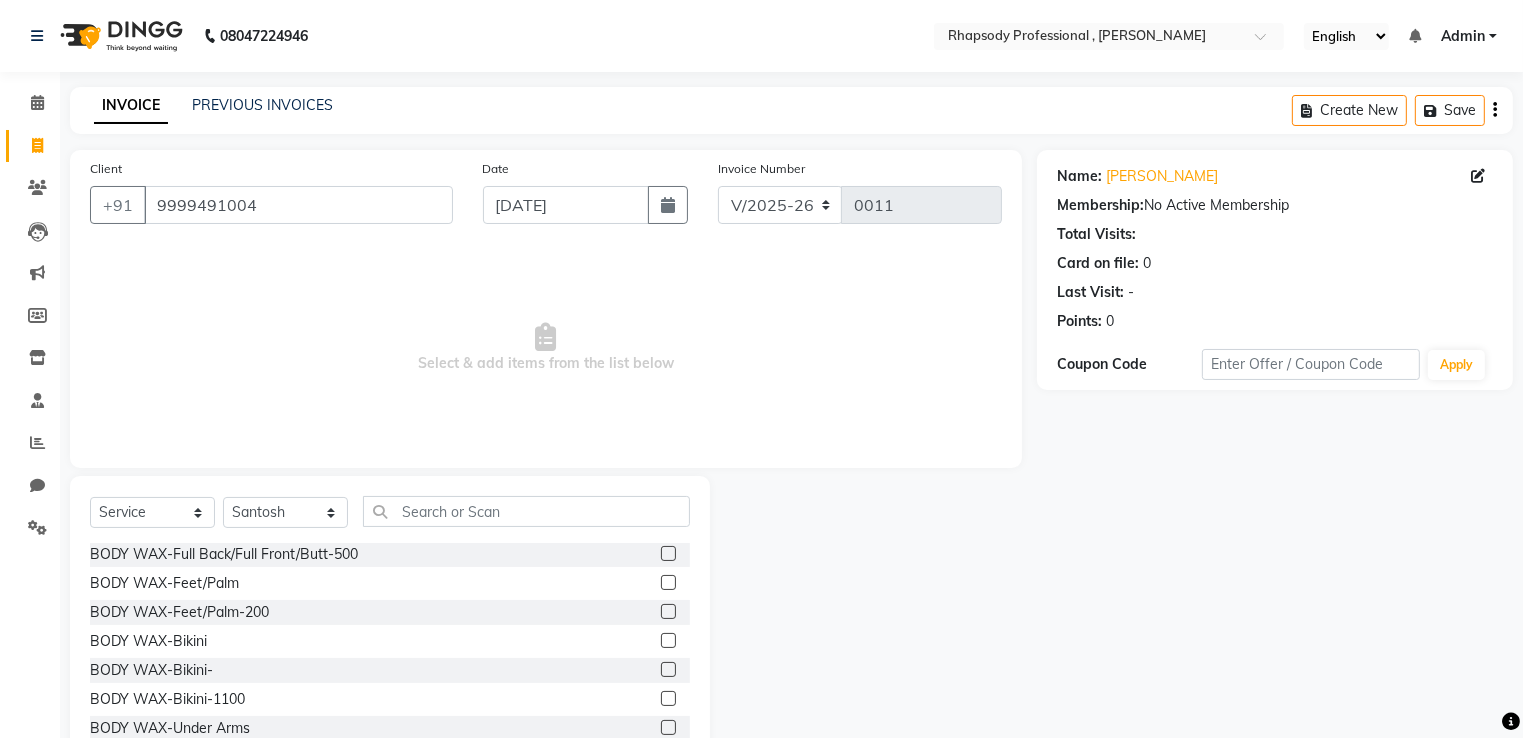 click 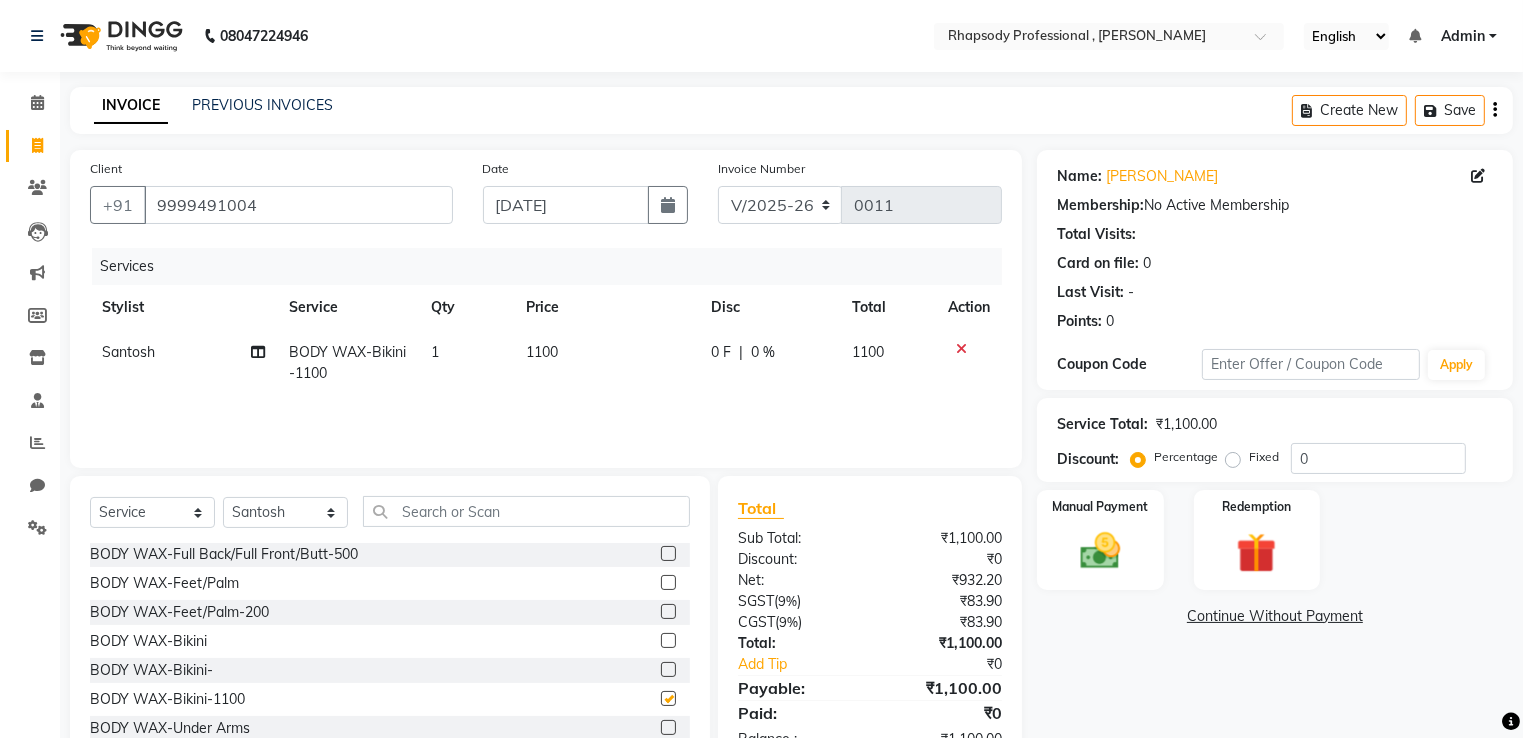 checkbox on "false" 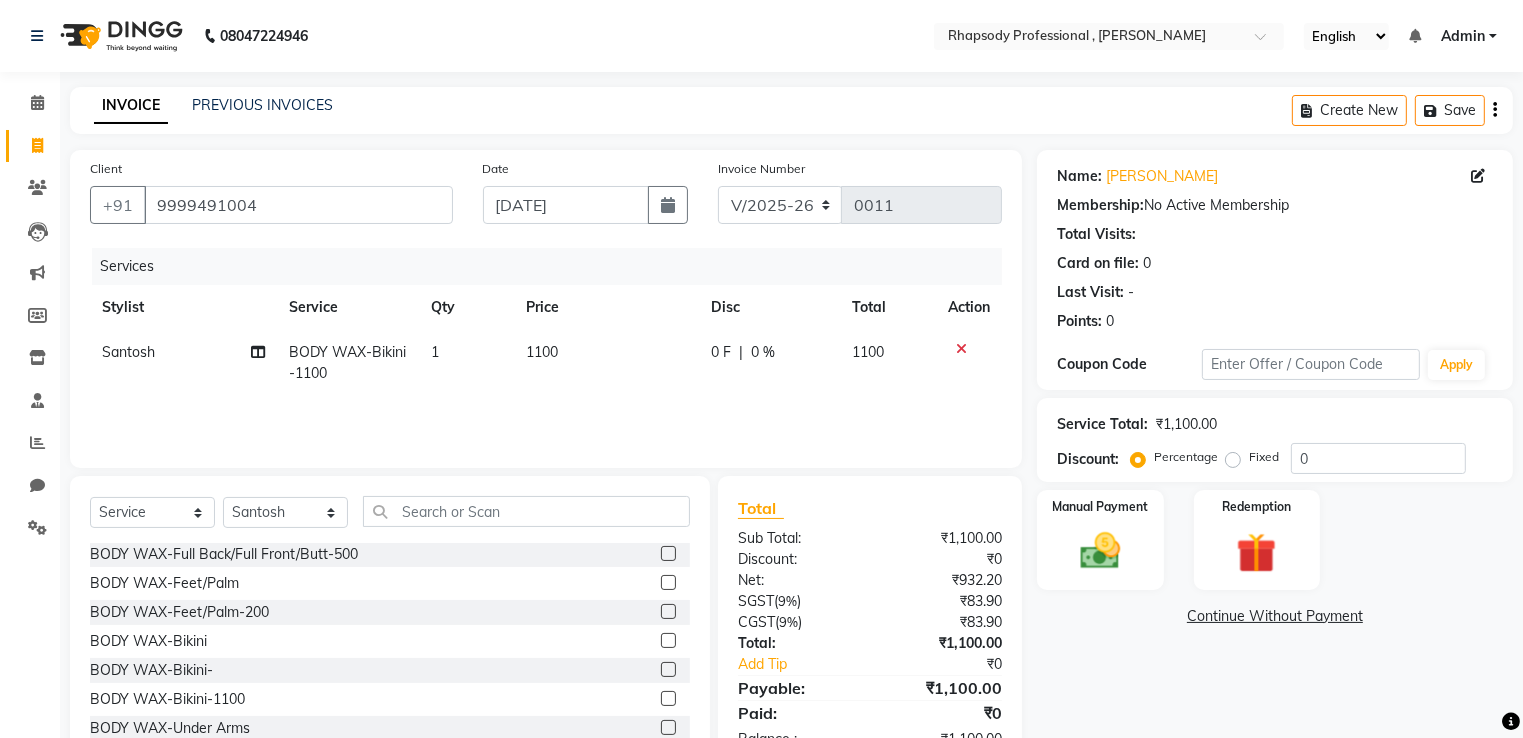 click 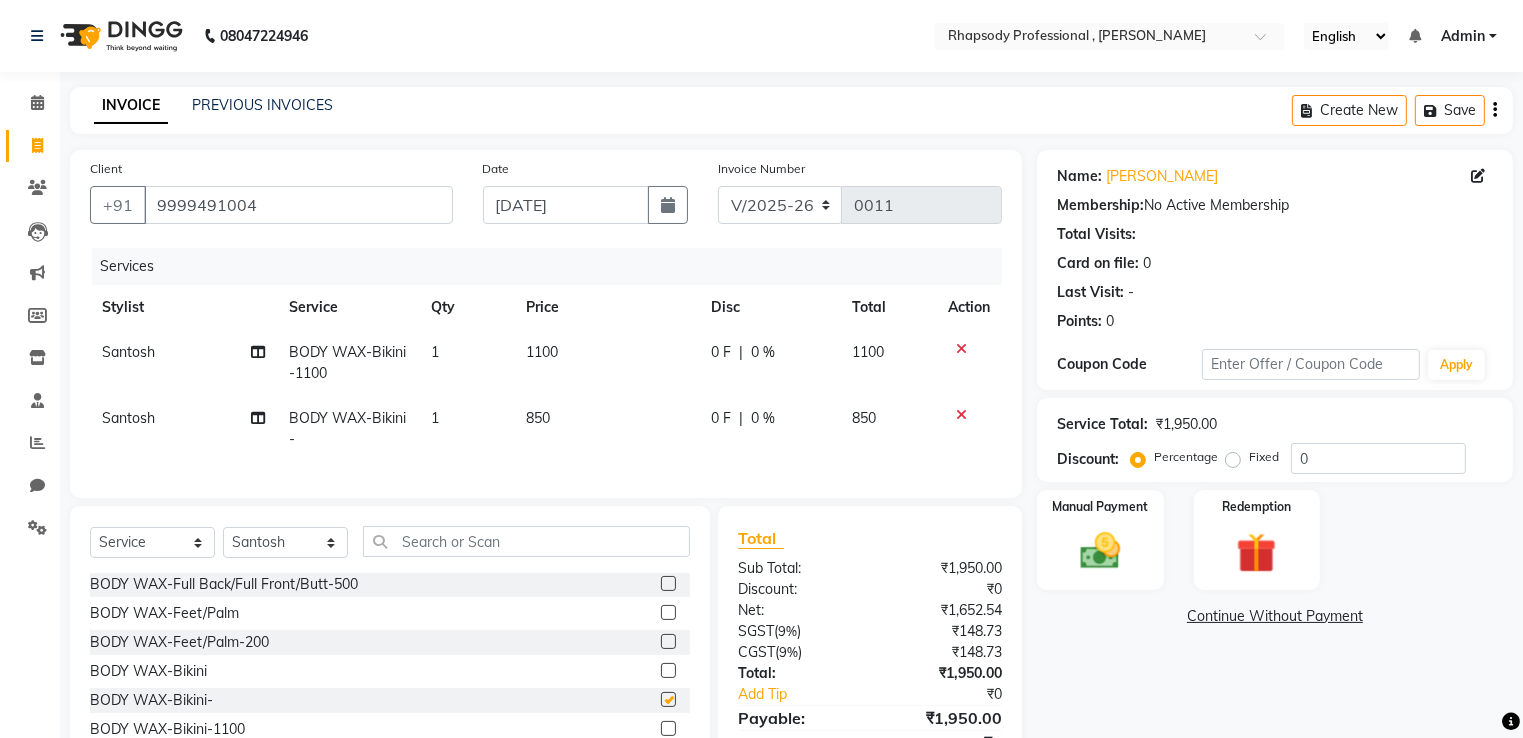 checkbox on "false" 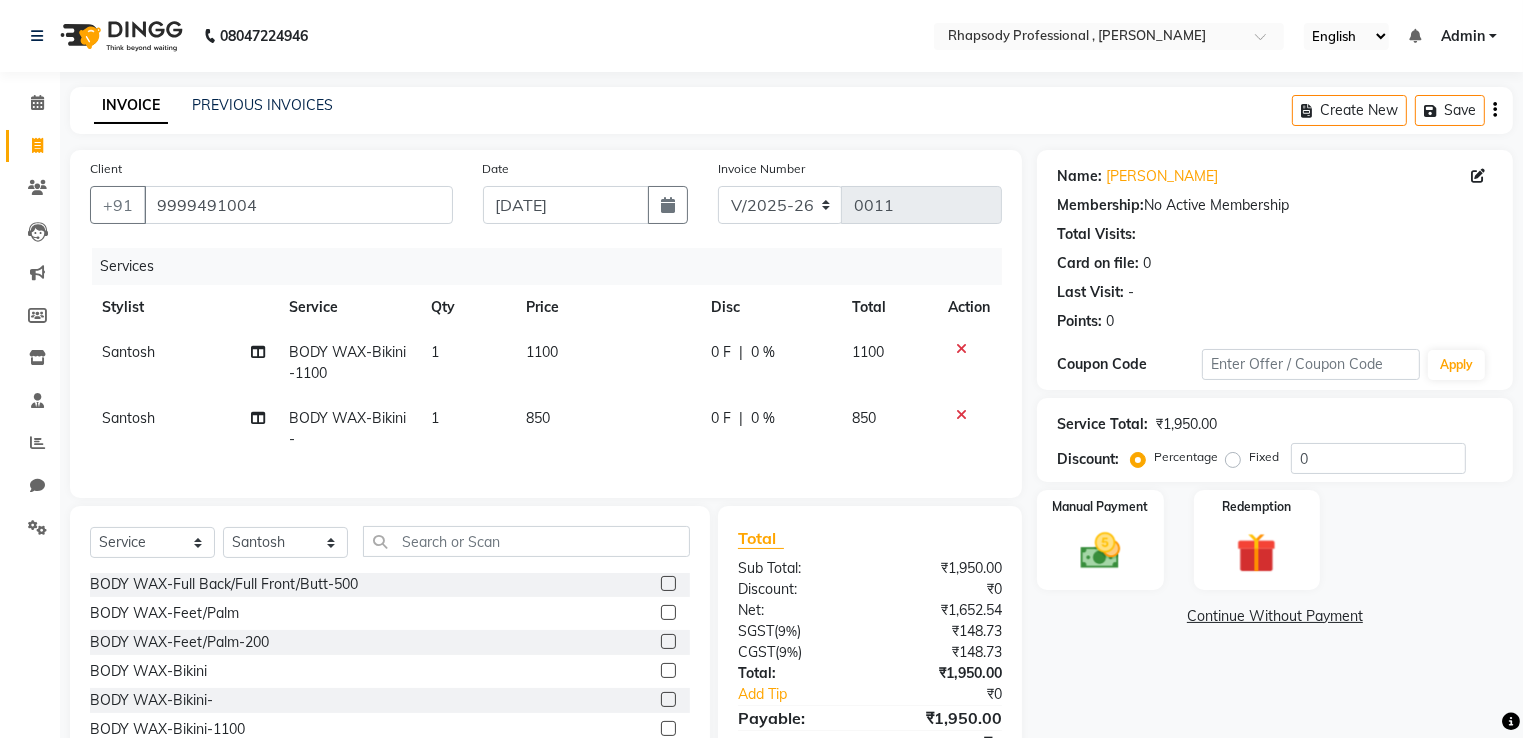 click 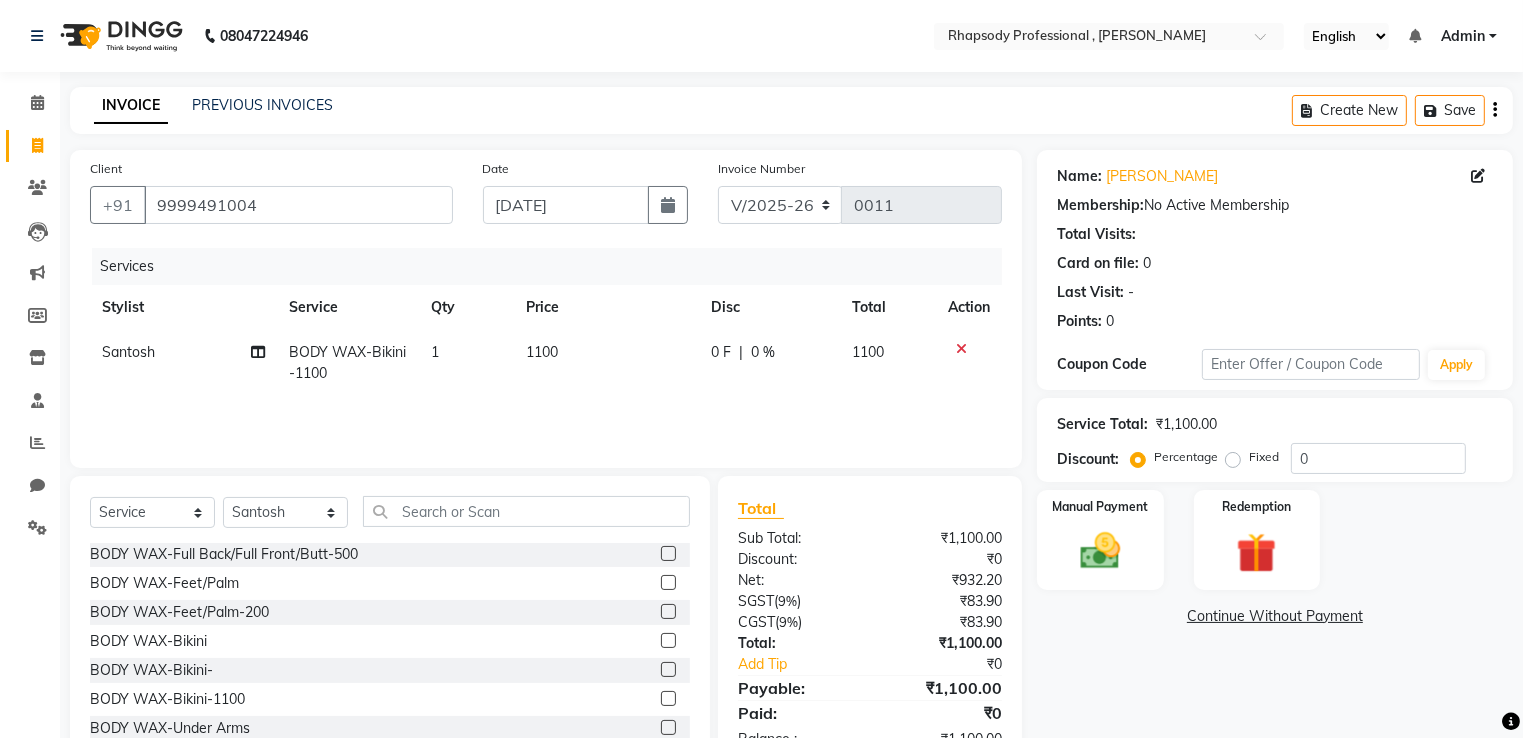 click 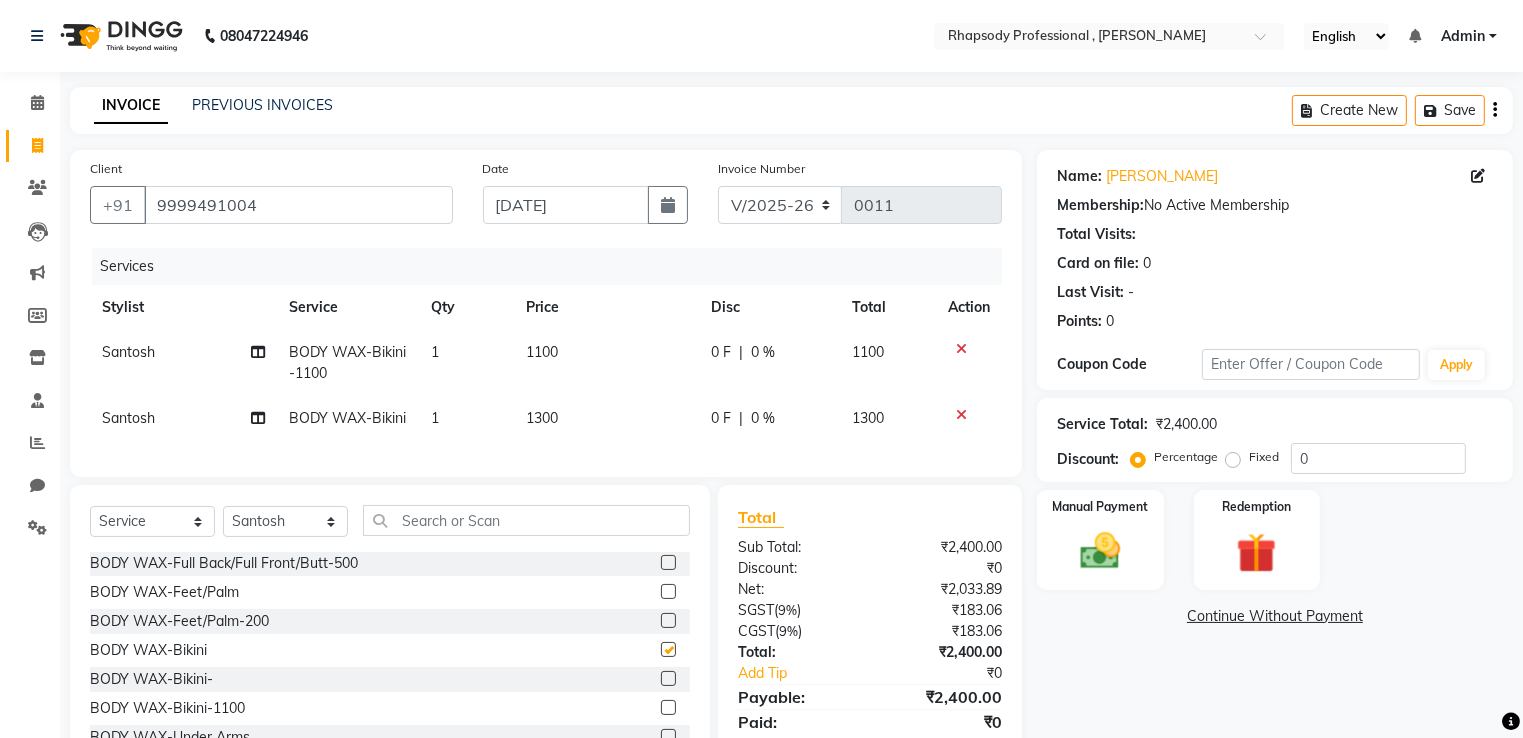checkbox on "false" 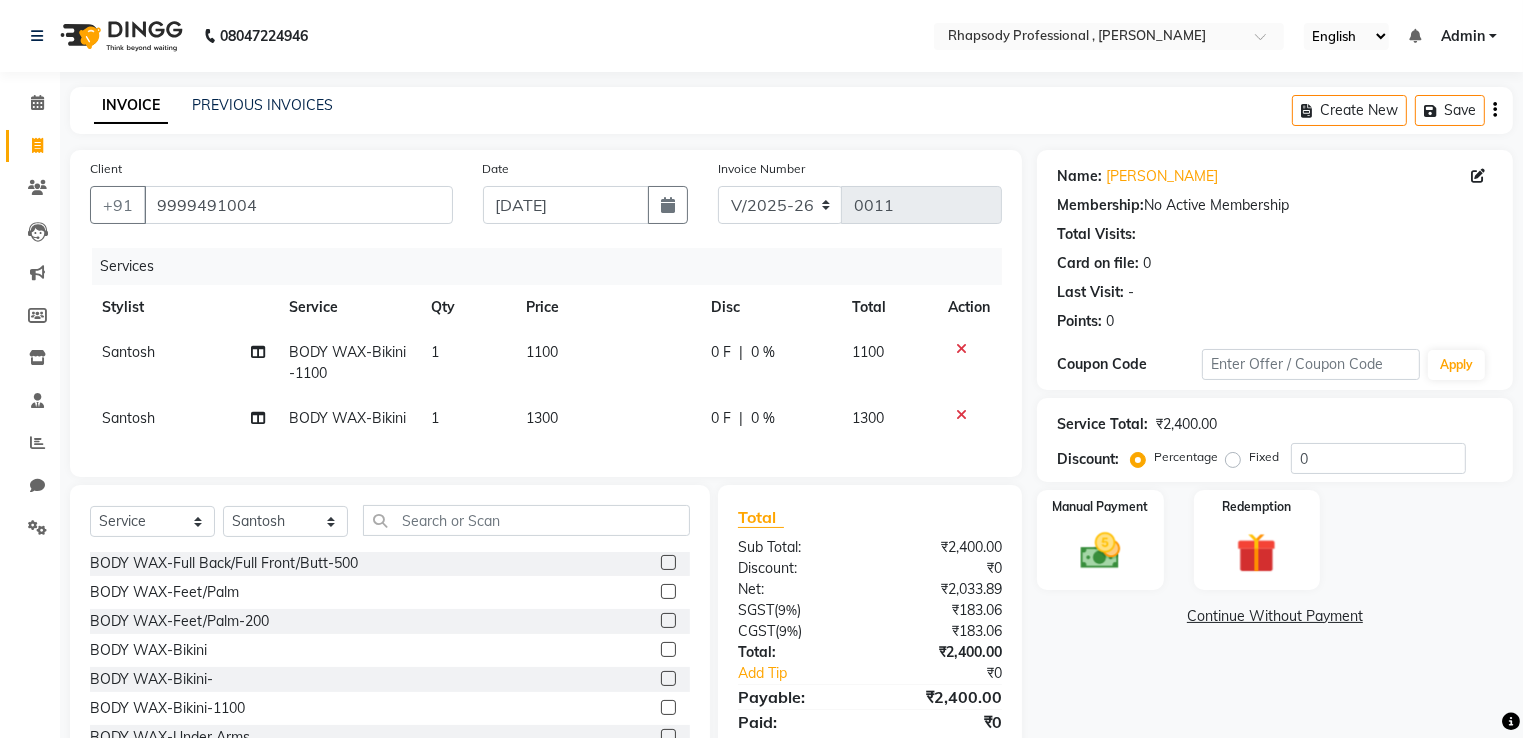 click 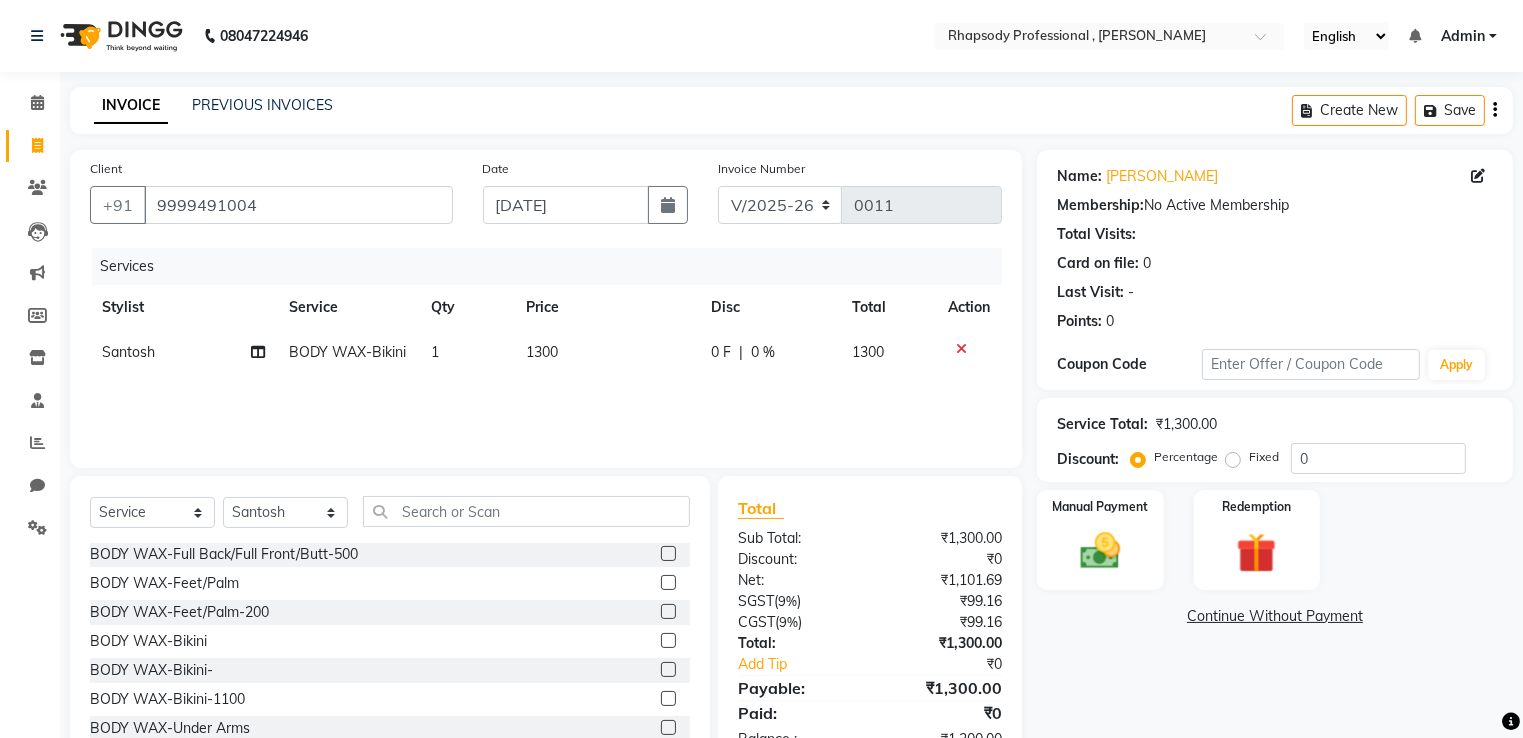 scroll, scrollTop: 1219, scrollLeft: 0, axis: vertical 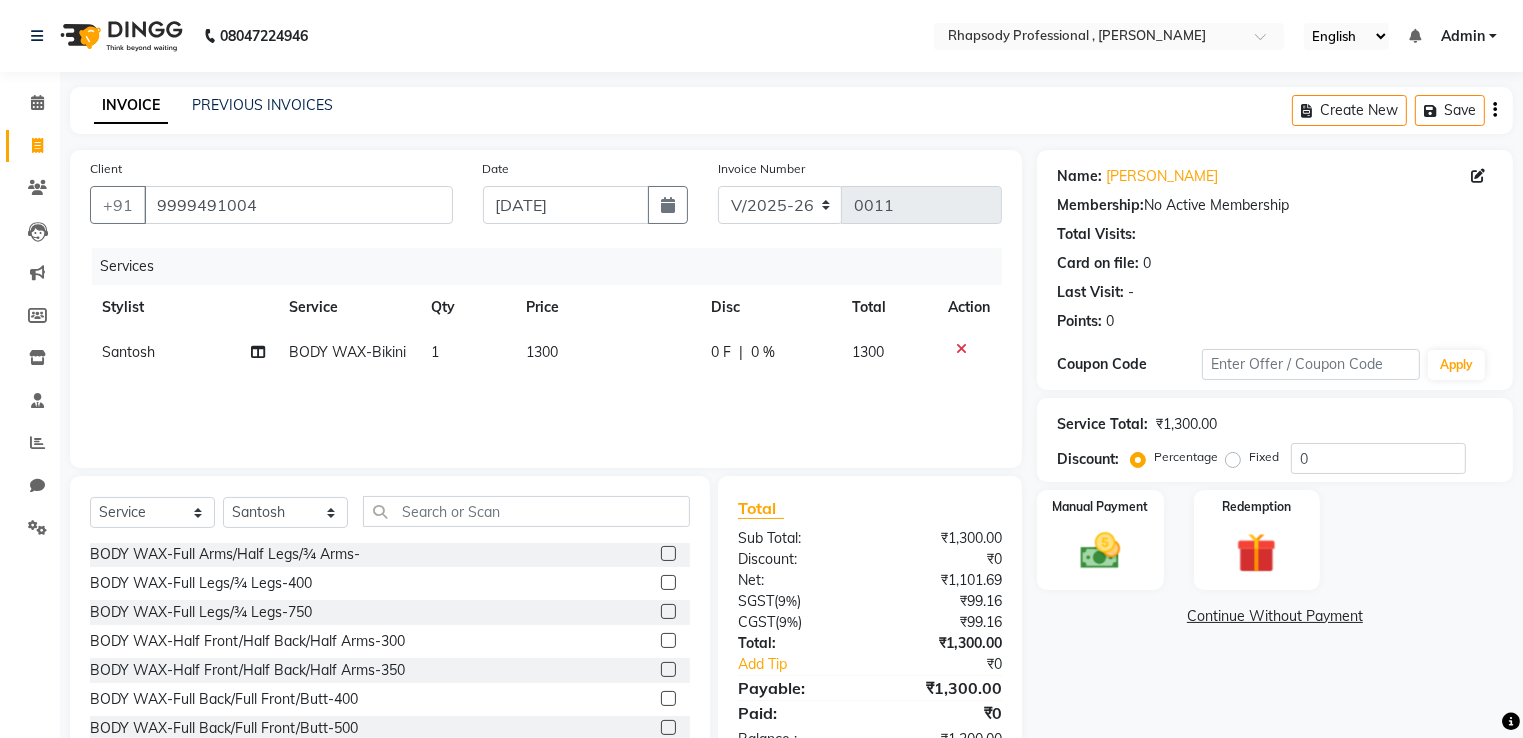 click 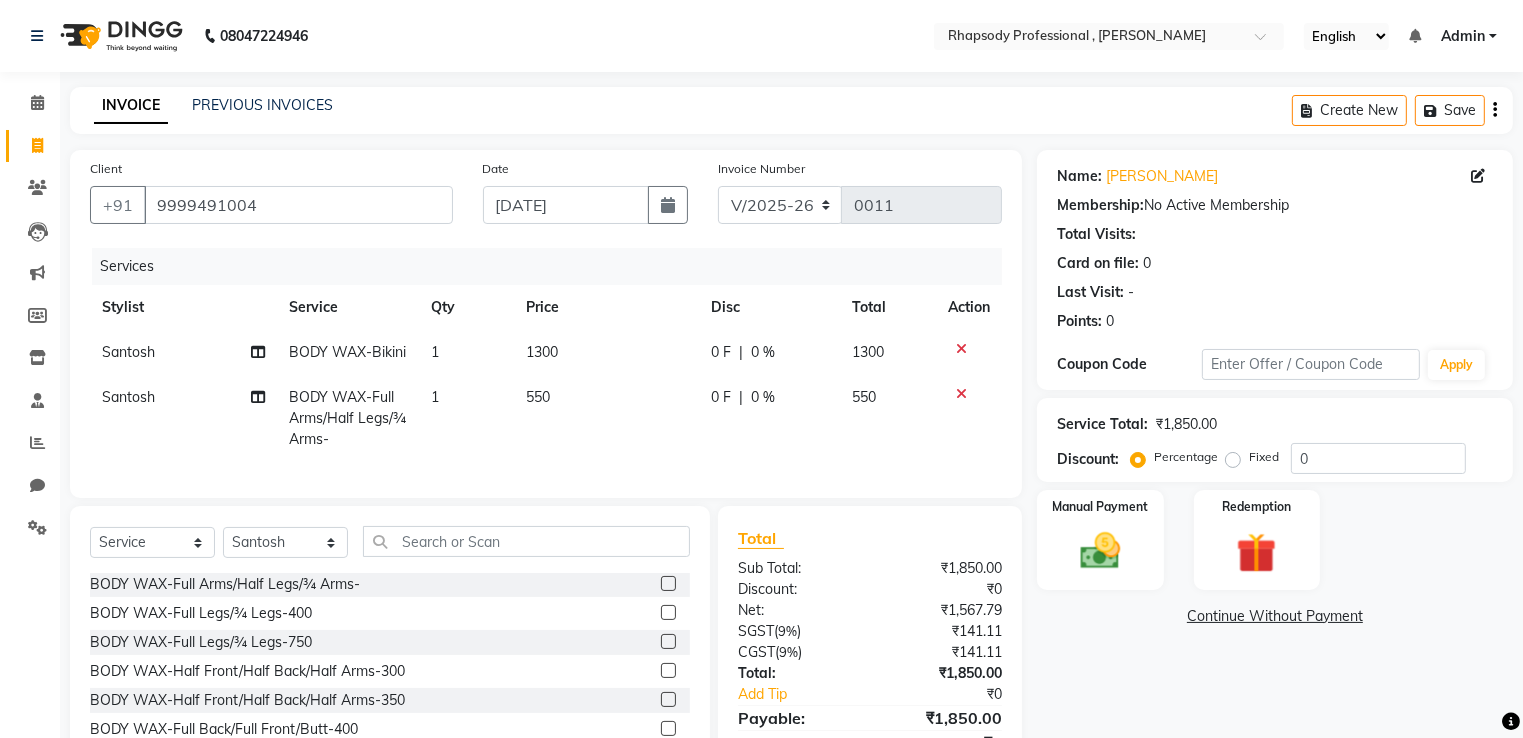 click 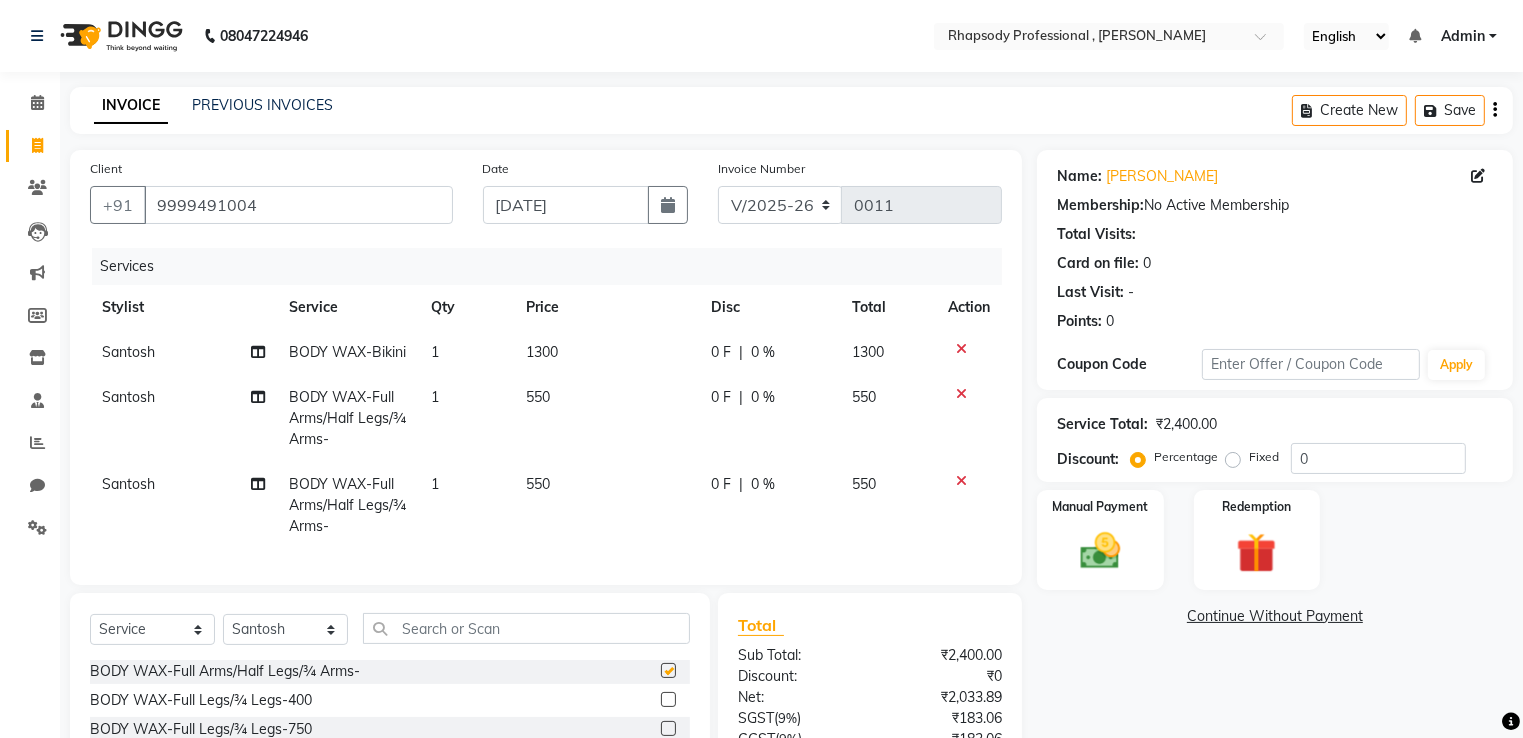 checkbox on "false" 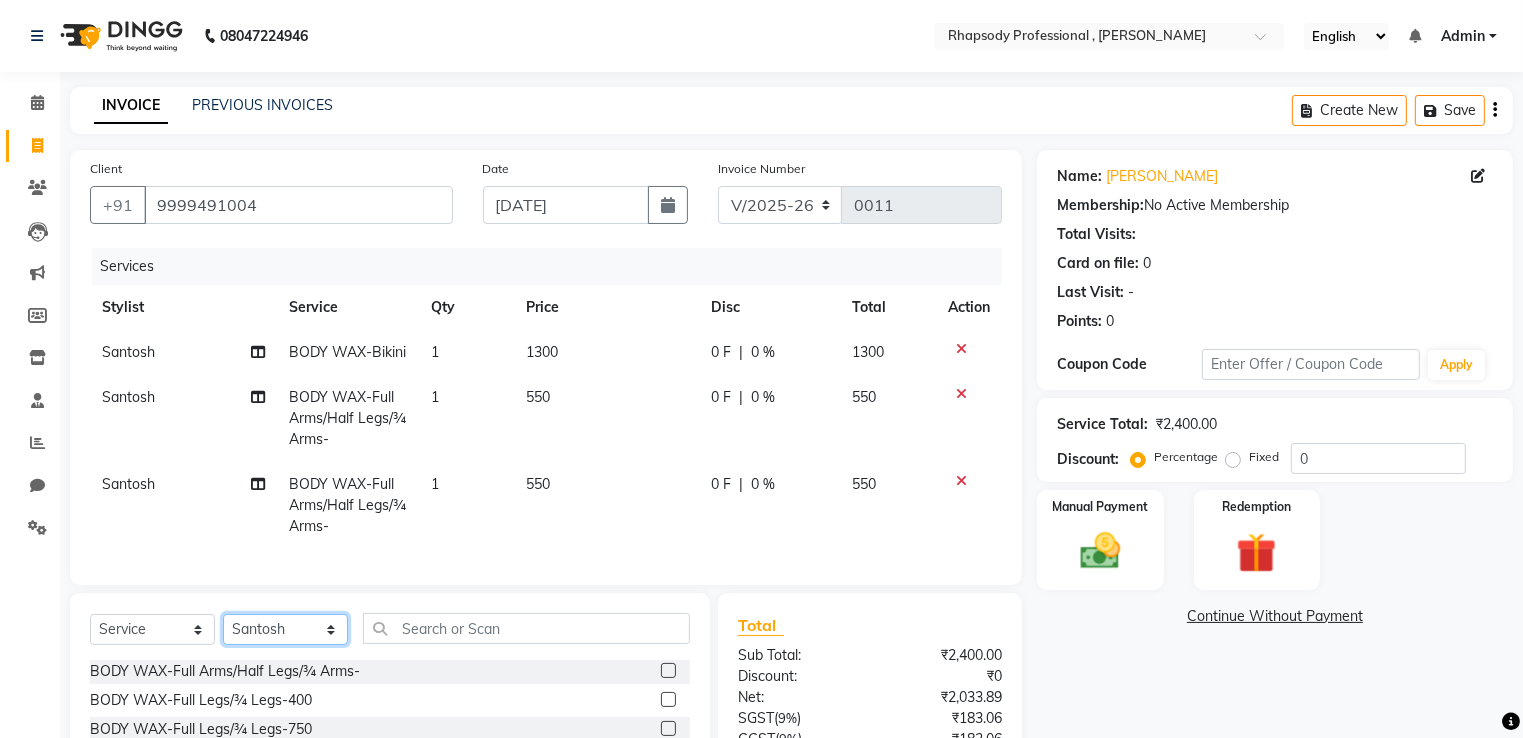 click on "Select Stylist [PERSON_NAME] [PERSON_NAME] Manager [PERSON_NAME] [PERSON_NAME] Santosh [PERSON_NAME] [PERSON_NAME]" 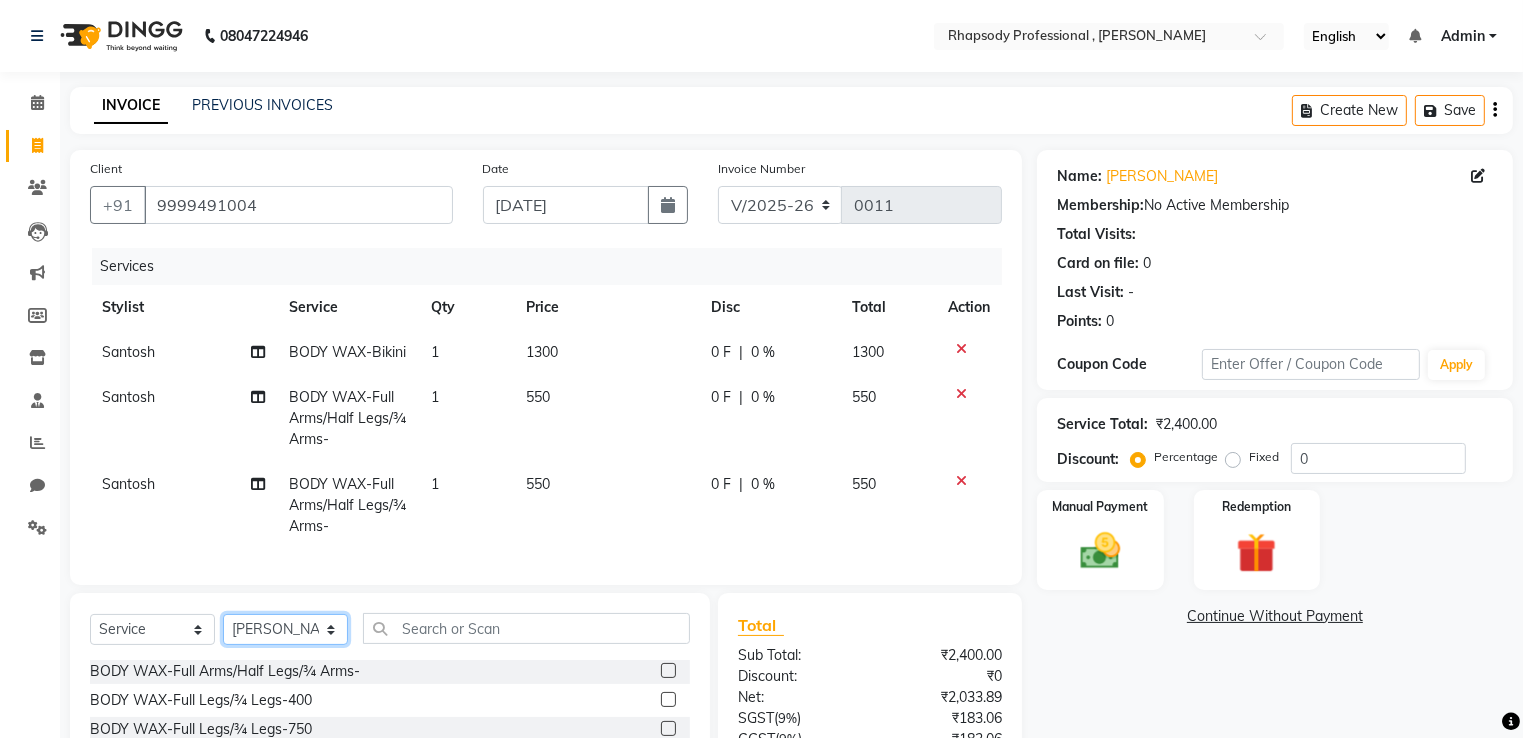 click on "Select Stylist [PERSON_NAME] [PERSON_NAME] Manager [PERSON_NAME] [PERSON_NAME] Santosh [PERSON_NAME] [PERSON_NAME]" 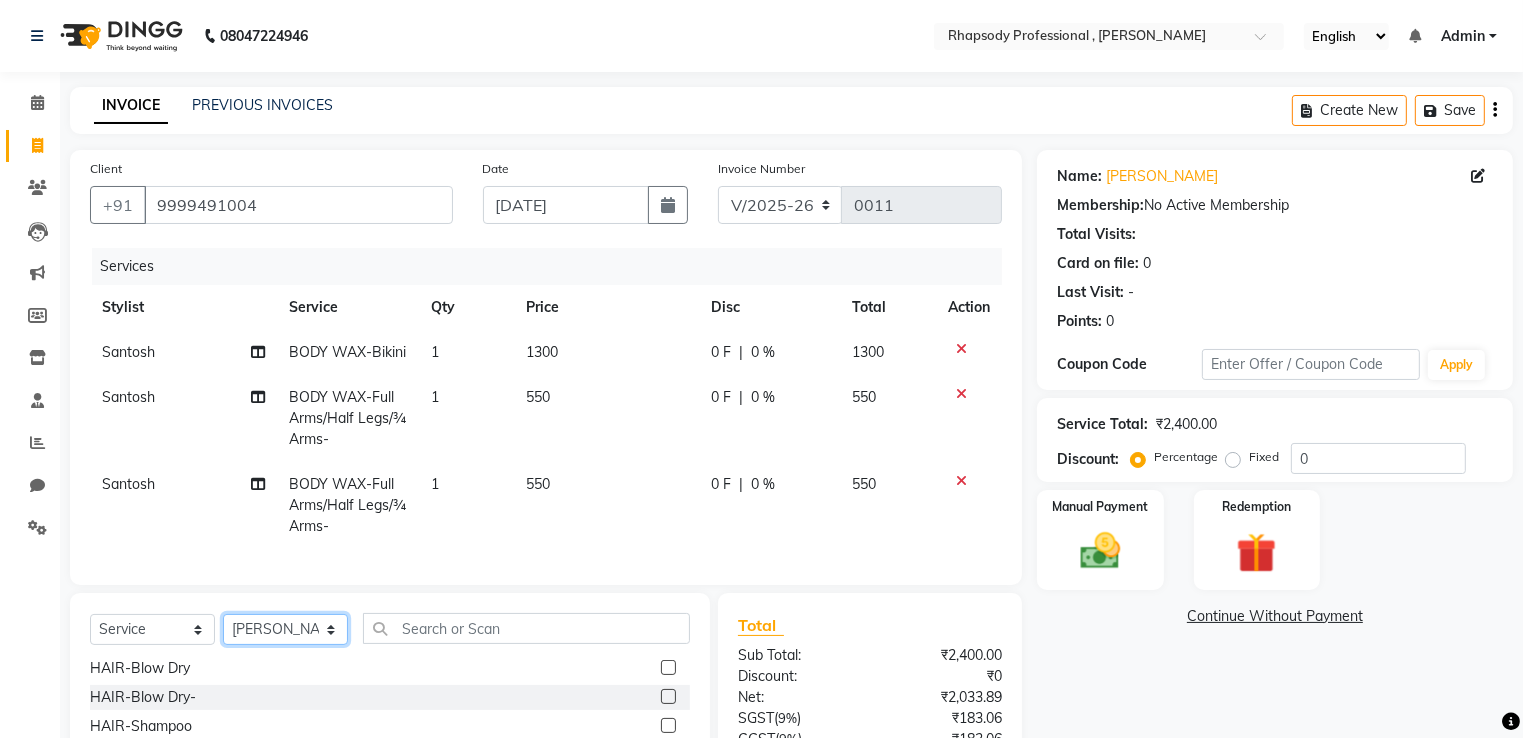 scroll, scrollTop: 0, scrollLeft: 0, axis: both 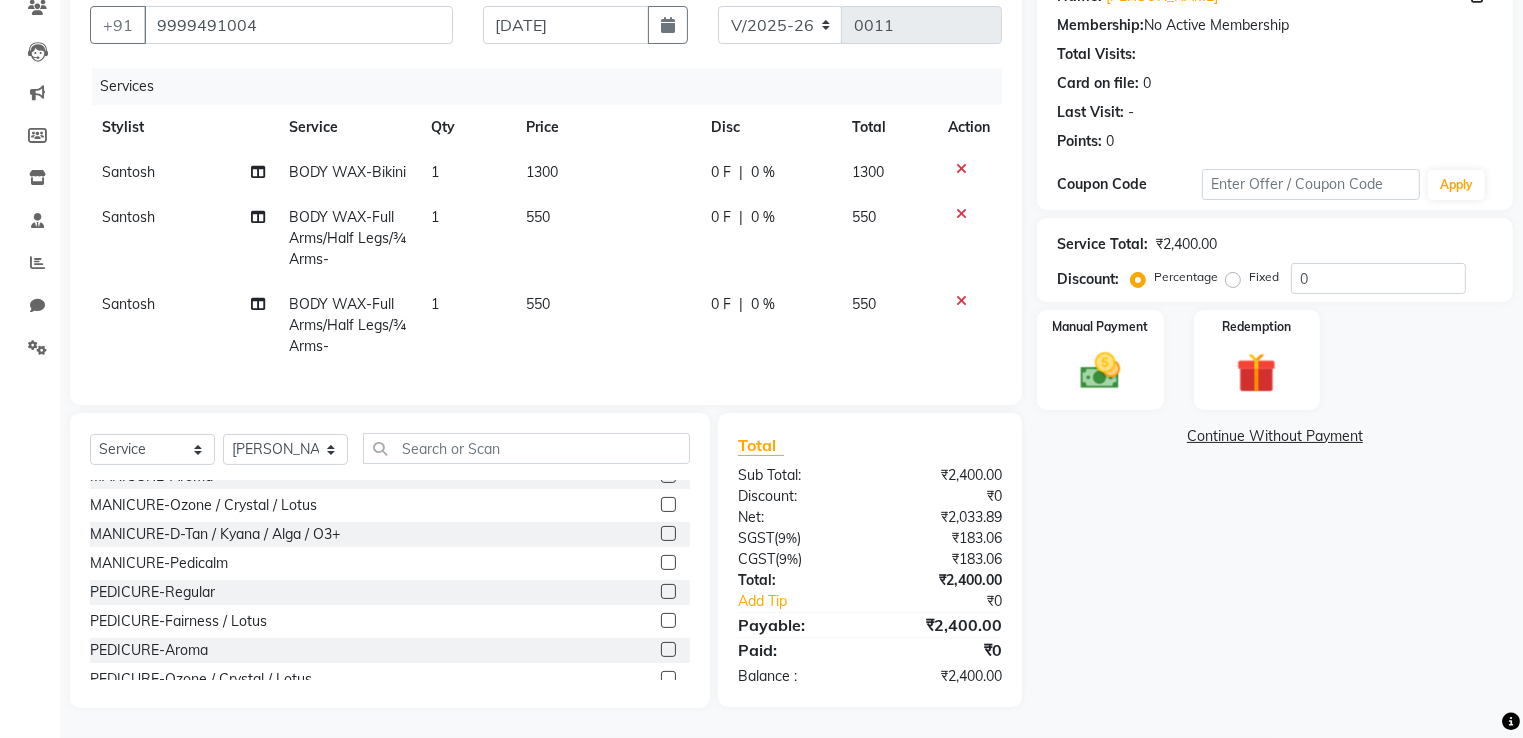 click 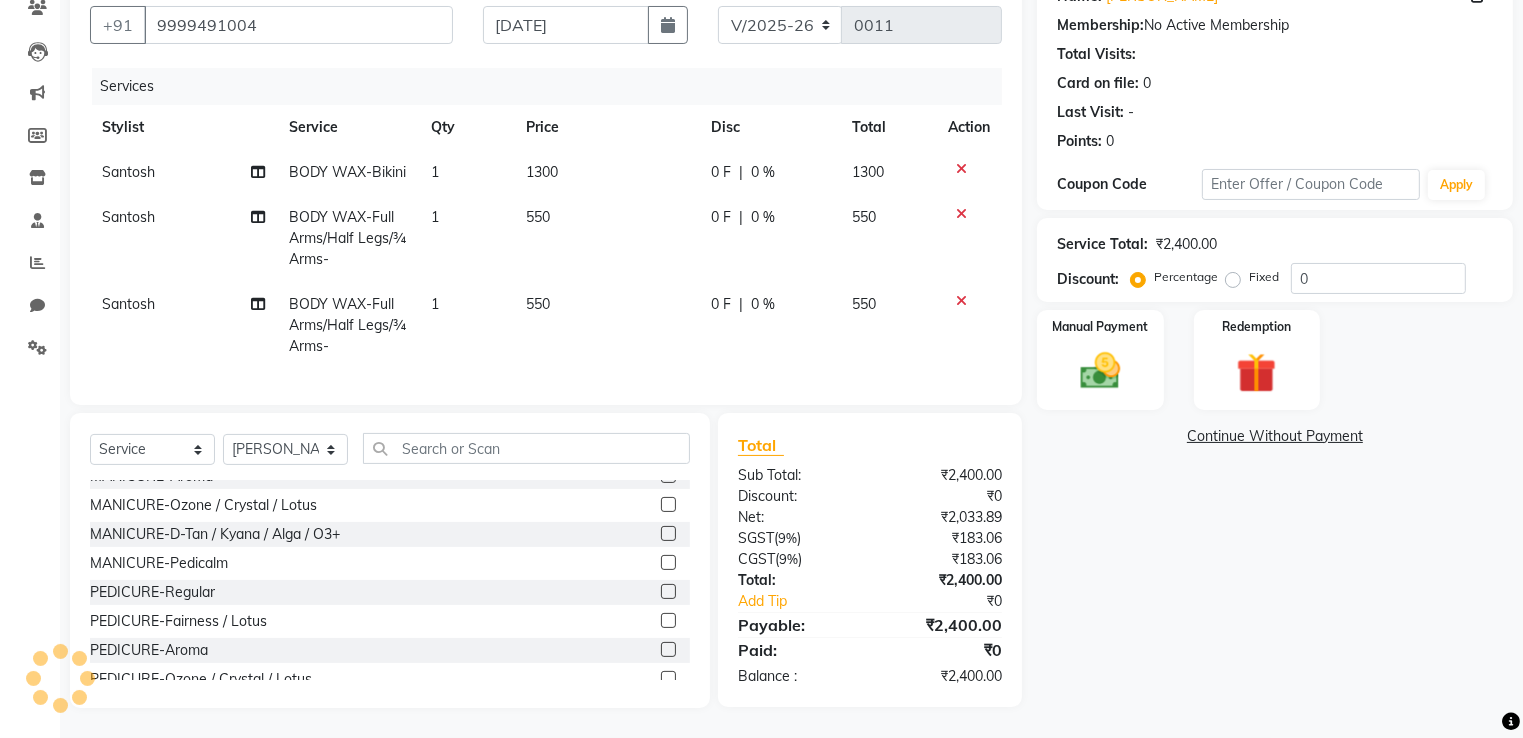 click 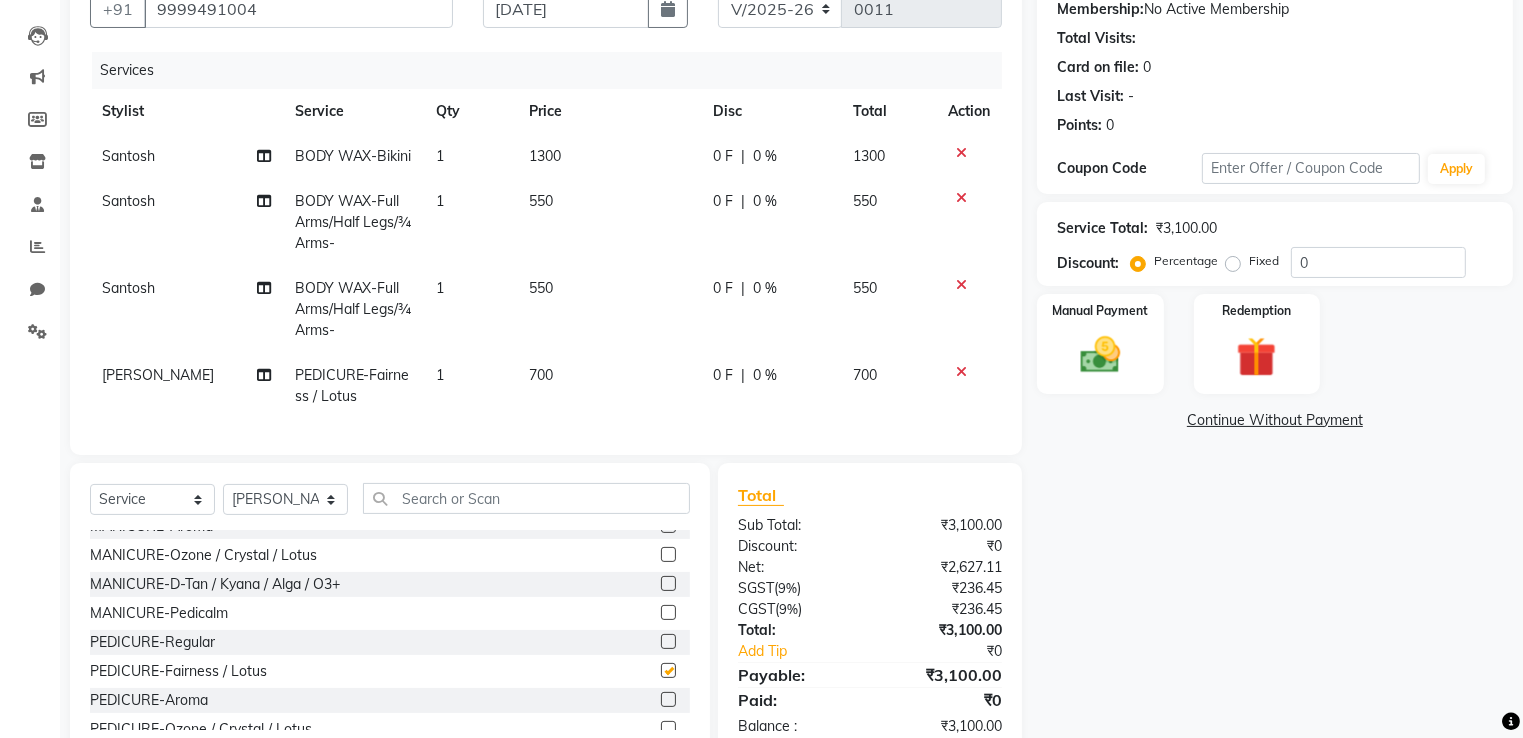 checkbox on "false" 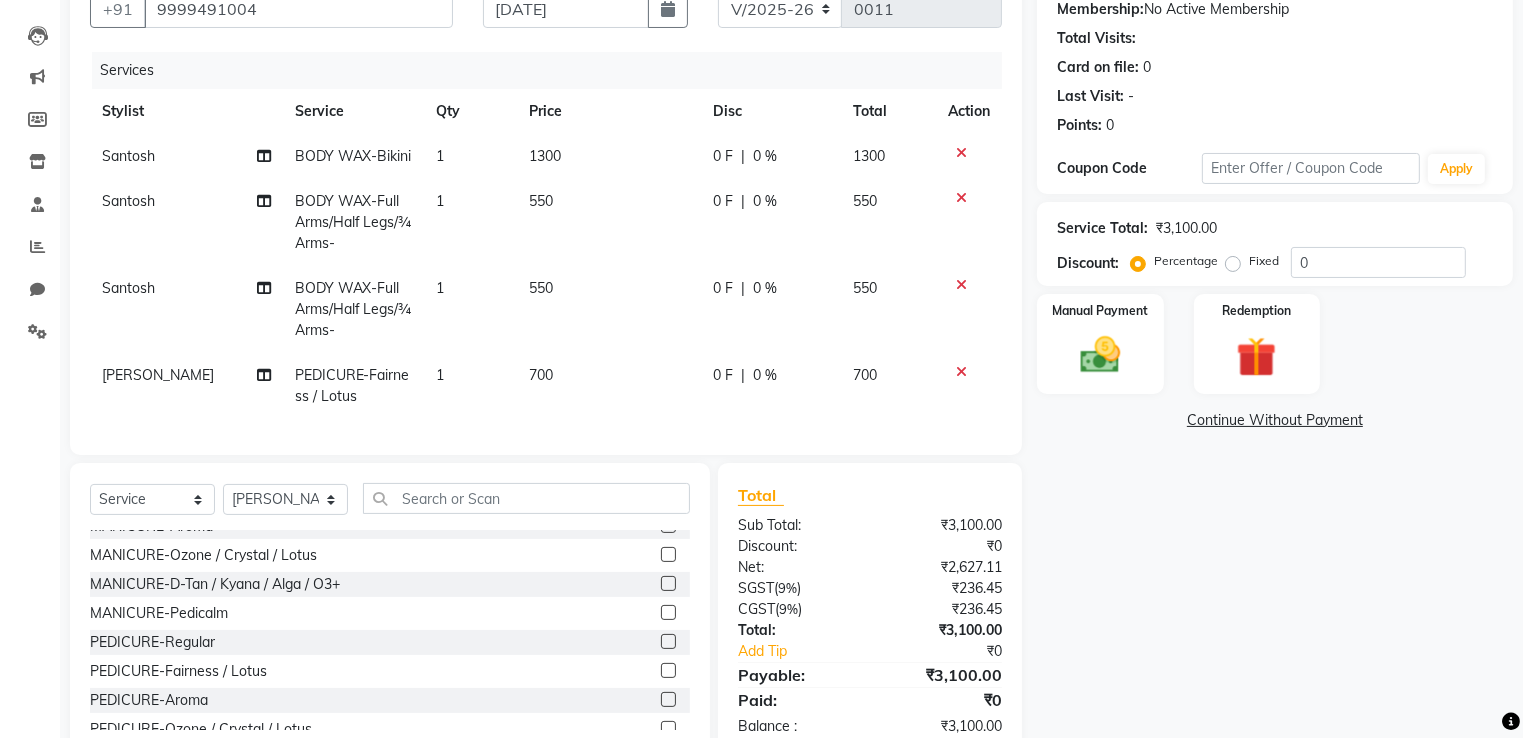 click 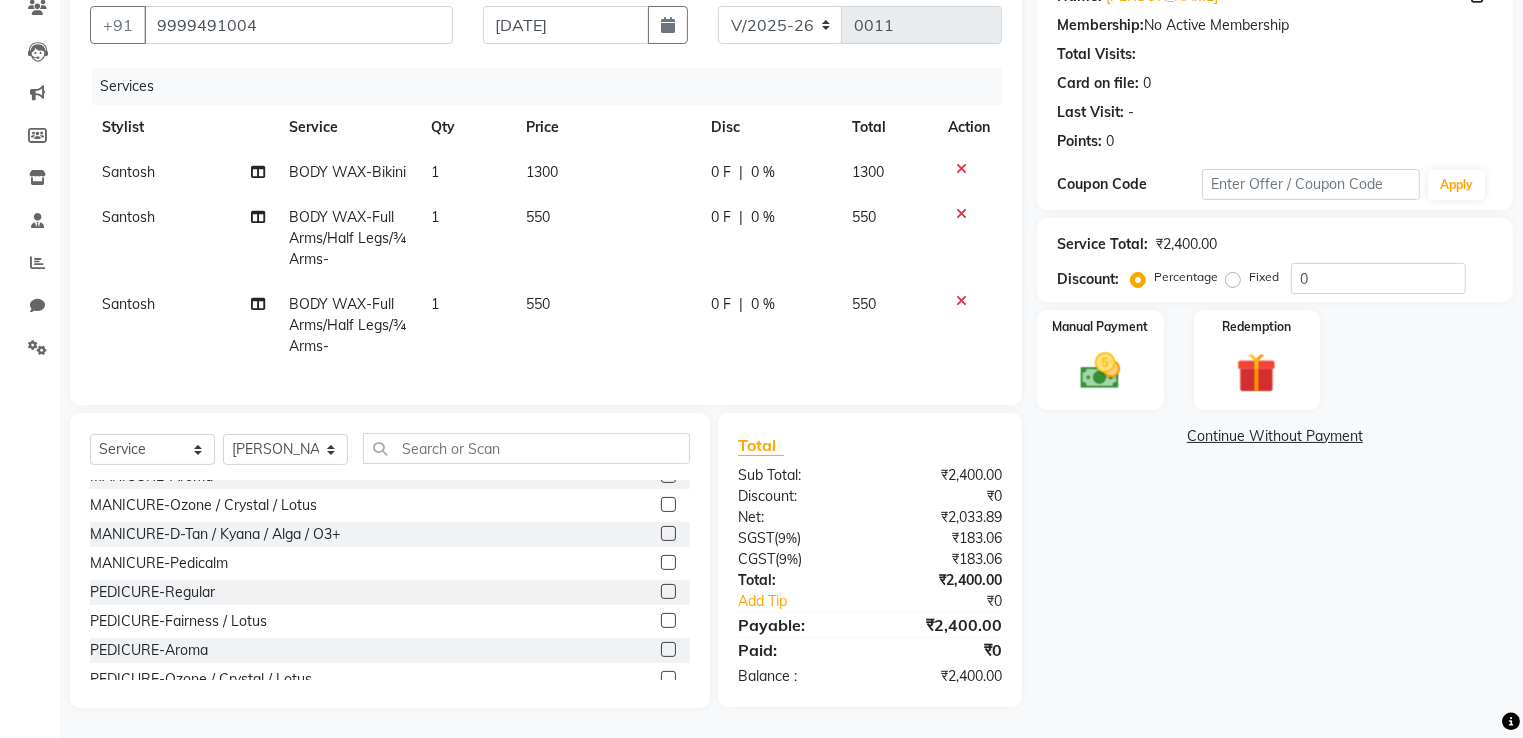 click on "Hair Cut  HAIR-Blow Dry  HAIR-Blow Dry-  HAIR-Shampoo  HAIR-Conditioner  HAIR-Keratin Shampoo  HAIR-Keratin Conditioner  HAIR-Pressing  HAIR-Curls  HAIR-Front Setting  HAIR-[PERSON_NAME]/Colour Application  HAIR-Ozone [PERSON_NAME]  HAIR-Coconut Oil Massage  HAIR-Olive Oil Massage  HAIR-Ayurvedic/Aroma Massage  HAIR-Touch Up  HAIR-Global Base-  HAIR-Streaks-  HAIR-Global Fashion Colour-  HAIR-Straightening/Keratin/Perming  HAIR-Aminexil  HAIR-Hair Spa  HAIR-Macadamia Hair Spa  HAIR-Hair Treatment Spa  HAIR-Absolute Molecular-  HAIR-Hair Do  HAIR-[MEDICAL_DATA] Hair Treatment  HAIR-Nanoplastia  THREAD WORK-Upper Lip-40  THREAD WORK-[PERSON_NAME]/Forehead-40  THREAD WORK-Eyebrows/Big Chin/Side Lock-60  THREAD WORK-Chin with Neck-100  THREAD WORK-Full Face-300  FACE WAX (Rica)-[GEOGRAPHIC_DATA]/Upper Lip-  FACE WAX (Rica)-Neck/Forehead/Big Chin/Side Lock  FACE WAX (Rica)-Side Locks with Cheeks-250  FACE WAX (Rica)-Full Face (with/without Neck)-600  FACE WAX (Depileve)-[GEOGRAPHIC_DATA]/Upper Lip  FACE WAX (Depileve)-Neck/Forehead/Big Chin/Side Lock/  BODY WAX-Feet/Palm" 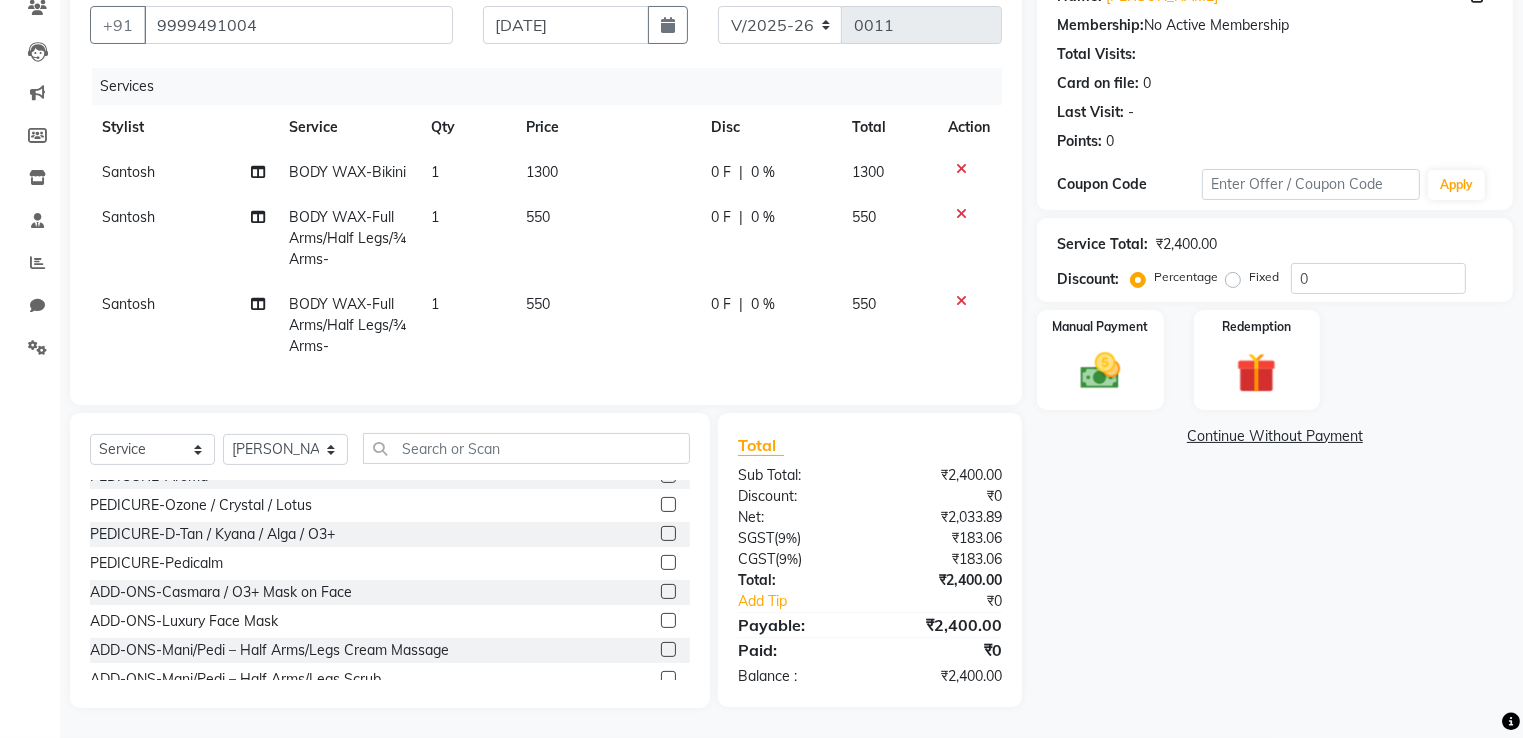 click 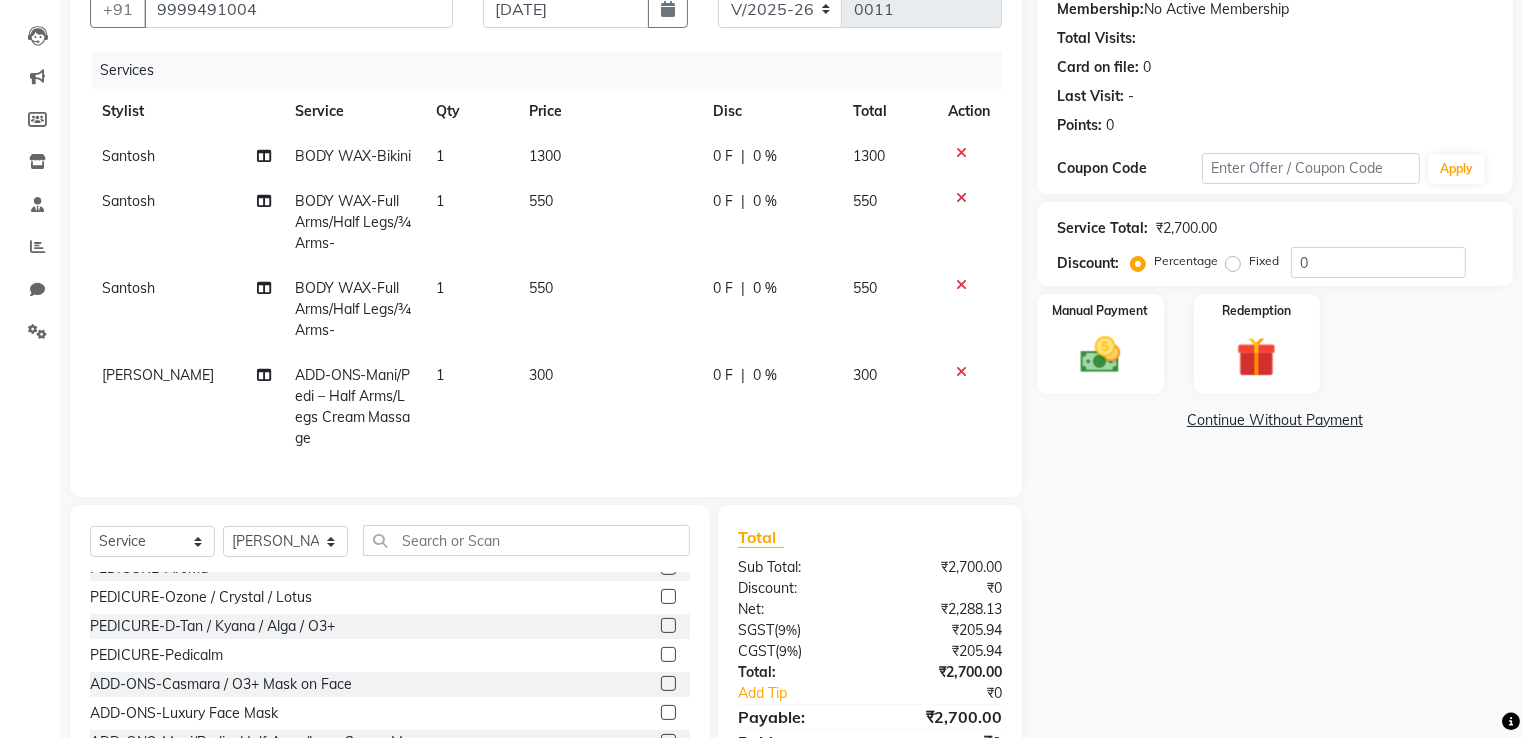 checkbox on "false" 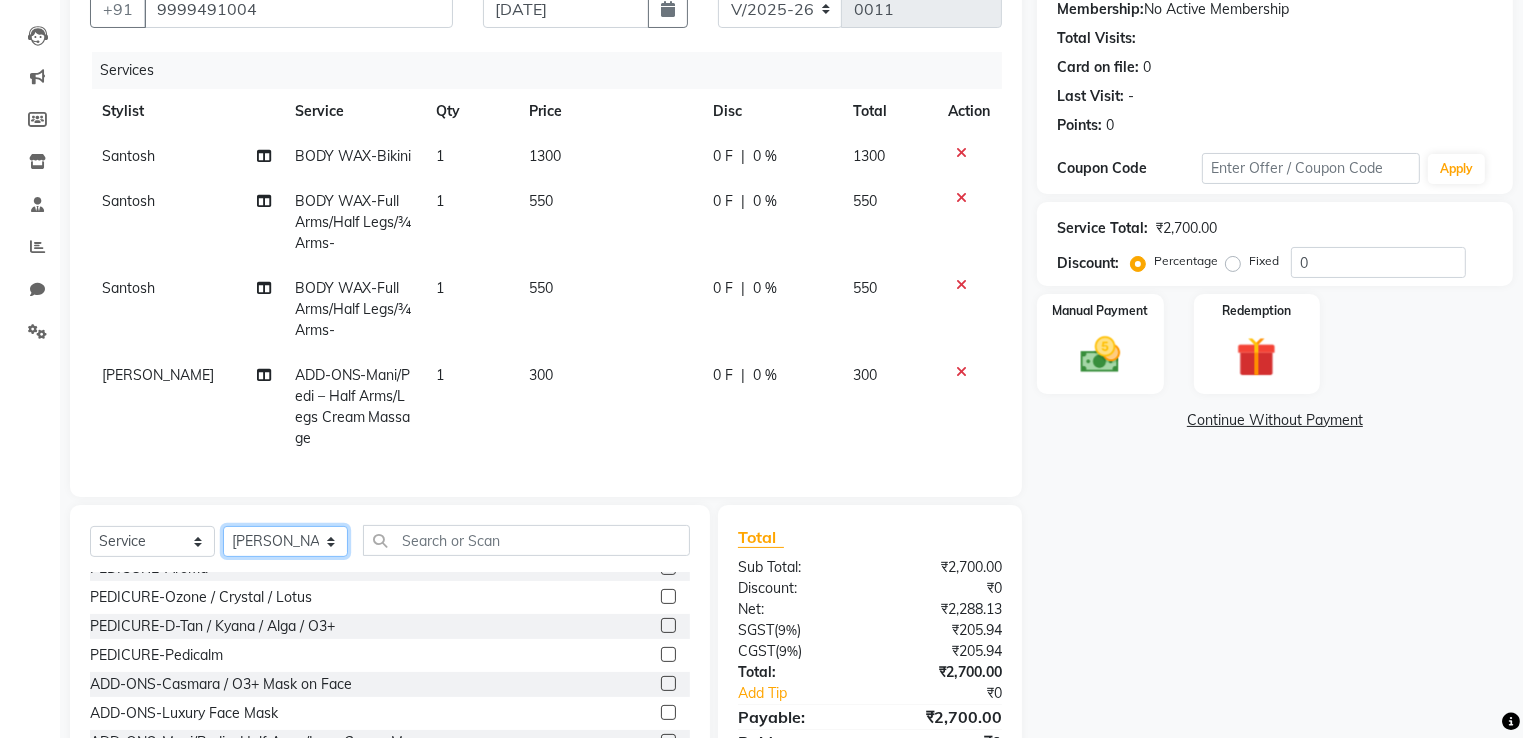 click on "Select Stylist [PERSON_NAME] [PERSON_NAME] Manager [PERSON_NAME] [PERSON_NAME] Santosh [PERSON_NAME] [PERSON_NAME]" 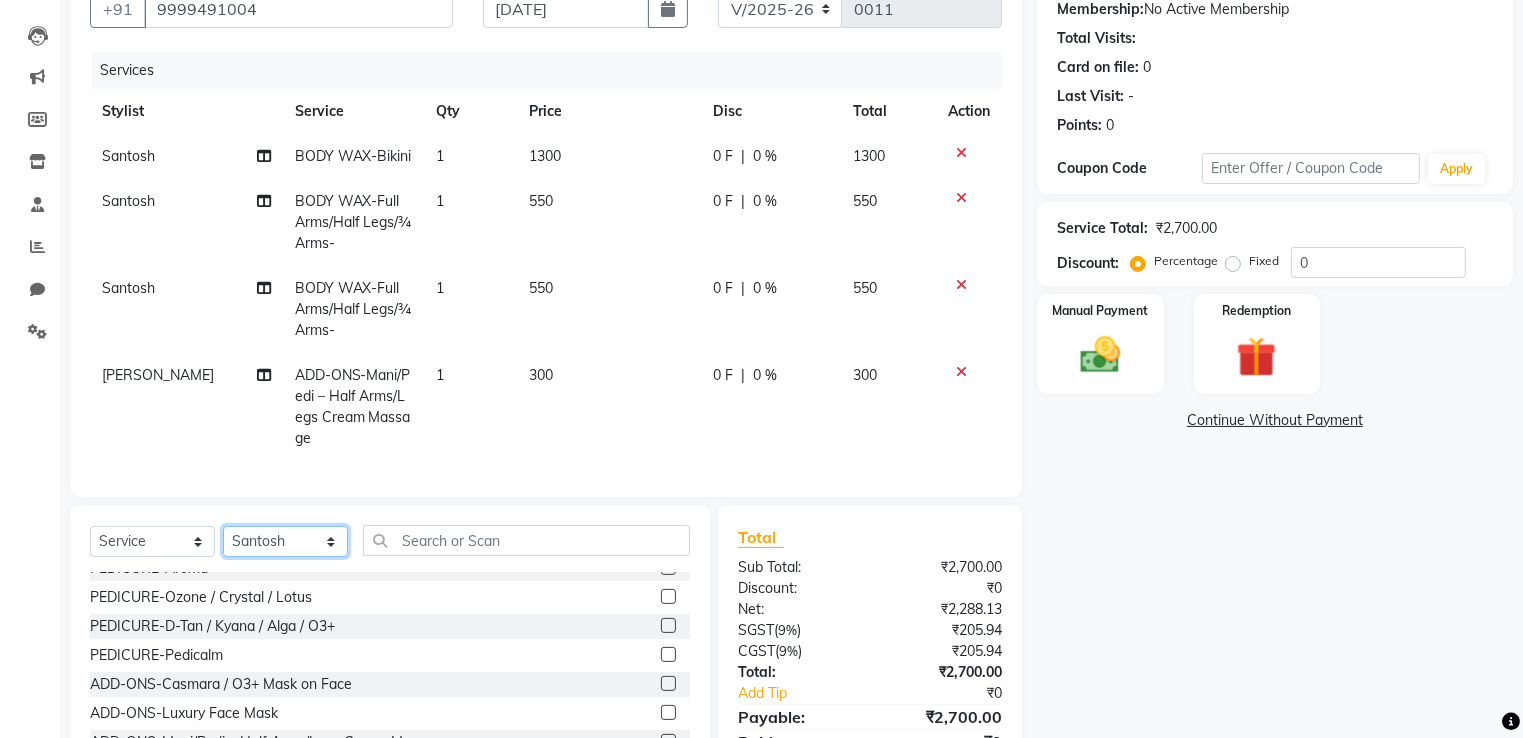 click on "Select Stylist [PERSON_NAME] [PERSON_NAME] Manager [PERSON_NAME] [PERSON_NAME] Santosh [PERSON_NAME] [PERSON_NAME]" 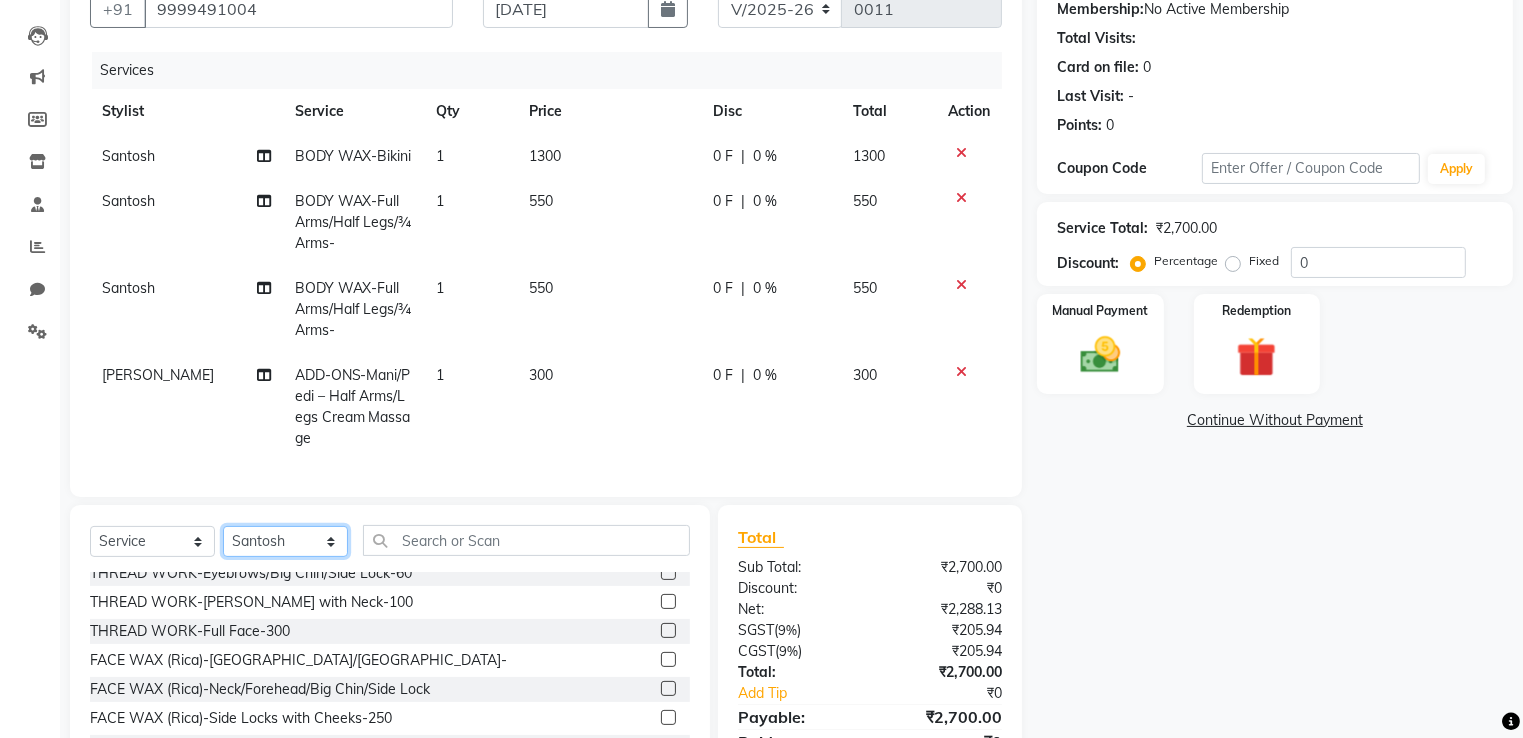 scroll, scrollTop: 868, scrollLeft: 0, axis: vertical 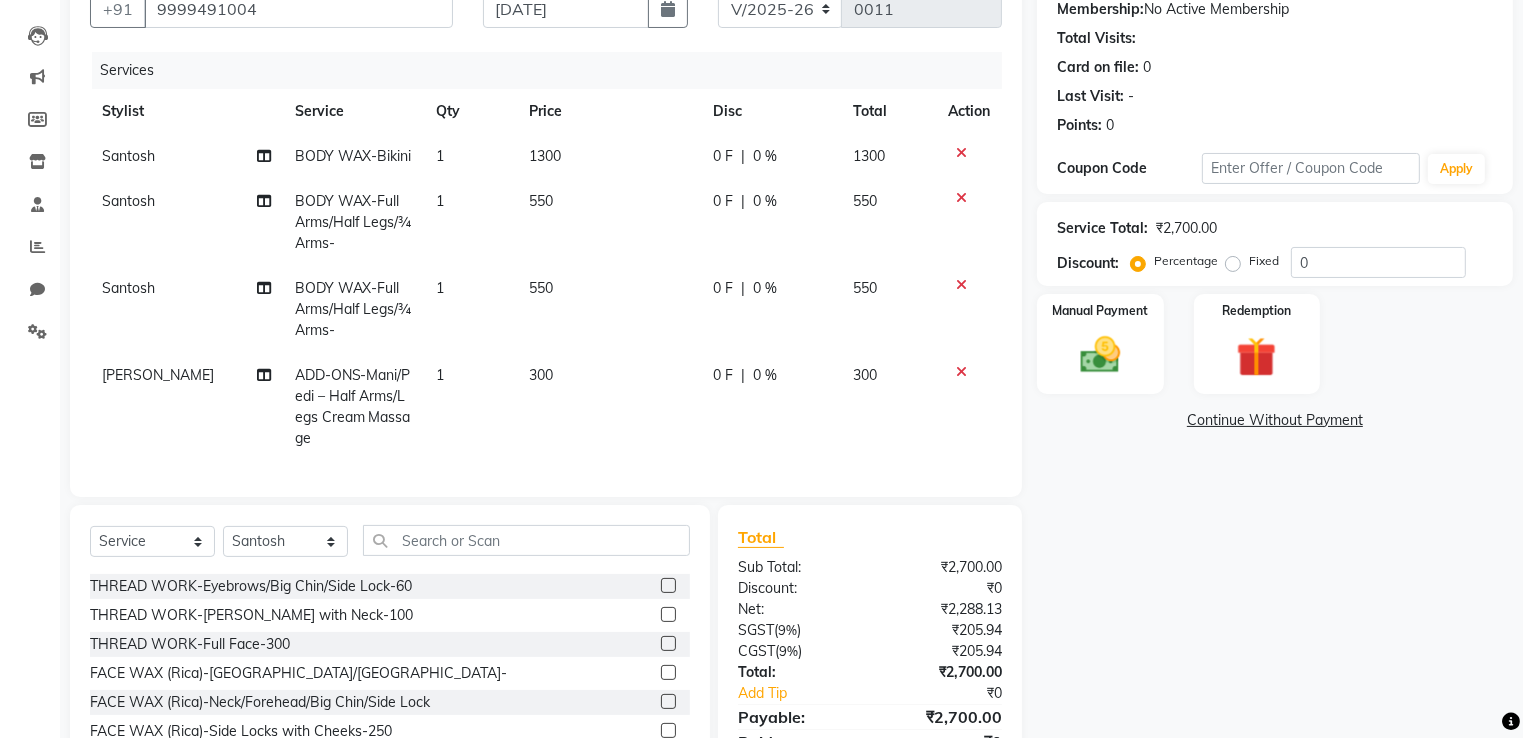 click 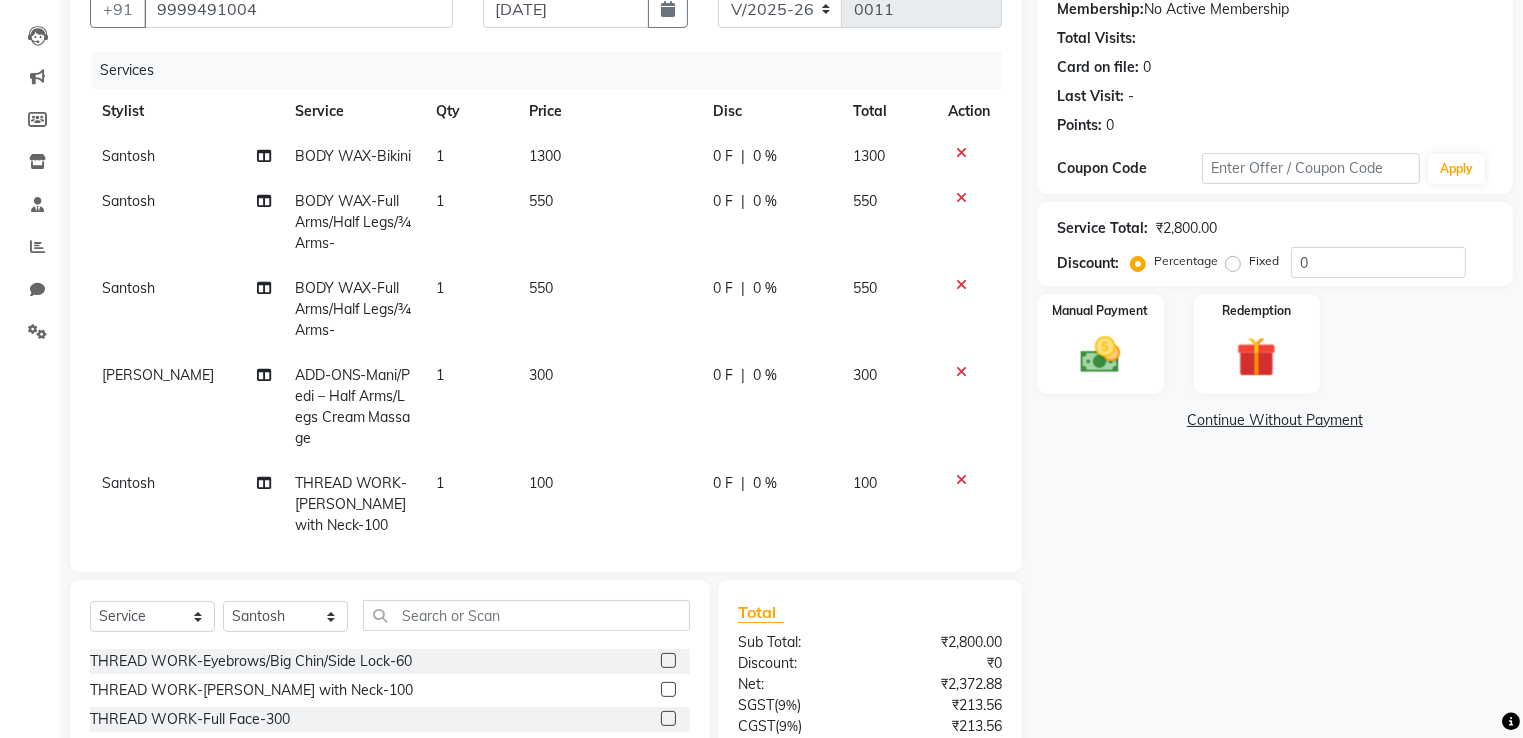 click on "Select  Service  Product  Membership  Package Voucher Prepaid Gift Card  Select Stylist [PERSON_NAME] [PERSON_NAME] Manager [PERSON_NAME] [PERSON_NAME] Santosh [PERSON_NAME] [PERSON_NAME] Hair Cut  HAIR-Blow Dry  HAIR-Blow Dry-  HAIR-Shampoo  HAIR-Conditioner  HAIR-Keratin Shampoo  HAIR-Keratin Conditioner  HAIR-Pressing  HAIR-Curls  HAIR-Front Setting  HAIR-[PERSON_NAME]/Colour Application  HAIR-Ozone [PERSON_NAME]  HAIR-Coconut Oil Massage  HAIR-Olive Oil Massage  HAIR-Ayurvedic/Aroma Massage  HAIR-Touch Up  HAIR-Global Base-  HAIR-Streaks-  HAIR-Global Fashion Colour-  HAIR-Straightening/Keratin/Perming  HAIR-Aminexil  HAIR-Hair Spa  HAIR-Macadamia Hair Spa  HAIR-Hair Treatment Spa  HAIR-Absolute Molecular-  HAIR-Hair Do  HAIR-[MEDICAL_DATA] Hair Treatment  HAIR-Nanoplastia  THREAD WORK-Upper Lip-40  THREAD WORK-Chin/Forehead-40  THREAD WORK-Eyebrows/Big Chin/Side Lock-60  THREAD WORK-Chin with Neck-100  THREAD WORK-Full Face-300  FACE WAX (Rica)-[GEOGRAPHIC_DATA]/Upper Lip-  FACE WAX (Rica)-Neck/Forehead/Big Chin/Side Lock  BODY WAX-Full Legs/¾ Legs-400" 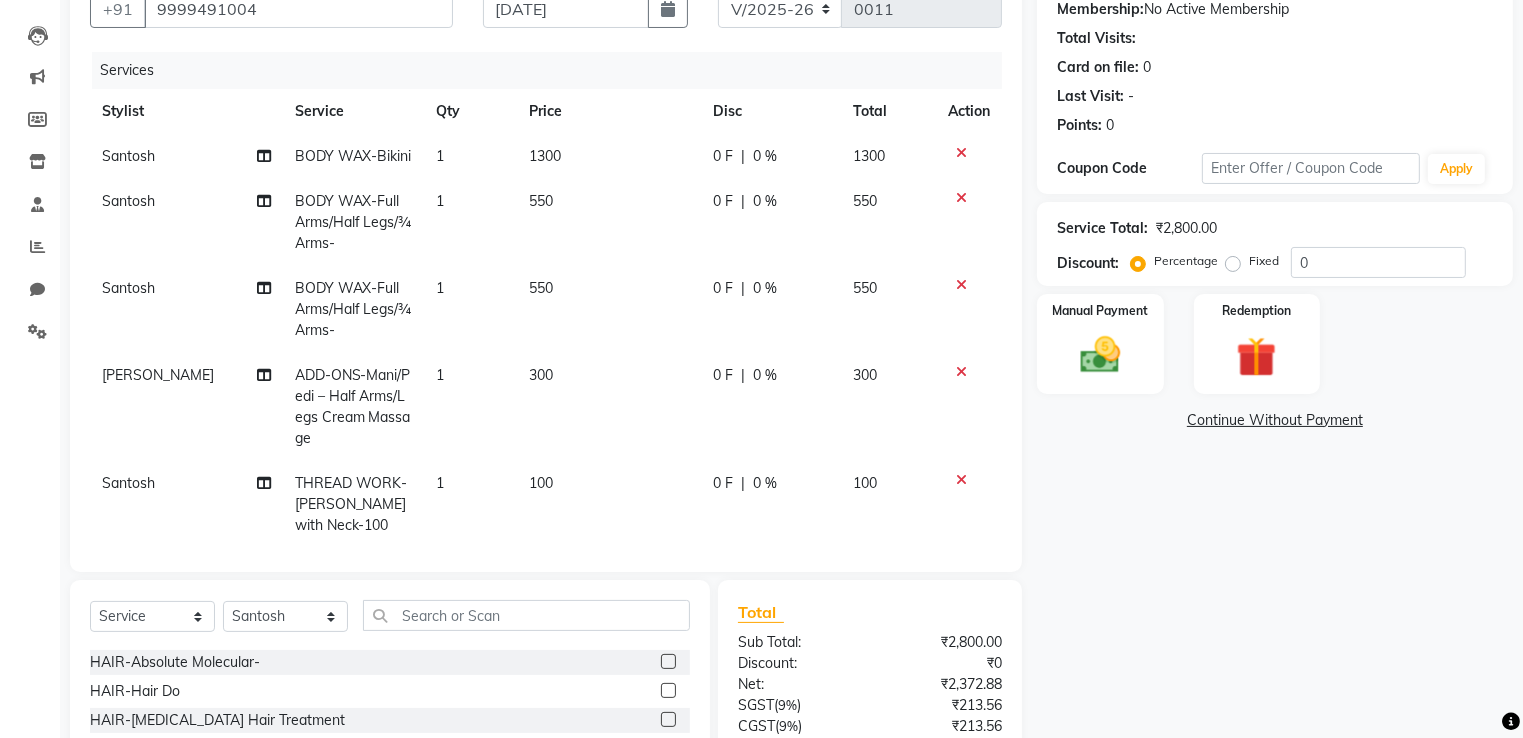 scroll, scrollTop: 868, scrollLeft: 0, axis: vertical 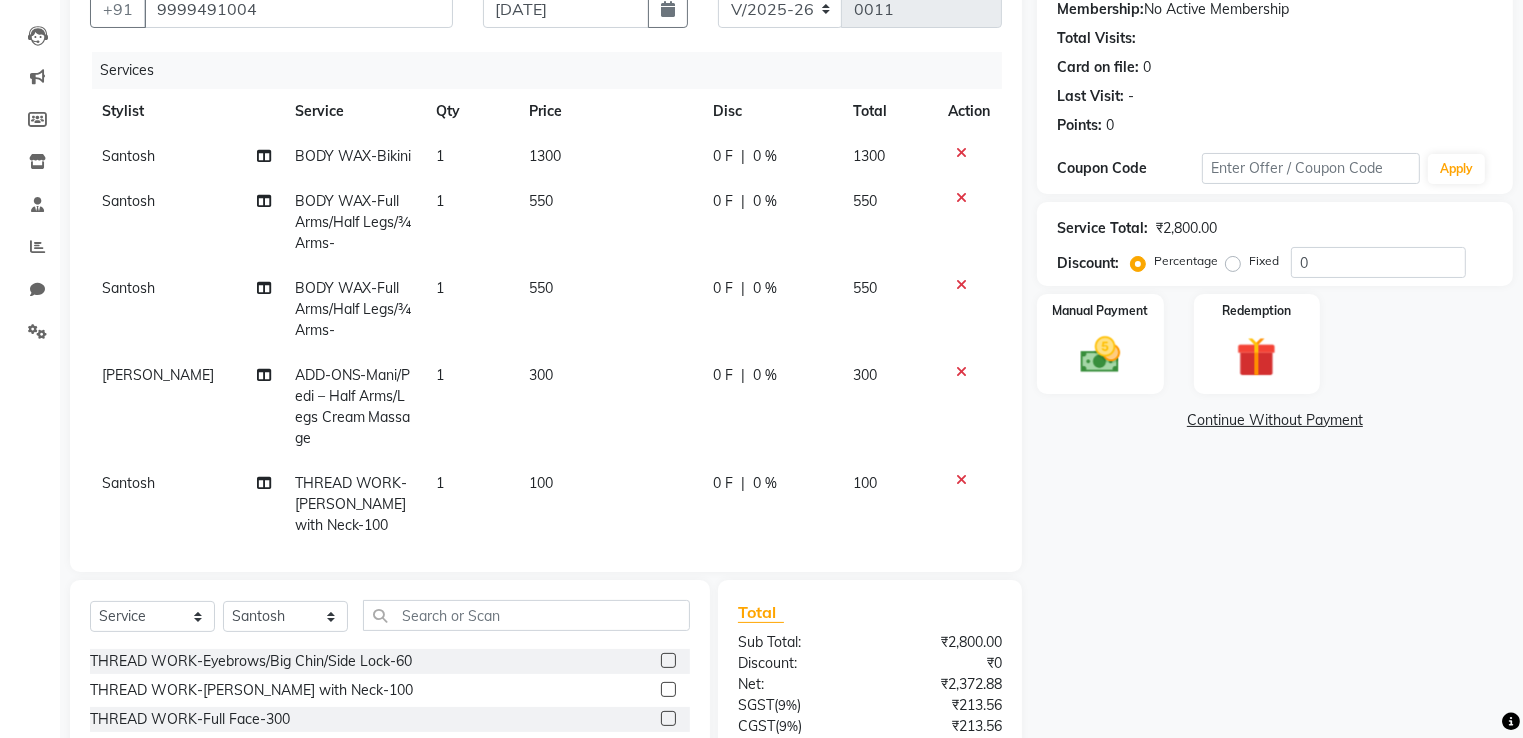click 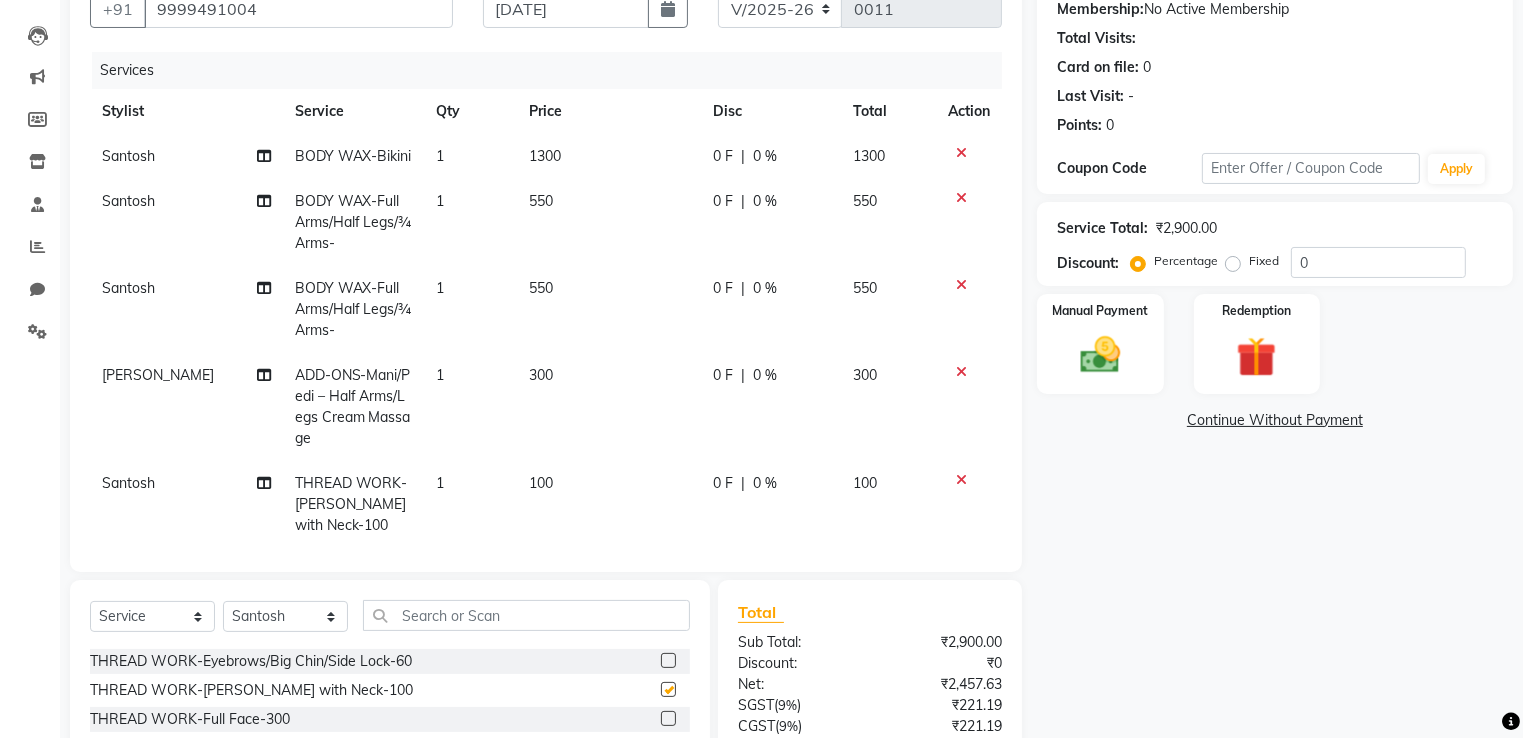 checkbox on "false" 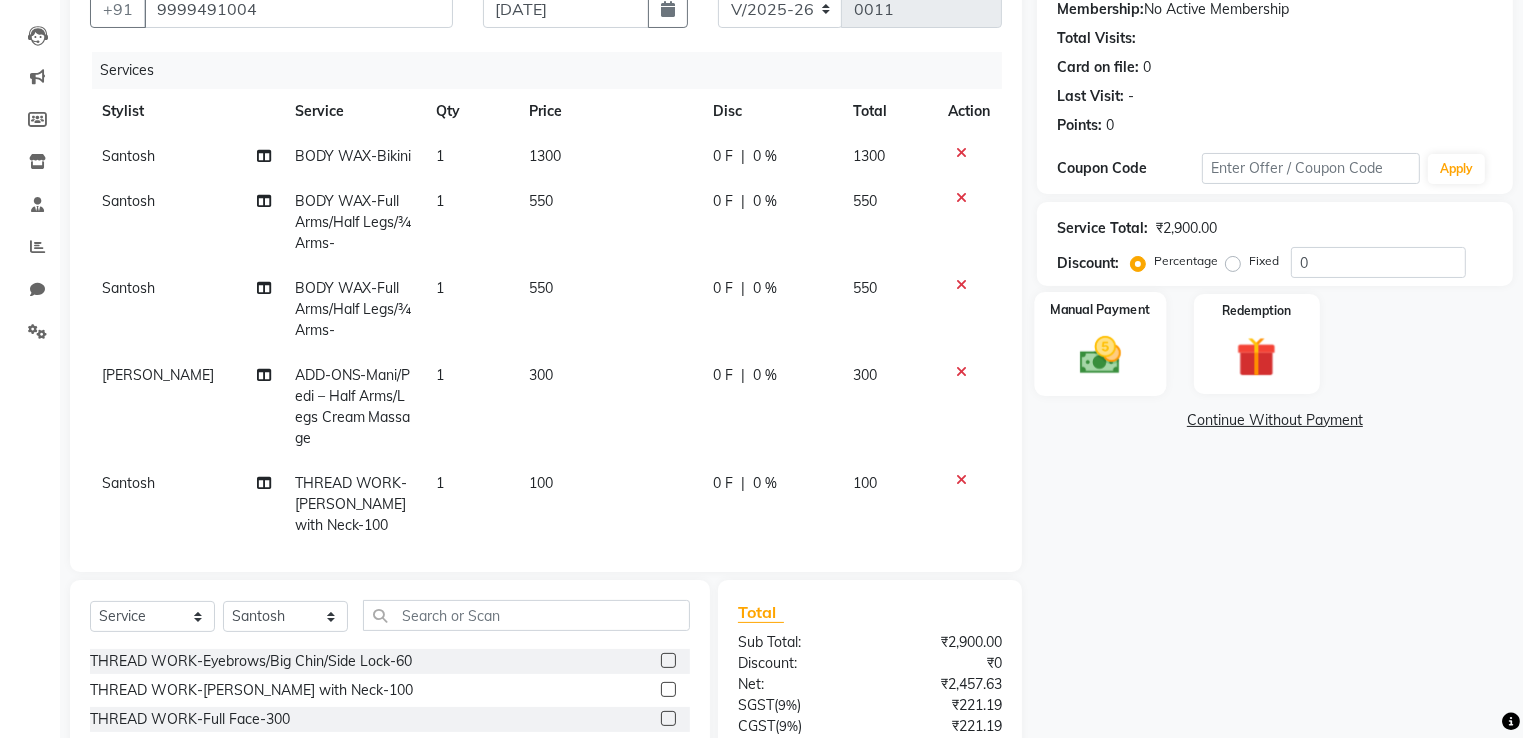 click 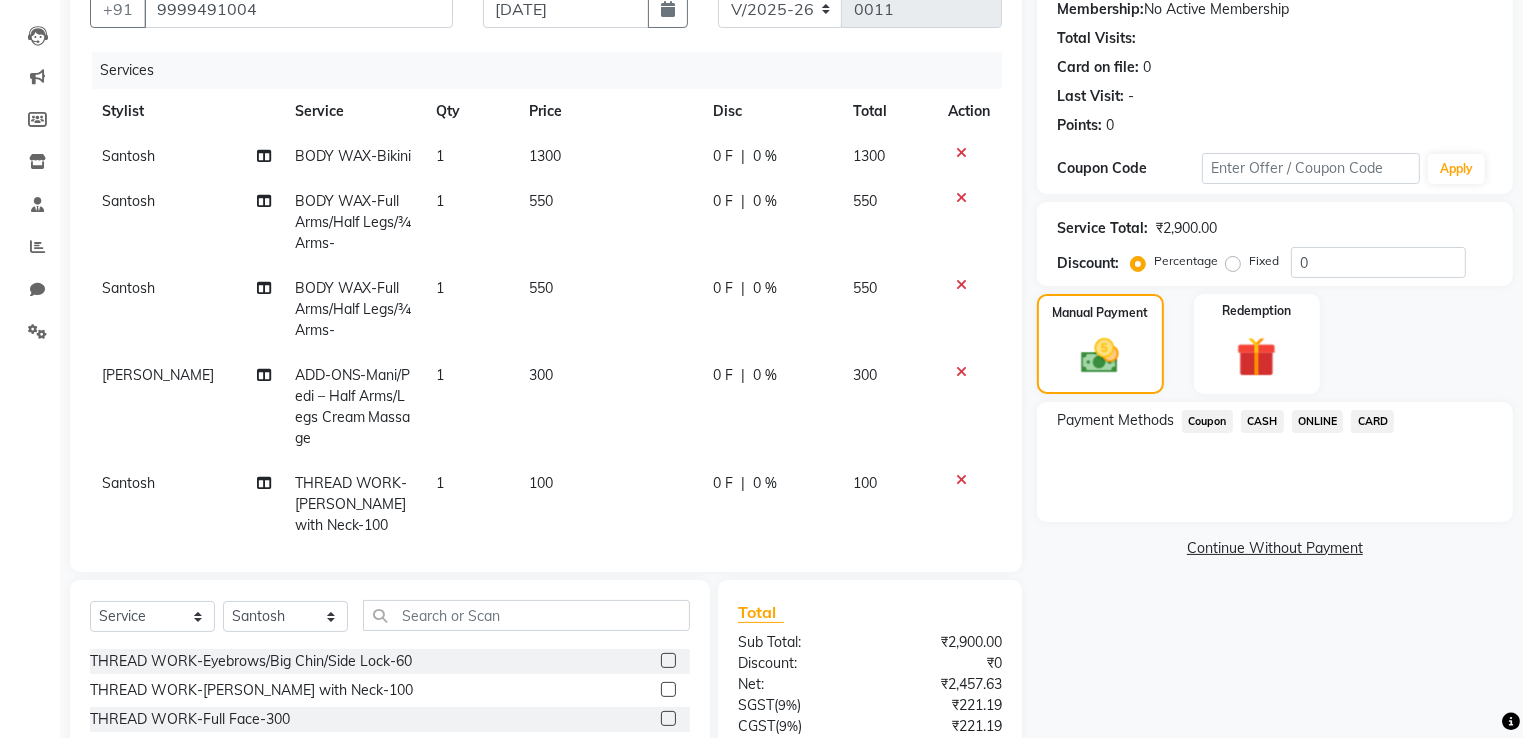 click on "CASH" 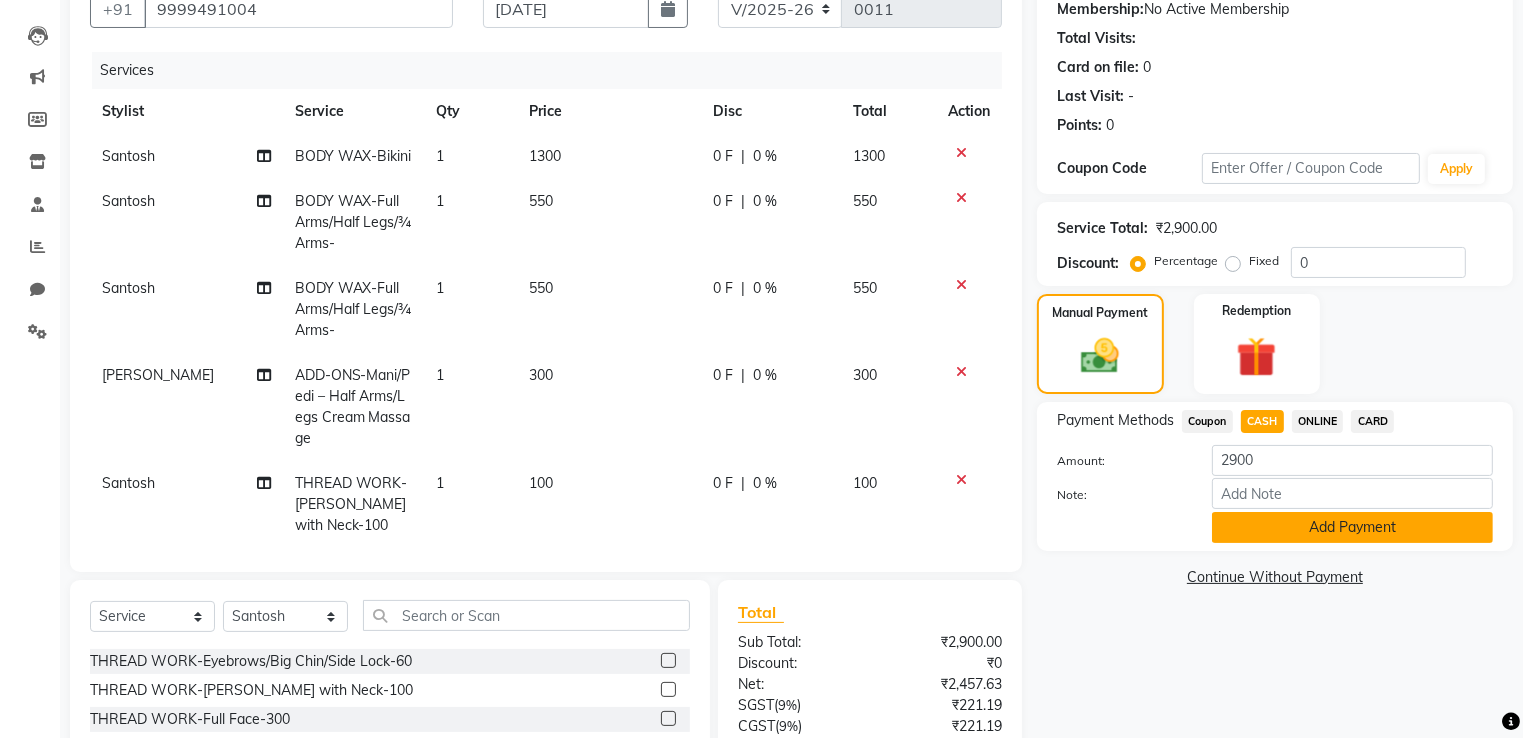 click on "Add Payment" 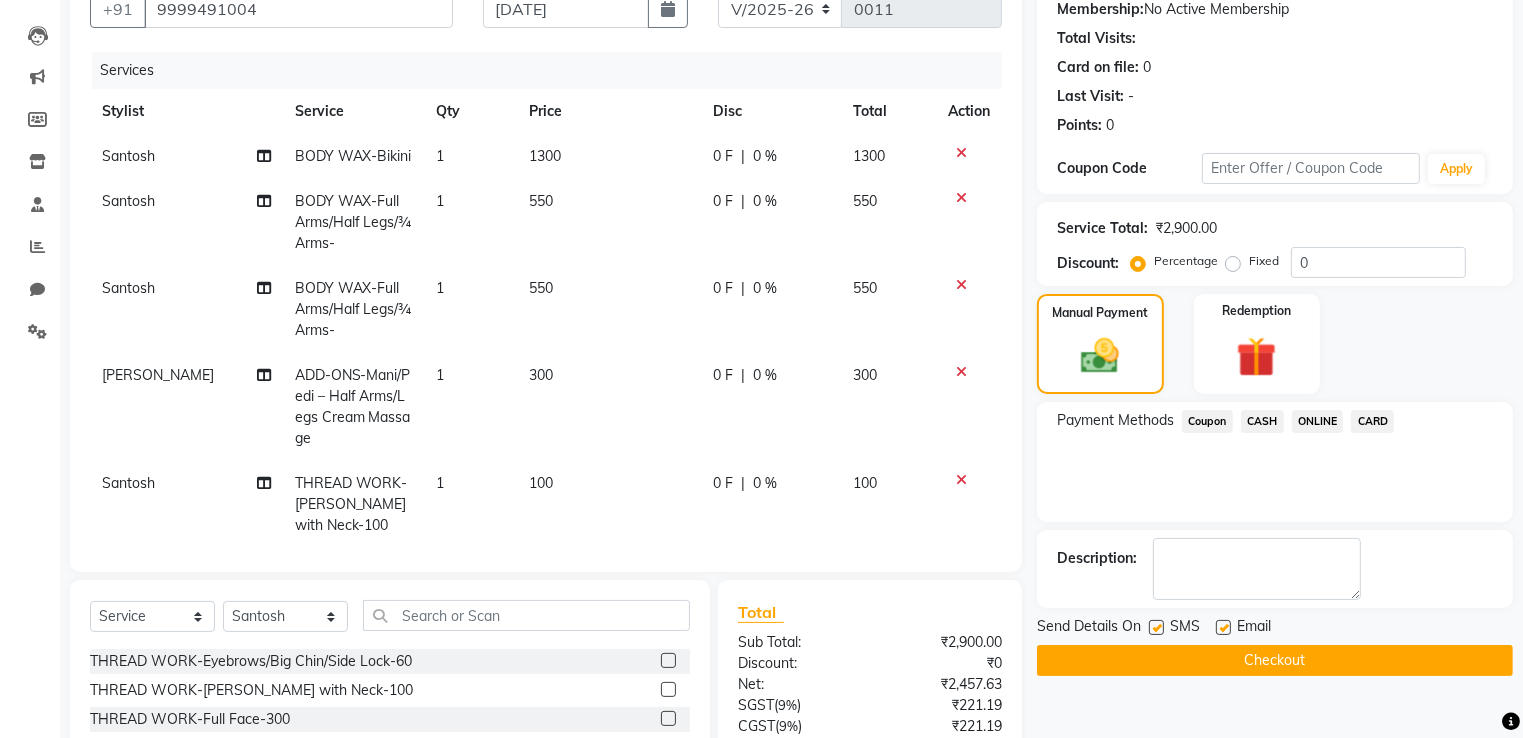 click on "Checkout" 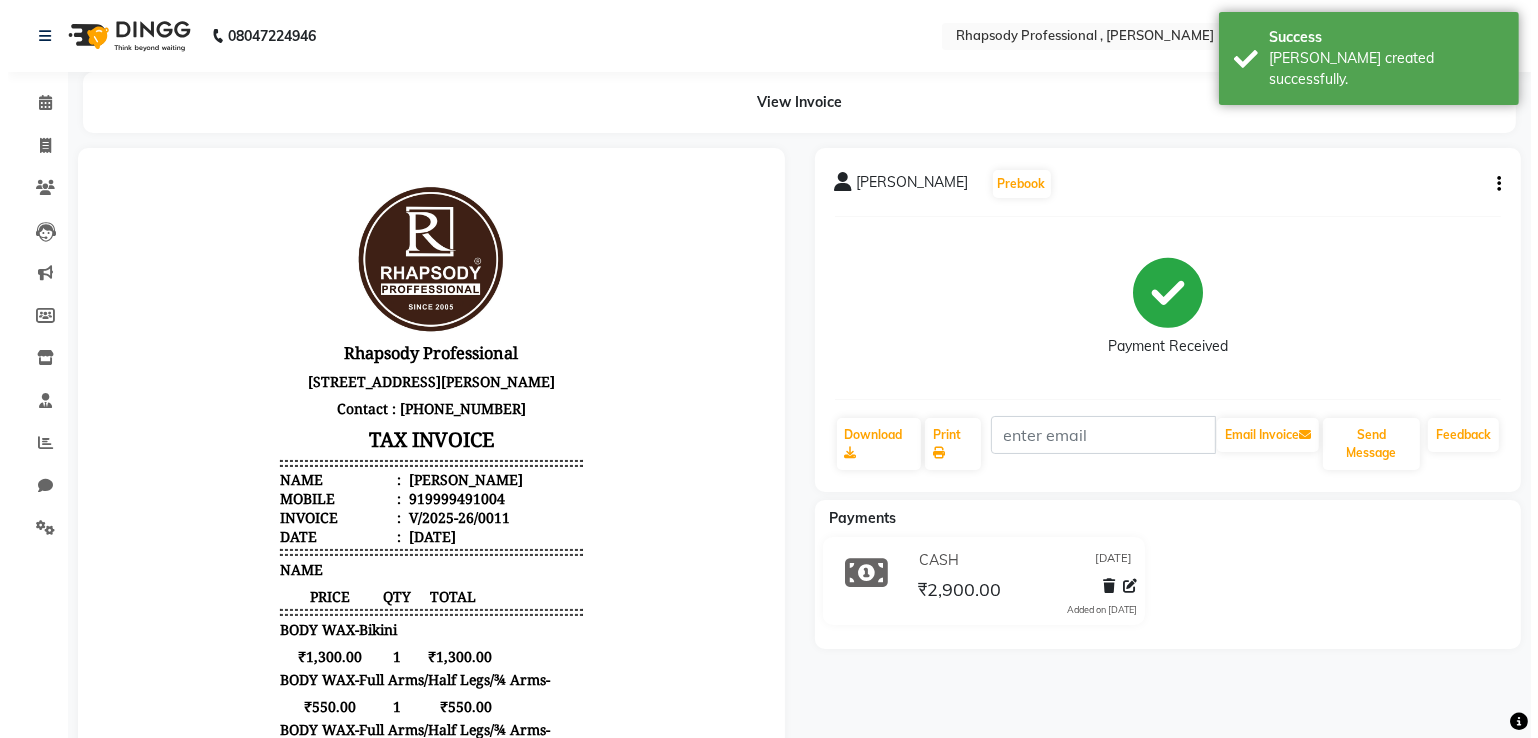 scroll, scrollTop: 0, scrollLeft: 0, axis: both 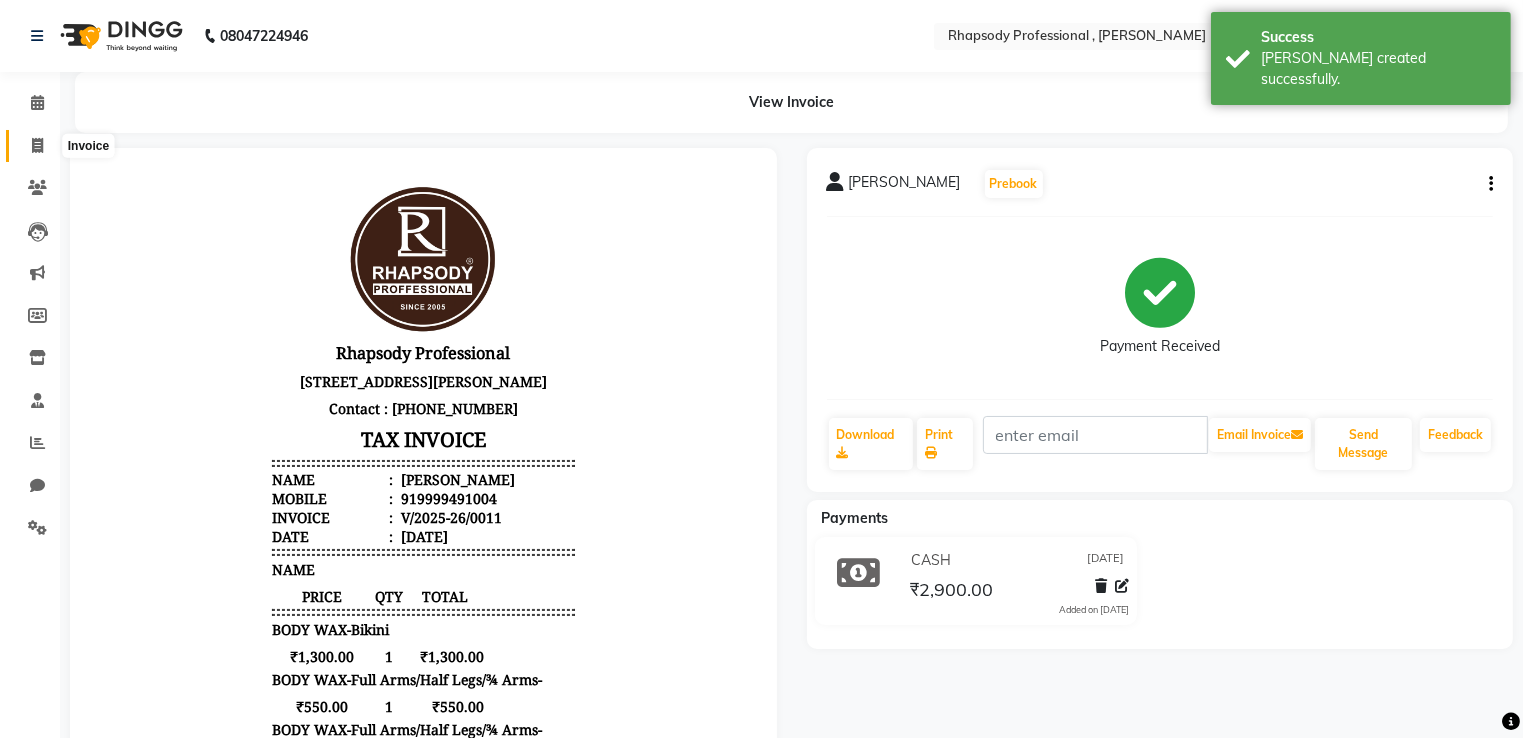 click 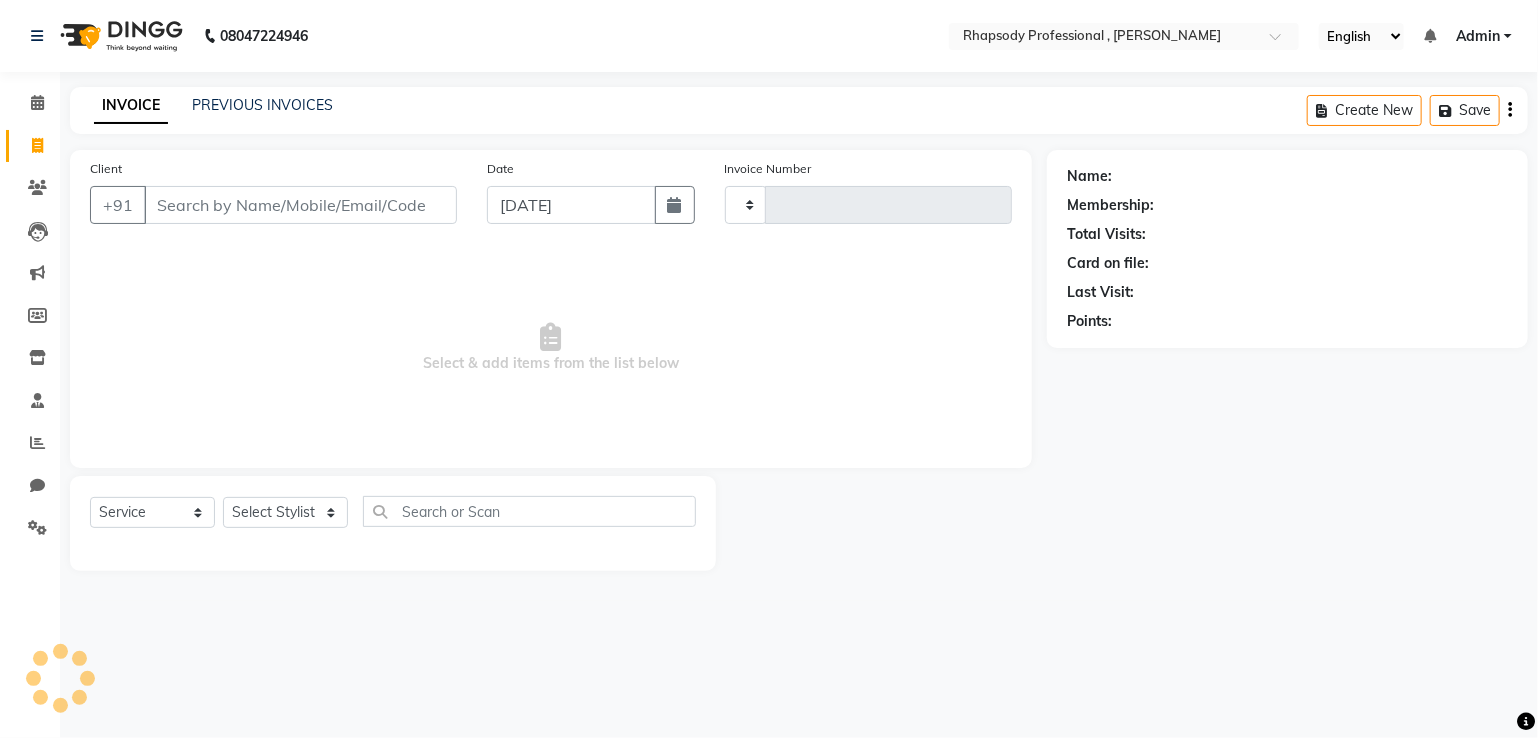 type on "0012" 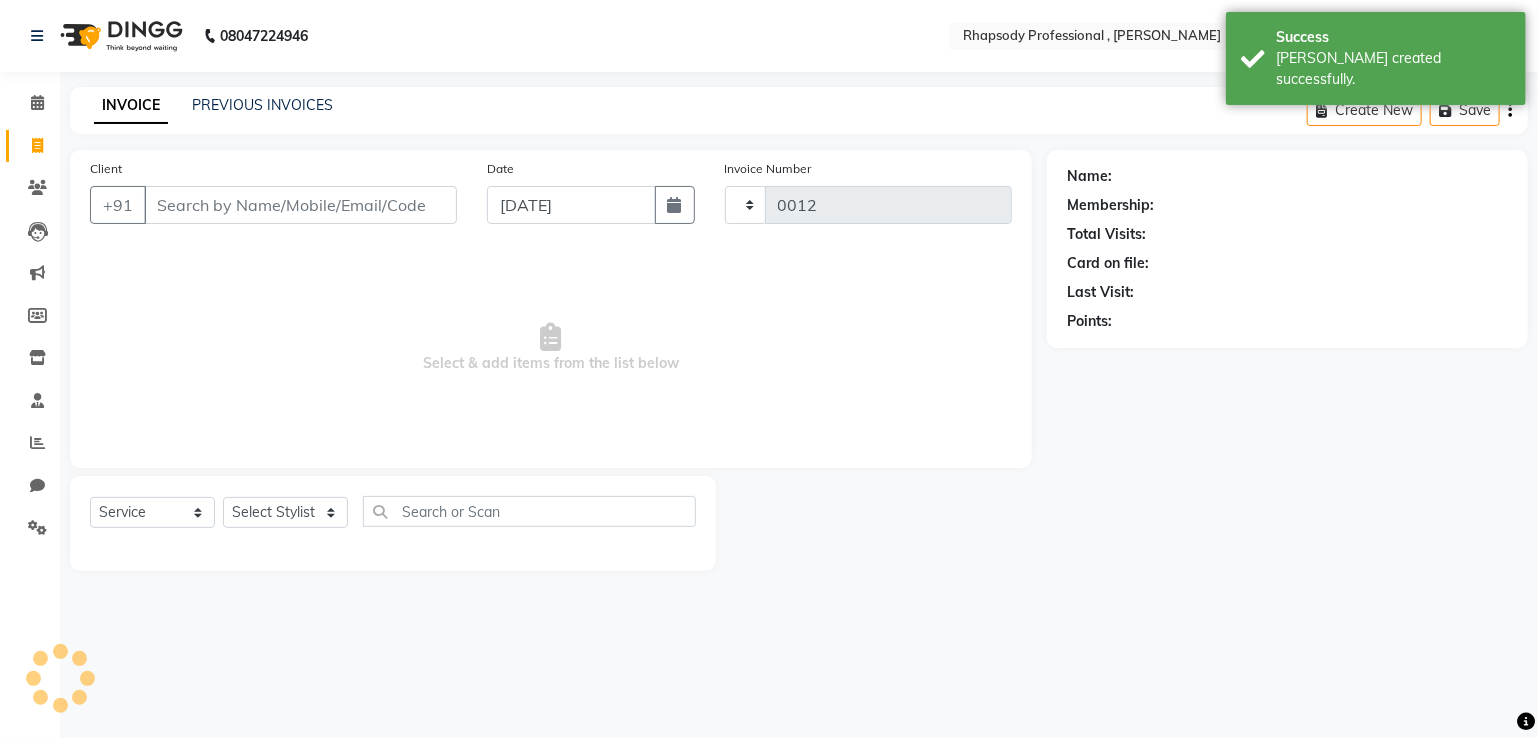 select on "8581" 